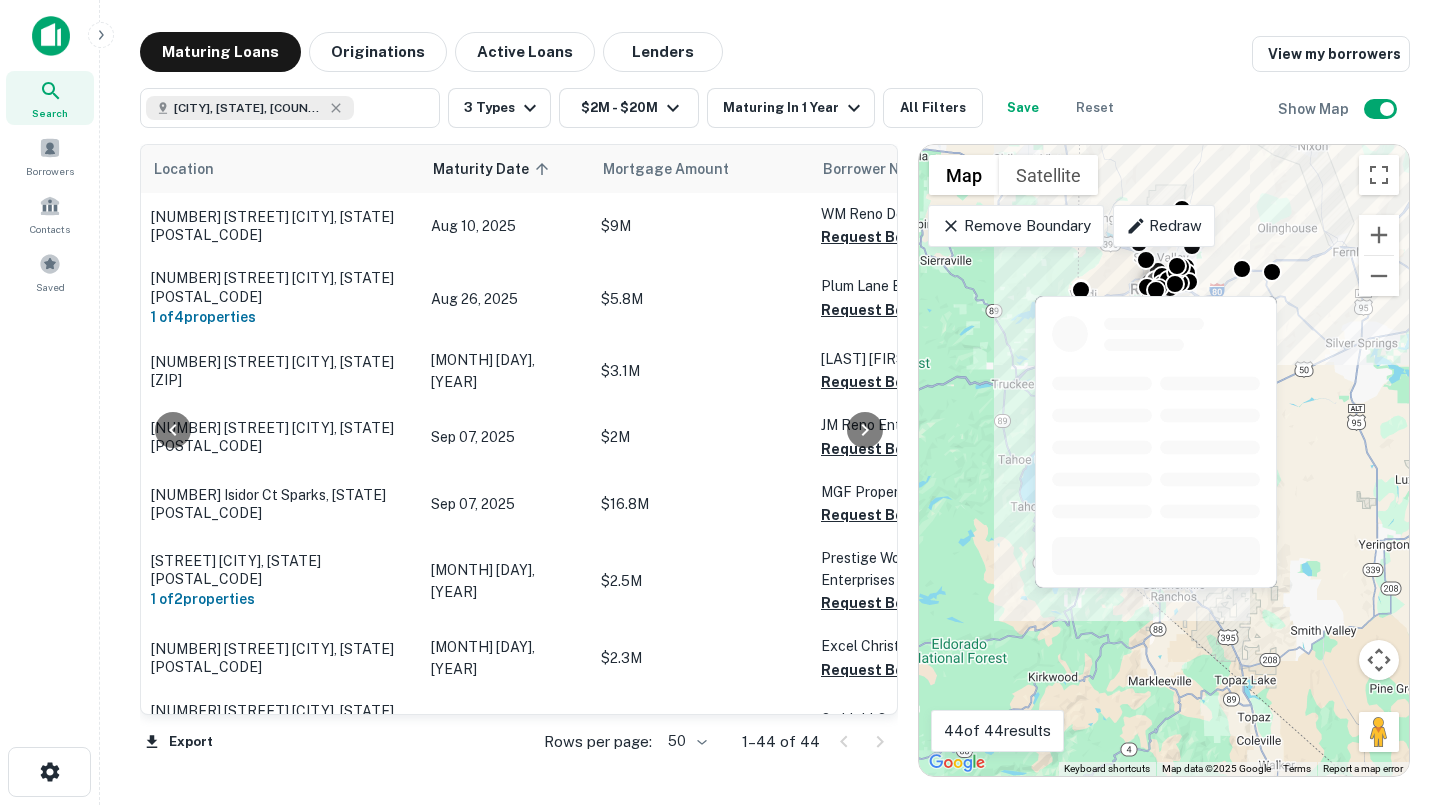 scroll, scrollTop: 0, scrollLeft: 0, axis: both 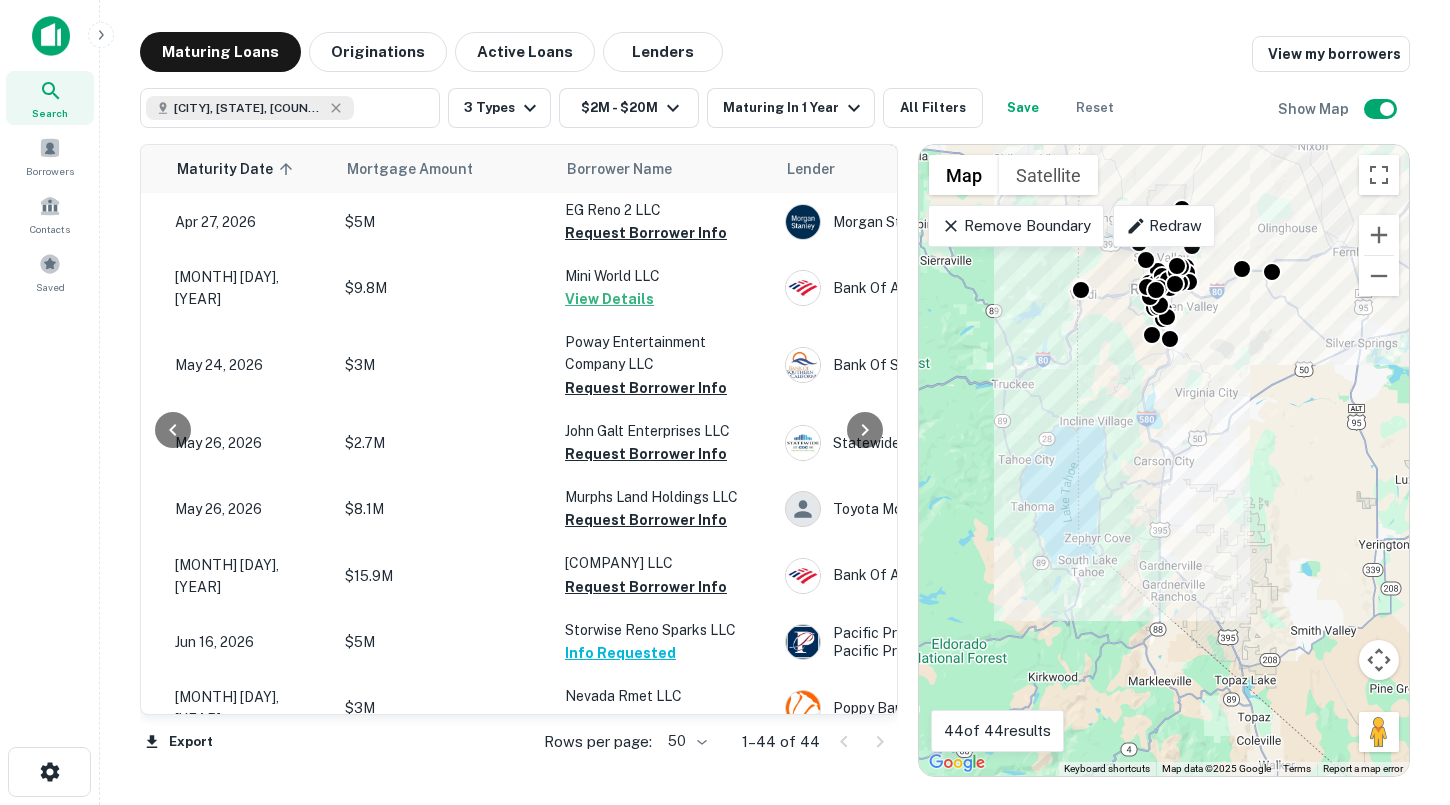 click on "Remove Boundary" at bounding box center (1015, 226) 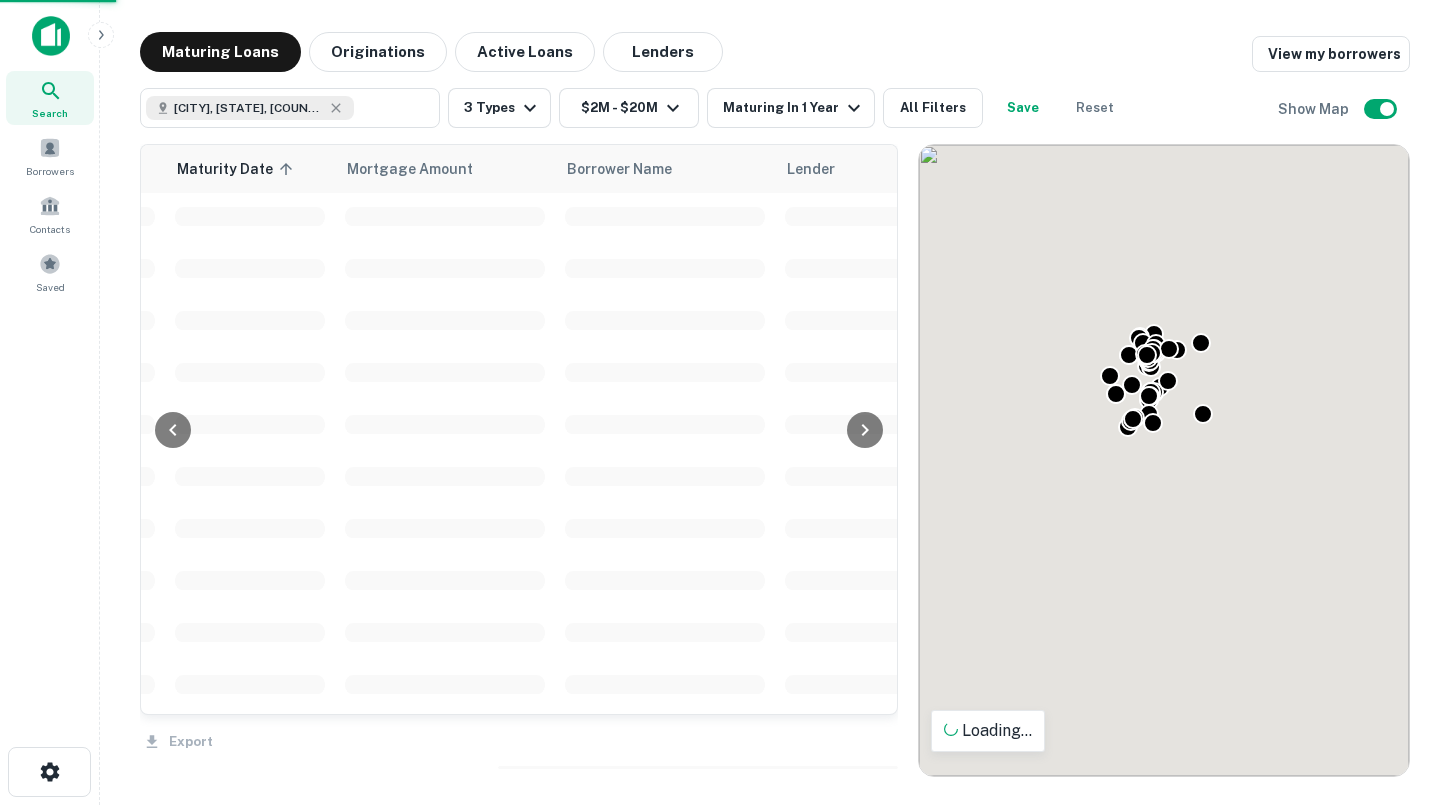 click on "To activate drag with keyboard, press Alt + Enter. Once in keyboard drag state, use the arrow keys to move the marker. To complete the drag, press the Enter key. To cancel, press Escape." at bounding box center [1164, 460] 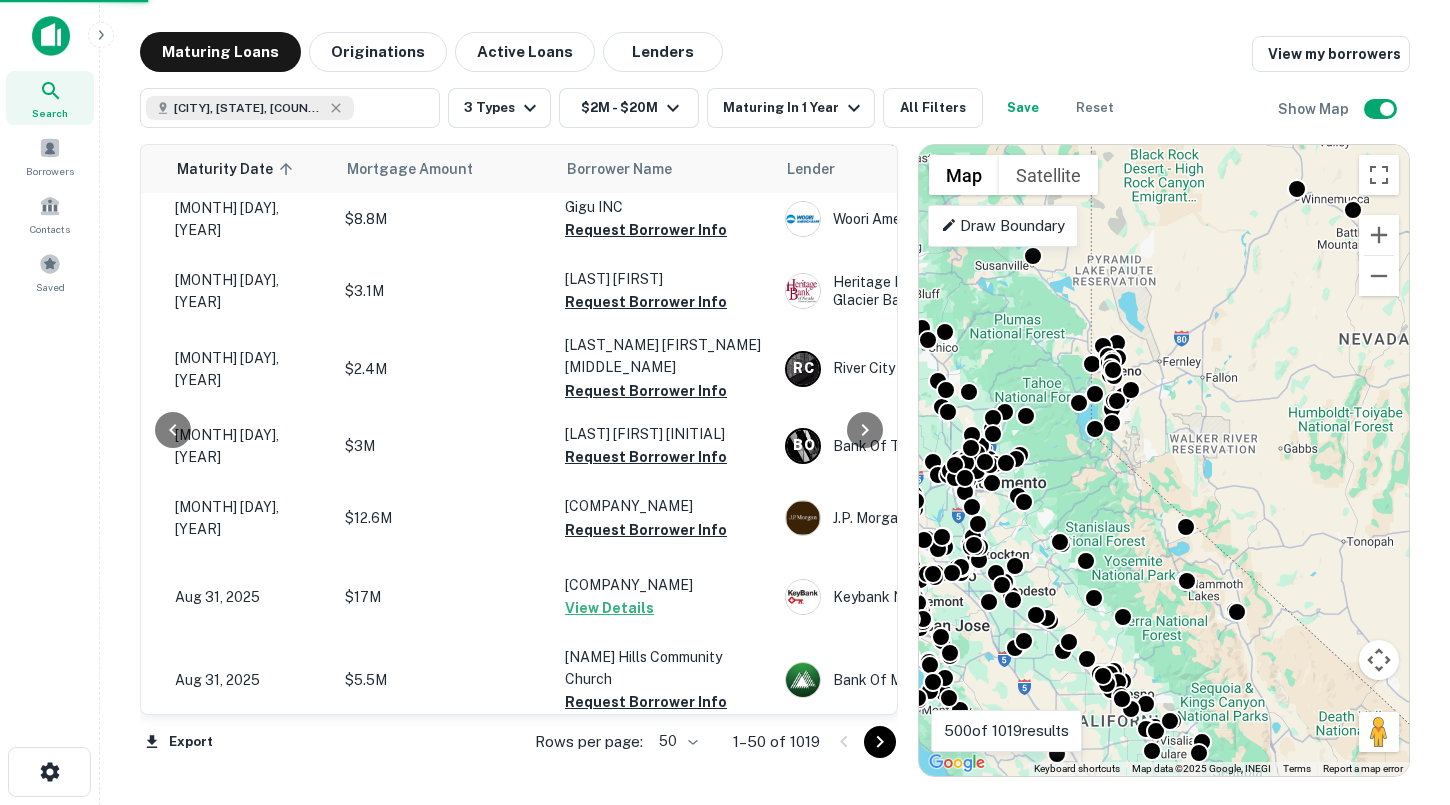drag, startPoint x: 1222, startPoint y: 491, endPoint x: 1118, endPoint y: 500, distance: 104.388695 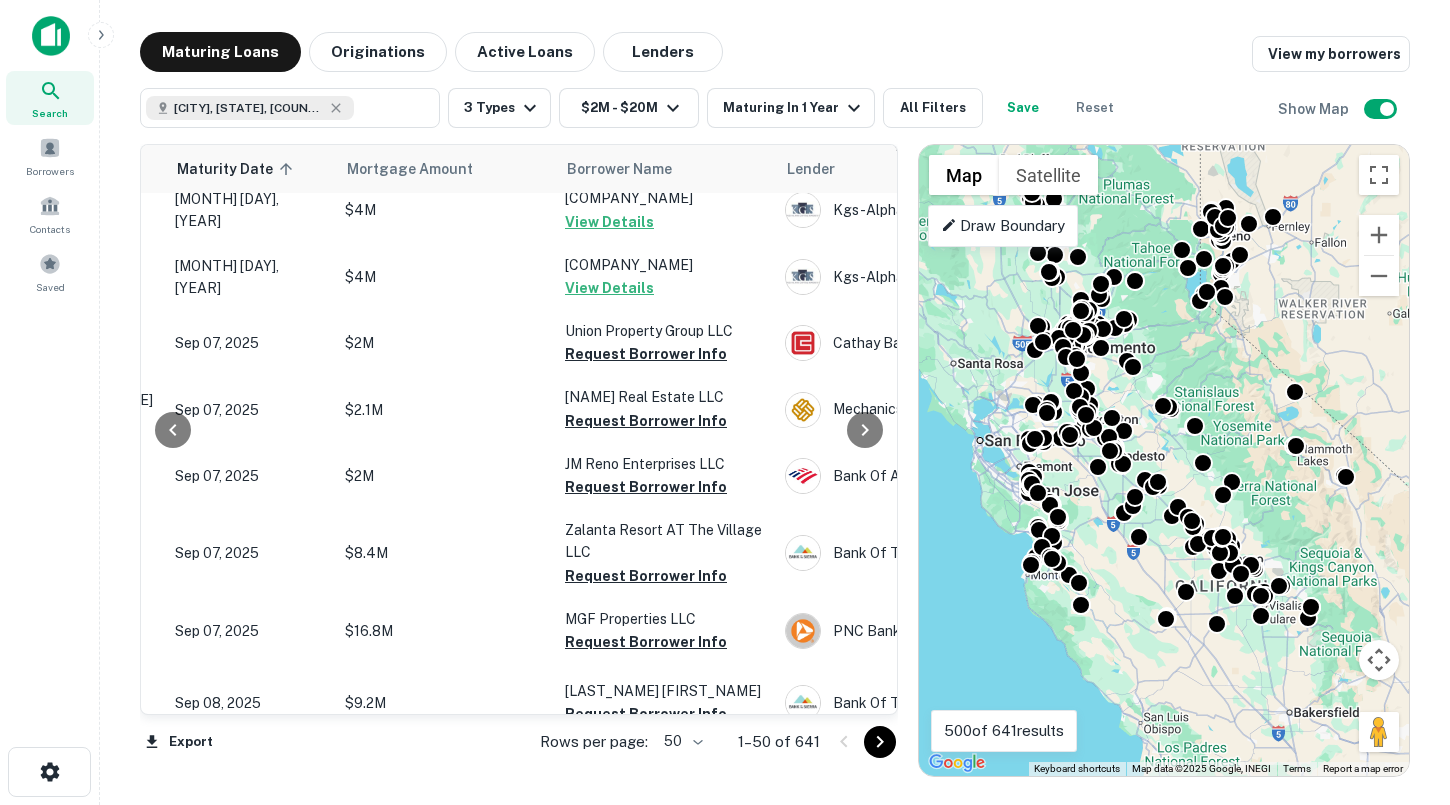 drag, startPoint x: 1106, startPoint y: 530, endPoint x: 1217, endPoint y: 388, distance: 180.23596 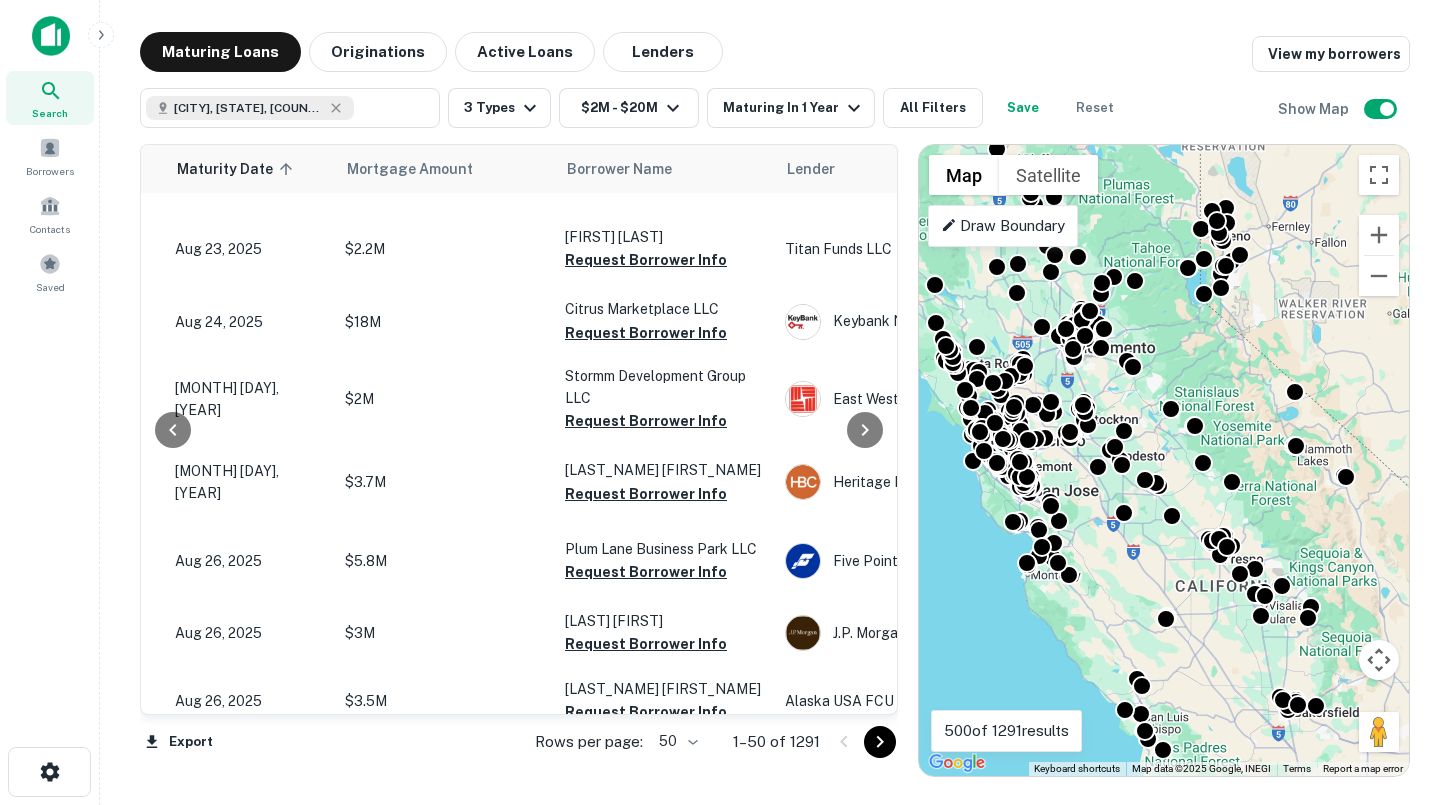 click on "Draw Boundary" at bounding box center (1002, 226) 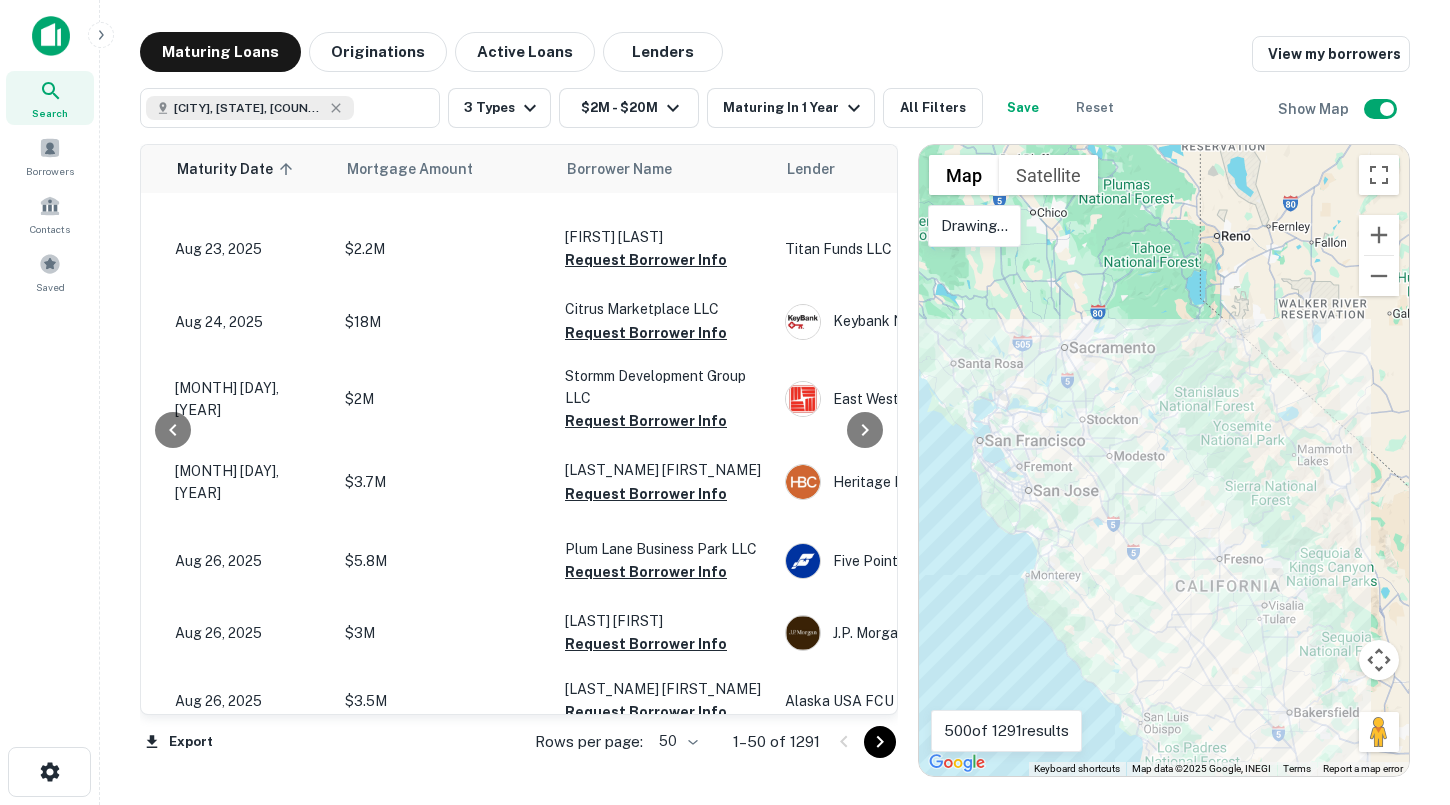 click at bounding box center (1164, 460) 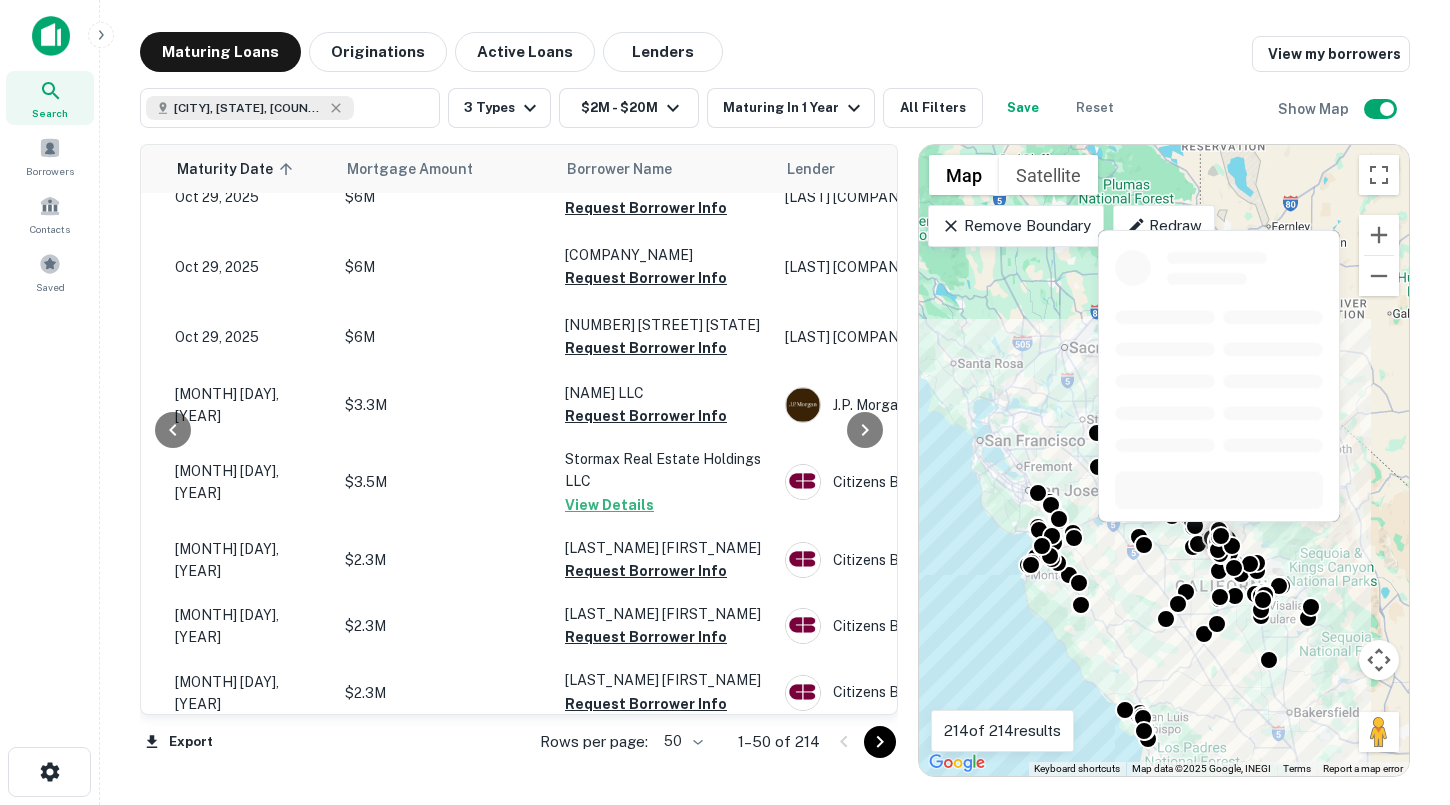 scroll, scrollTop: 3040, scrollLeft: 256, axis: both 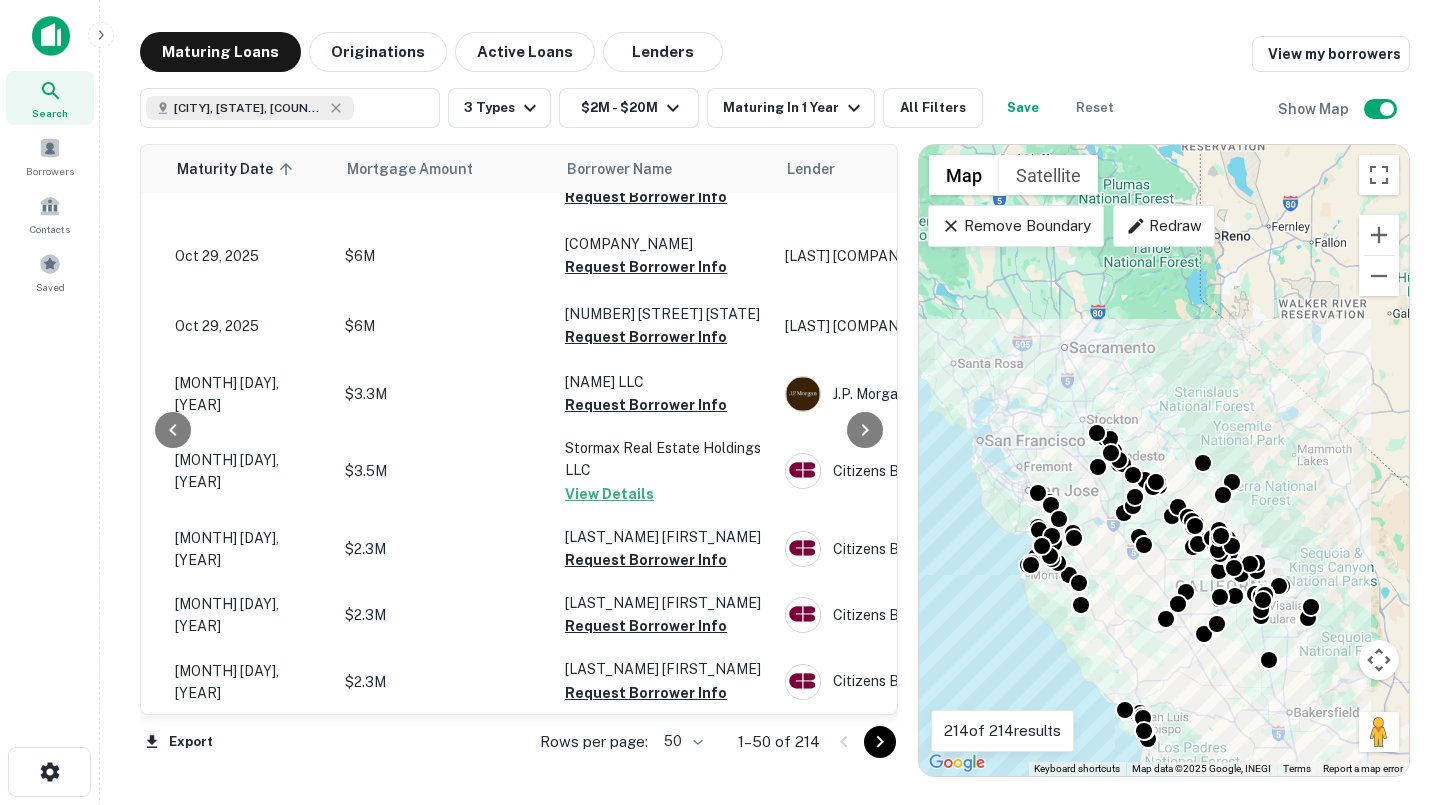 click 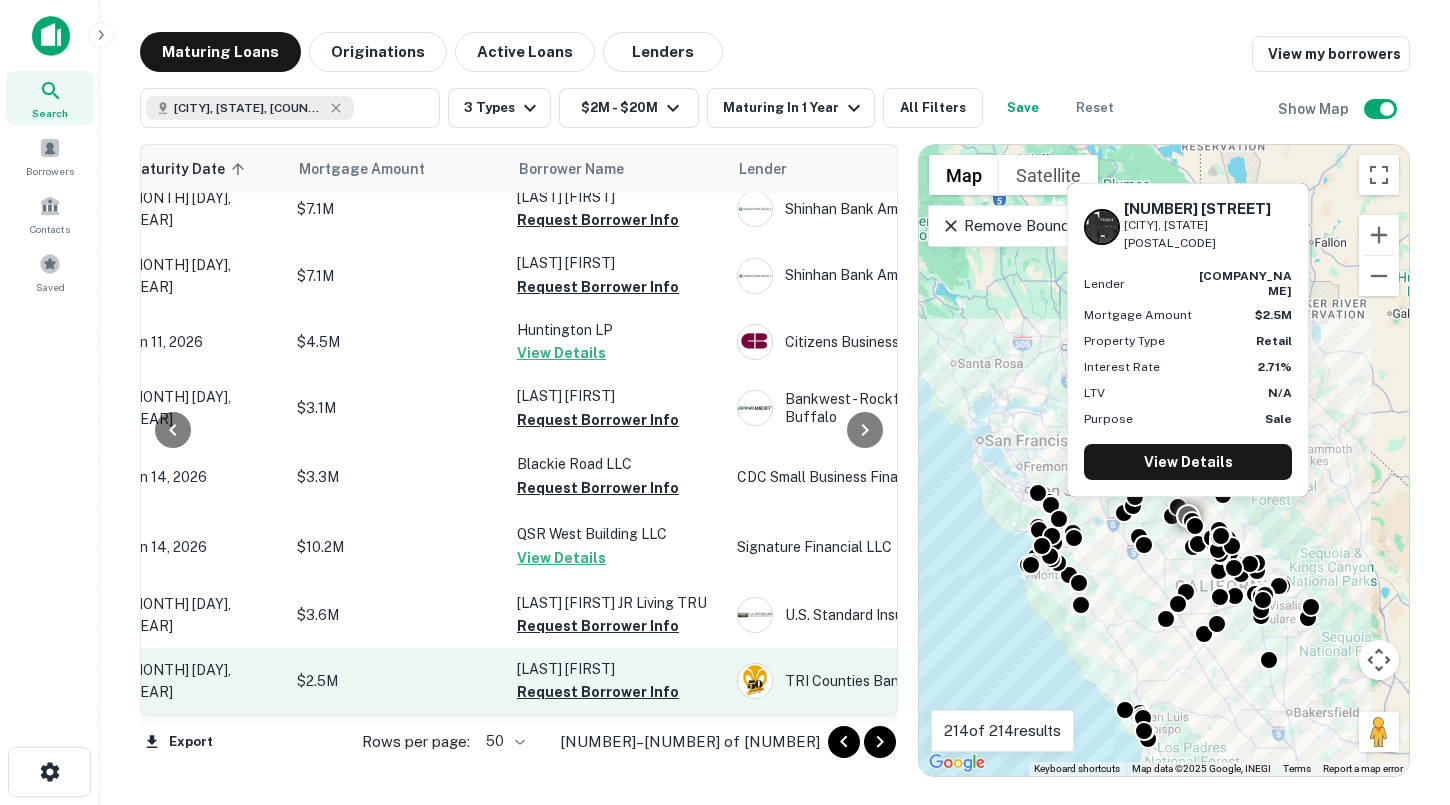 scroll, scrollTop: 3086, scrollLeft: 198, axis: both 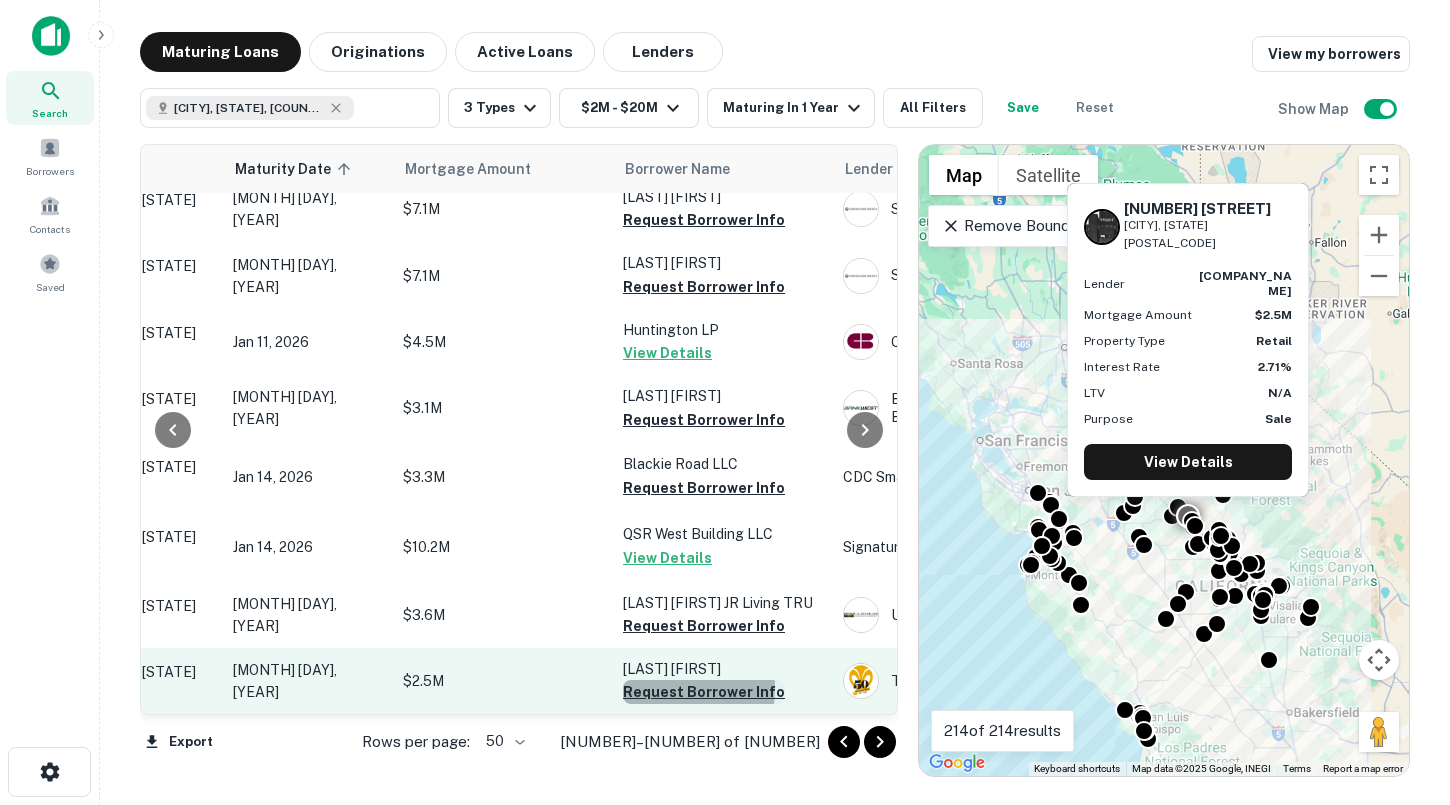click on "Request Borrower Info" at bounding box center [704, 692] 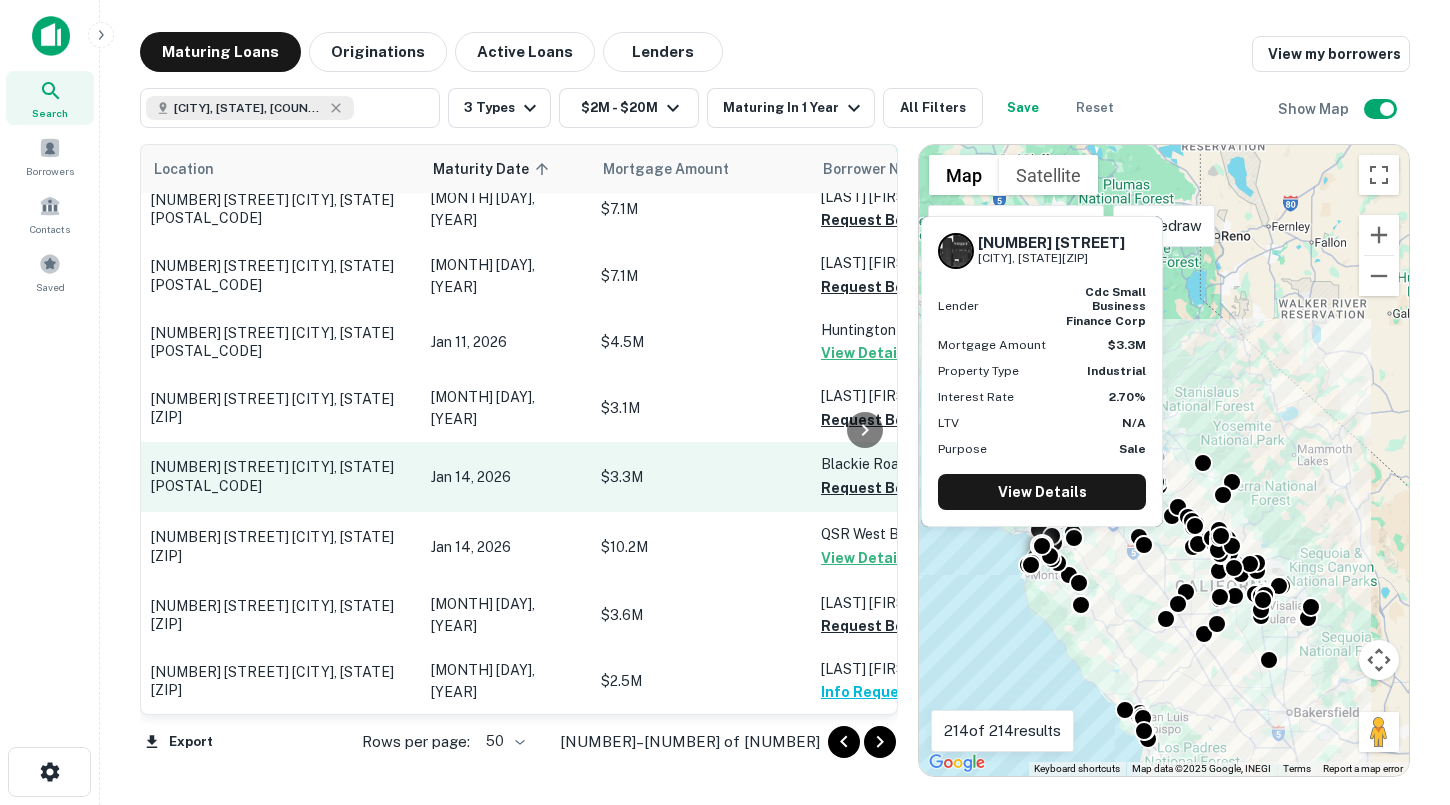 scroll, scrollTop: 3086, scrollLeft: 18, axis: both 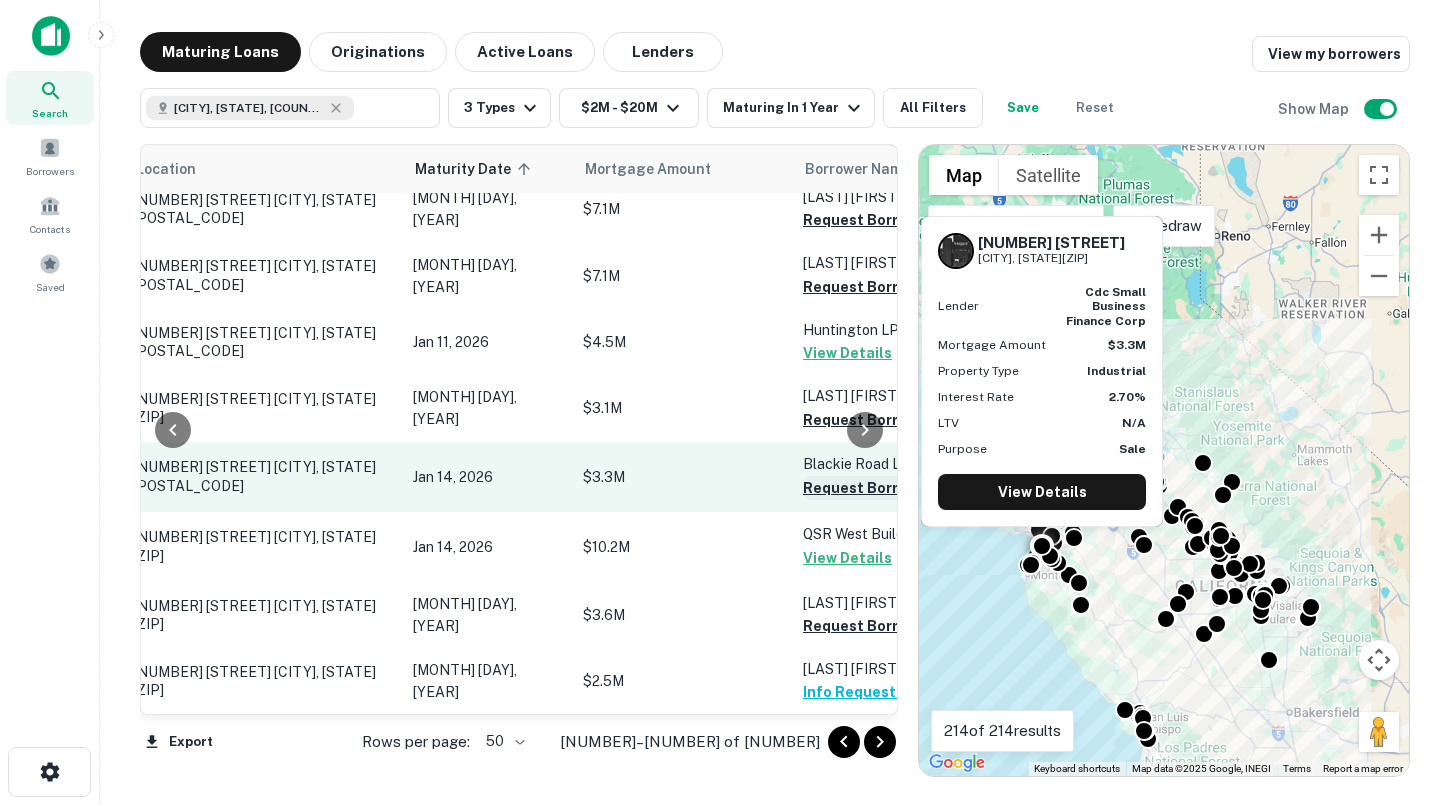 click on "Request Borrower Info" at bounding box center (884, 488) 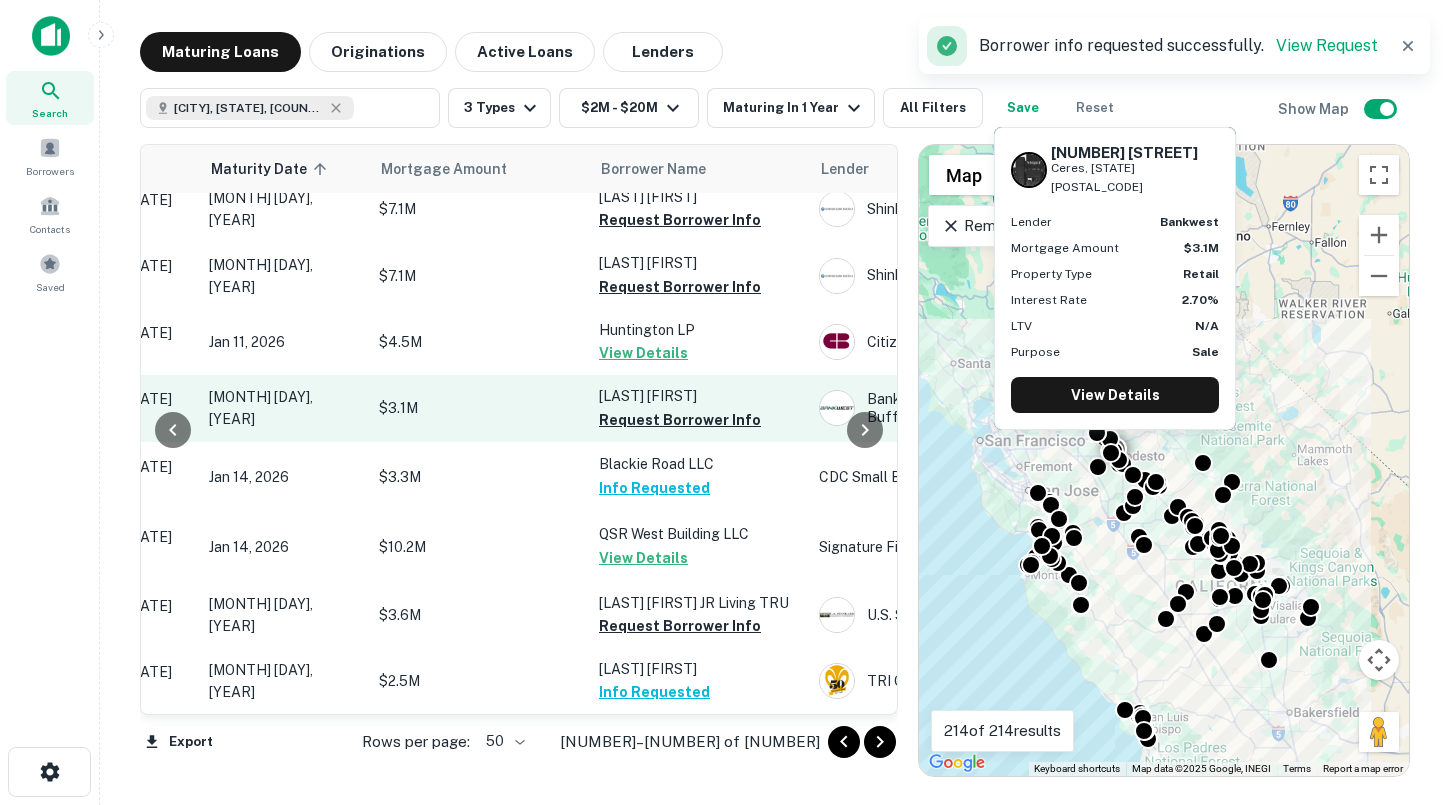 scroll, scrollTop: 3086, scrollLeft: 229, axis: both 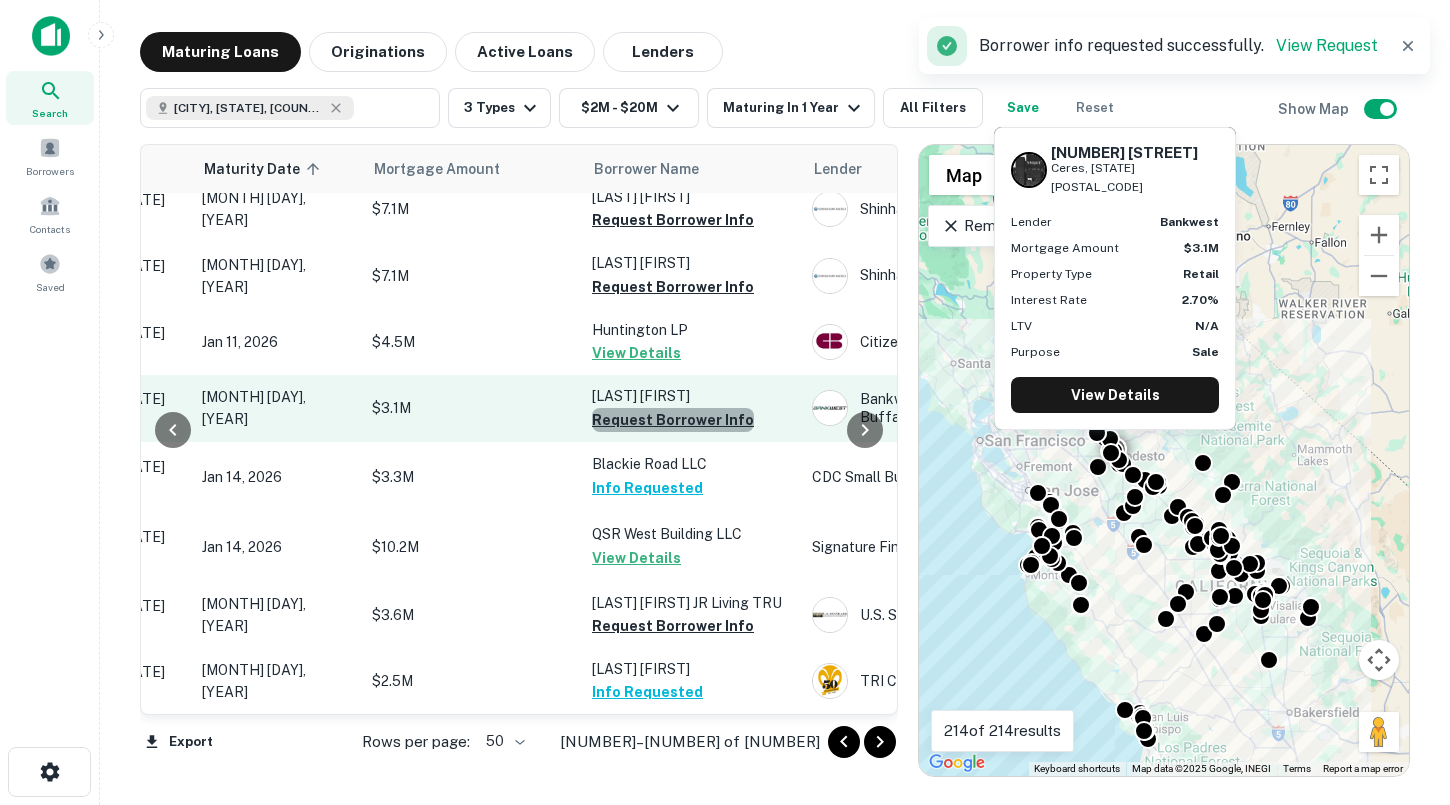 click on "Request Borrower Info" at bounding box center [673, 420] 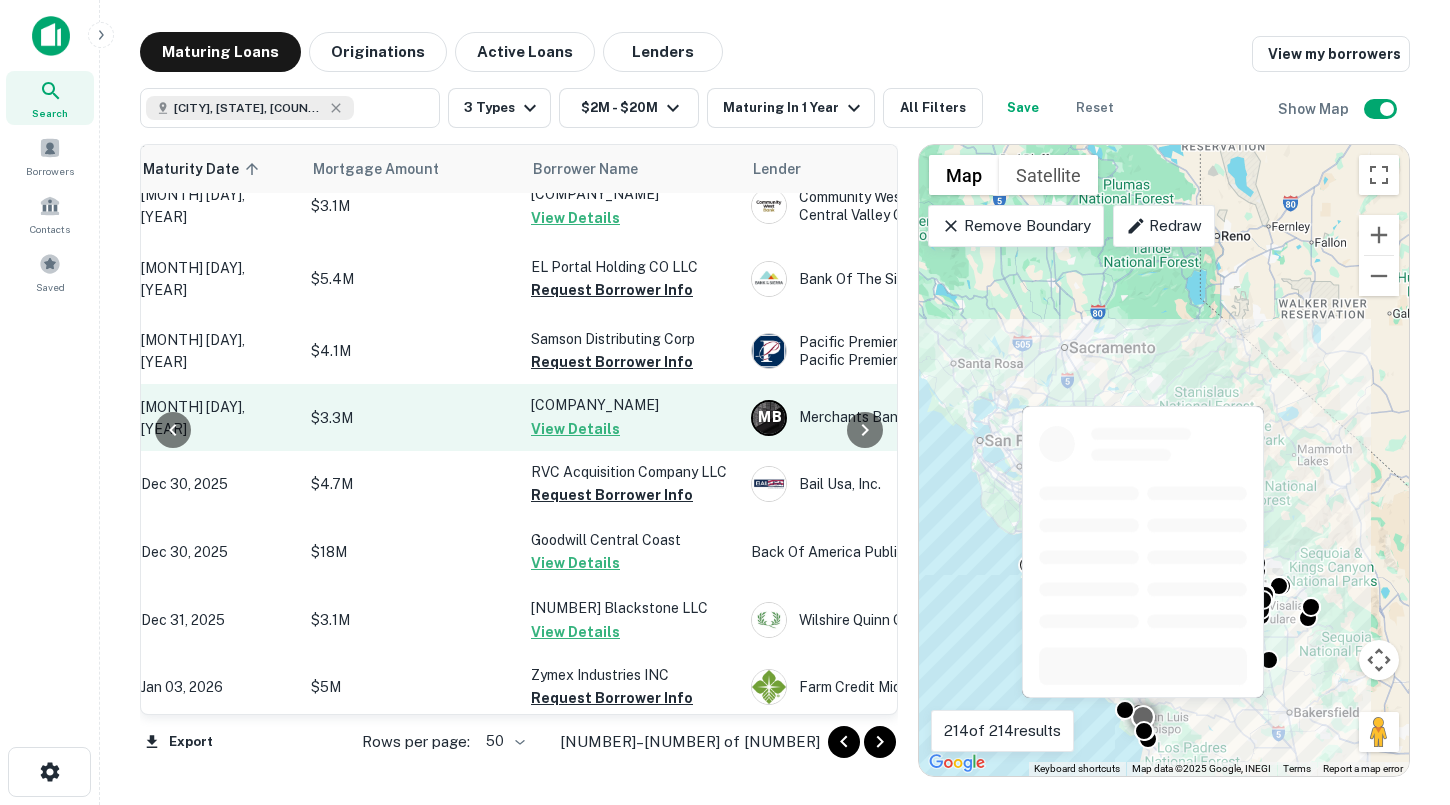 scroll, scrollTop: 2211, scrollLeft: 290, axis: both 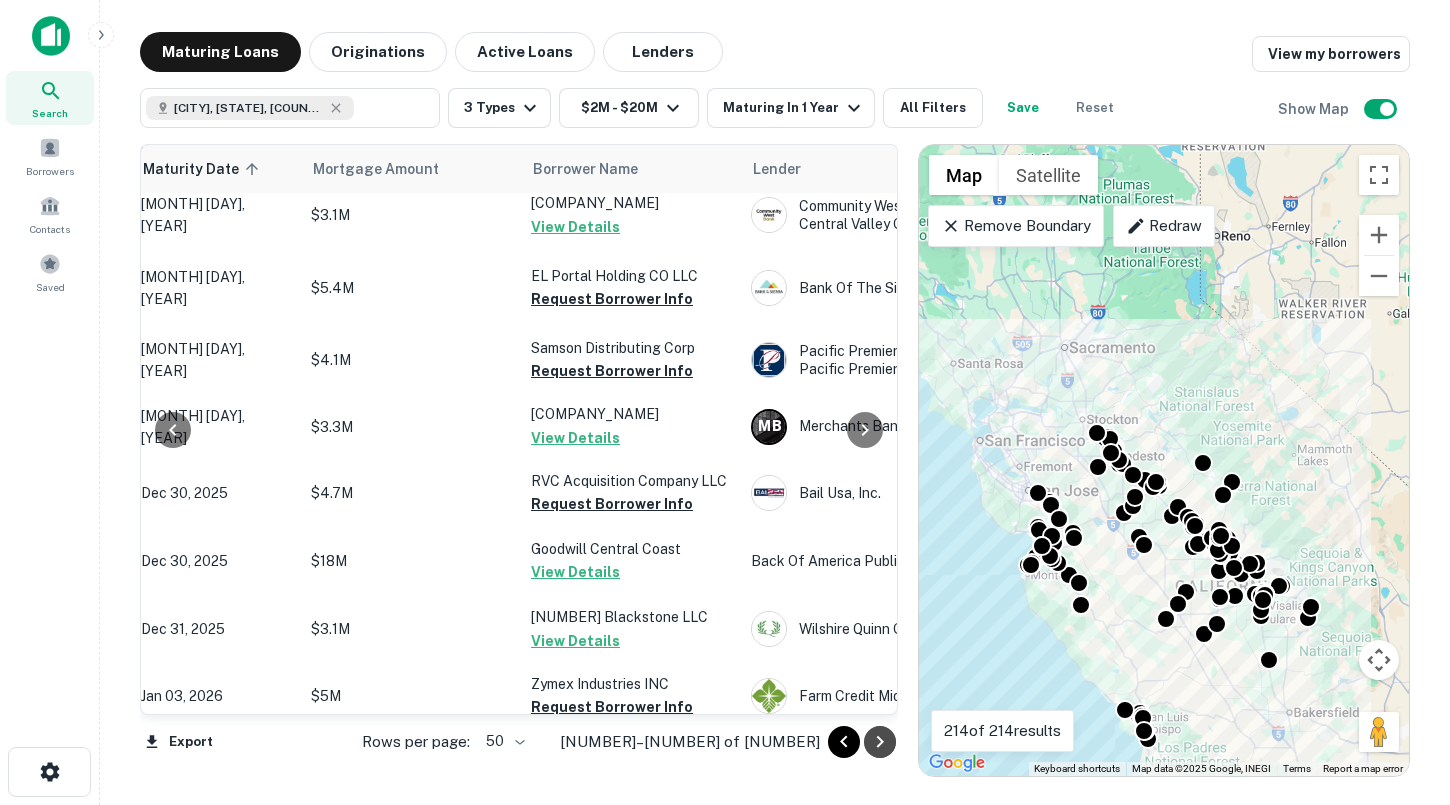 click 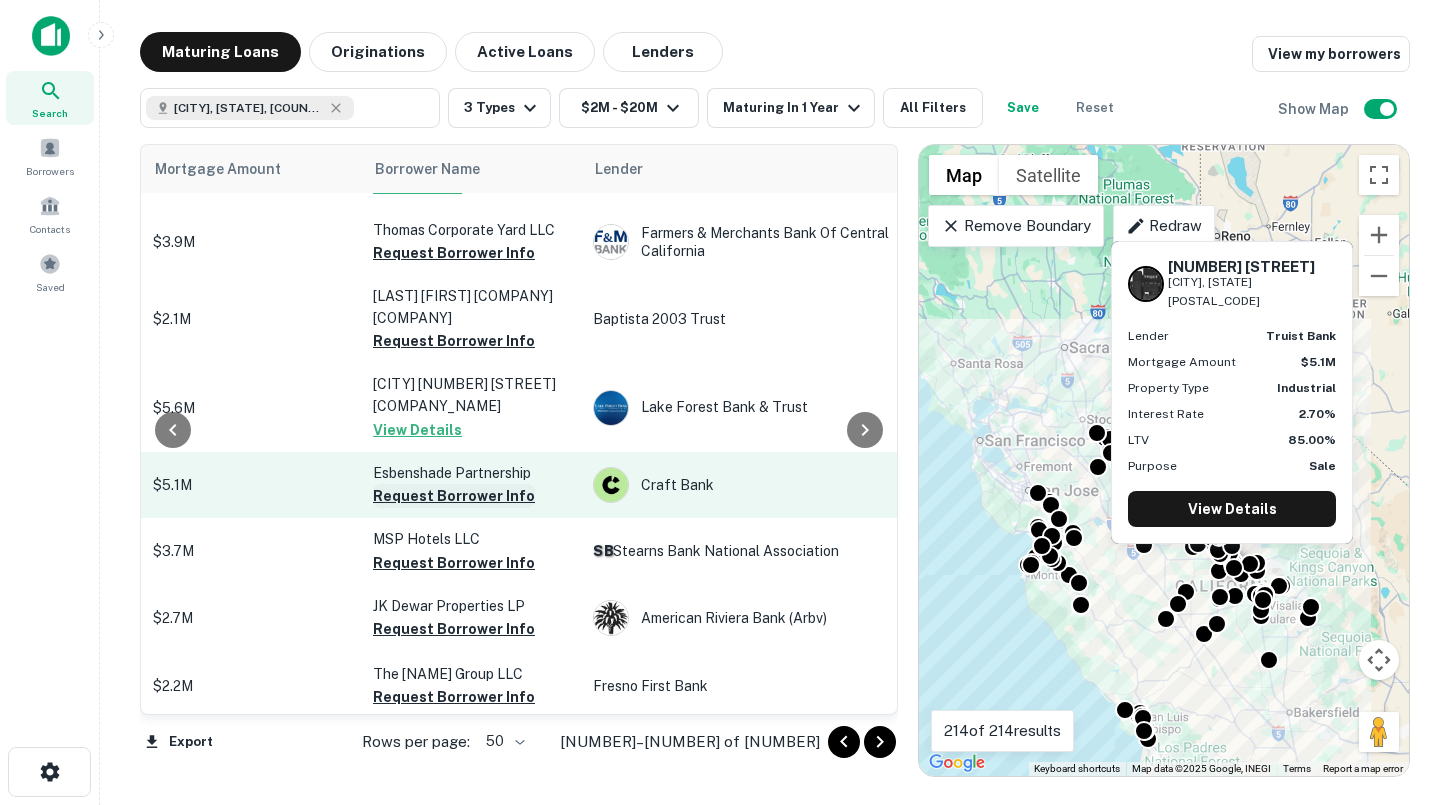 scroll, scrollTop: 2410, scrollLeft: 290, axis: both 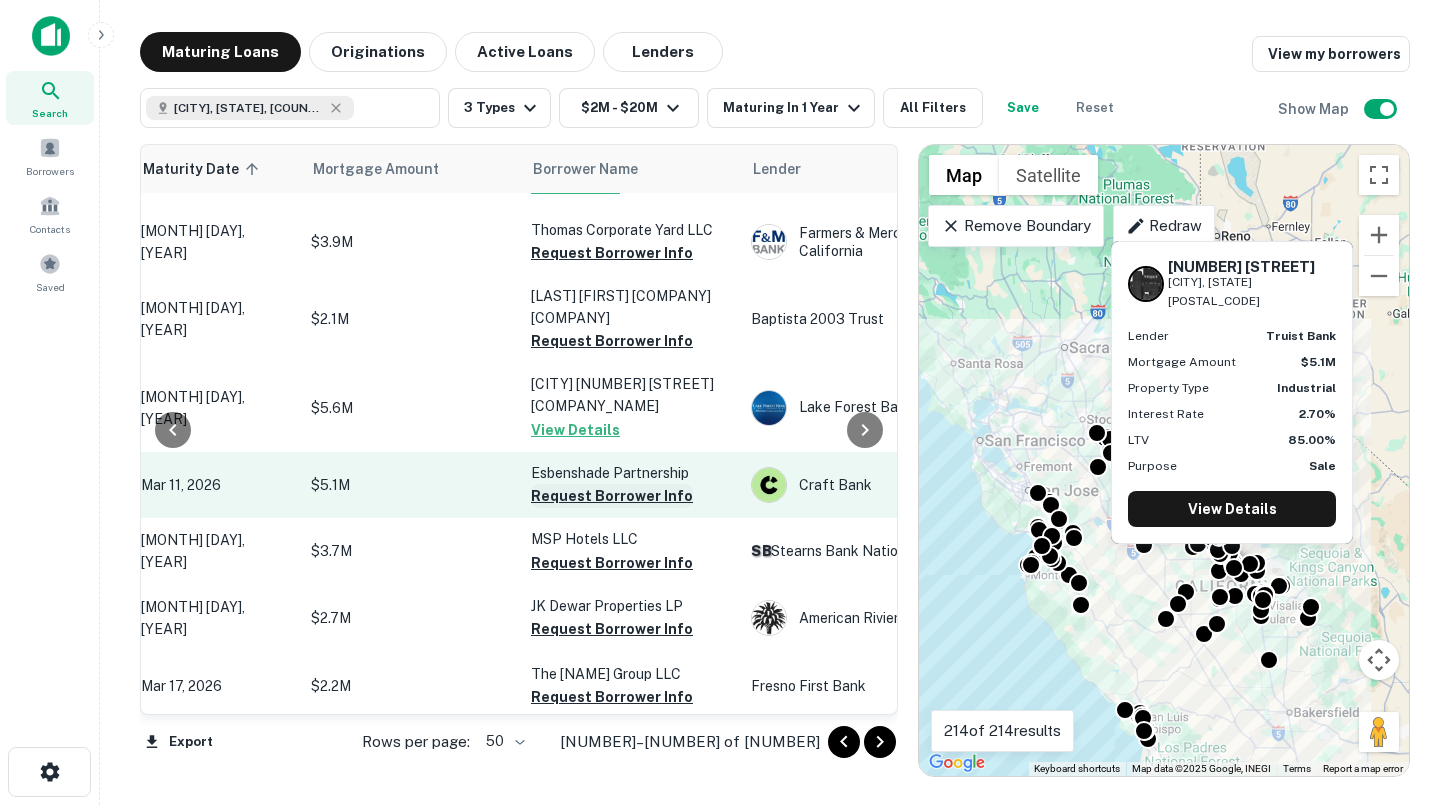 click on "Request Borrower Info" at bounding box center [612, 496] 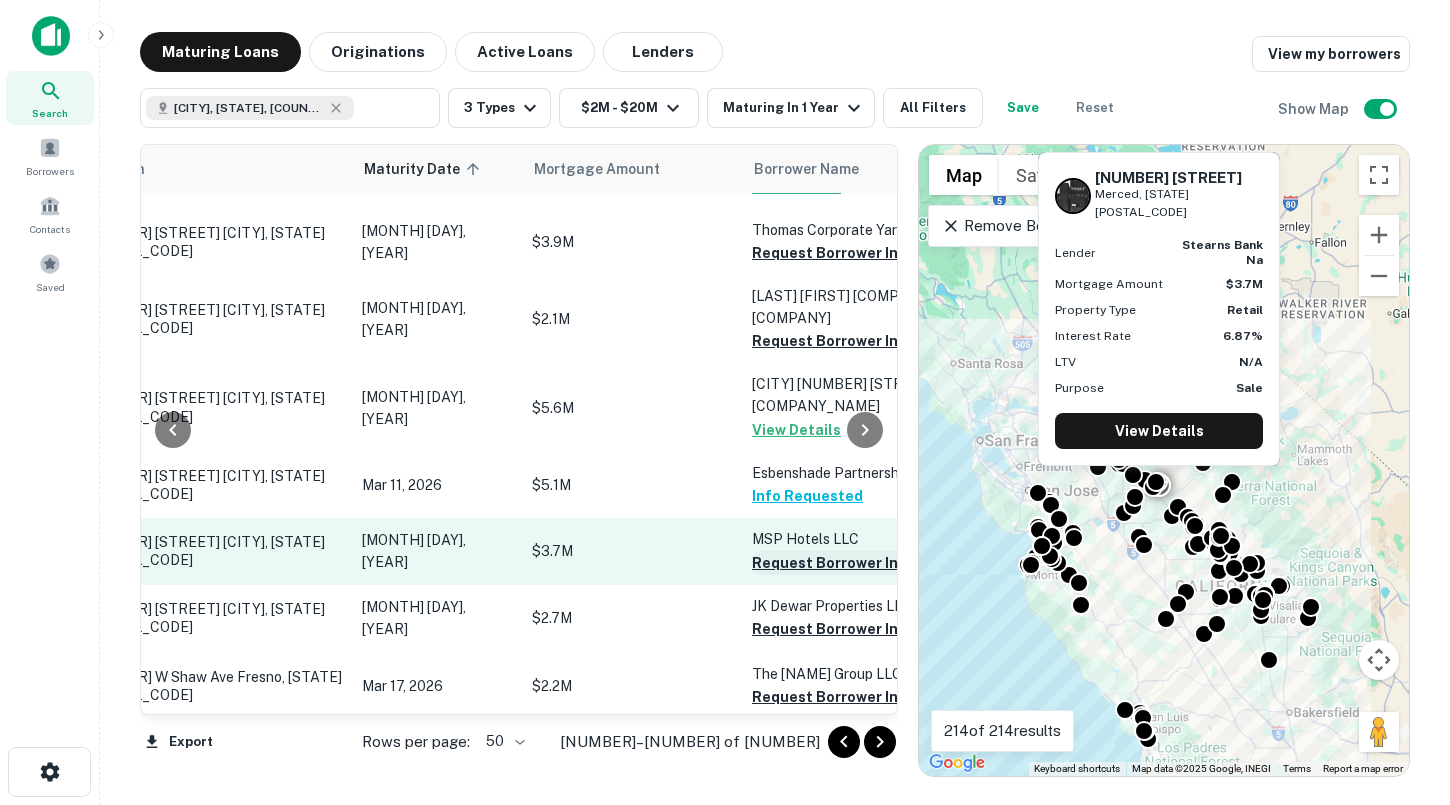 scroll, scrollTop: 2410, scrollLeft: 73, axis: both 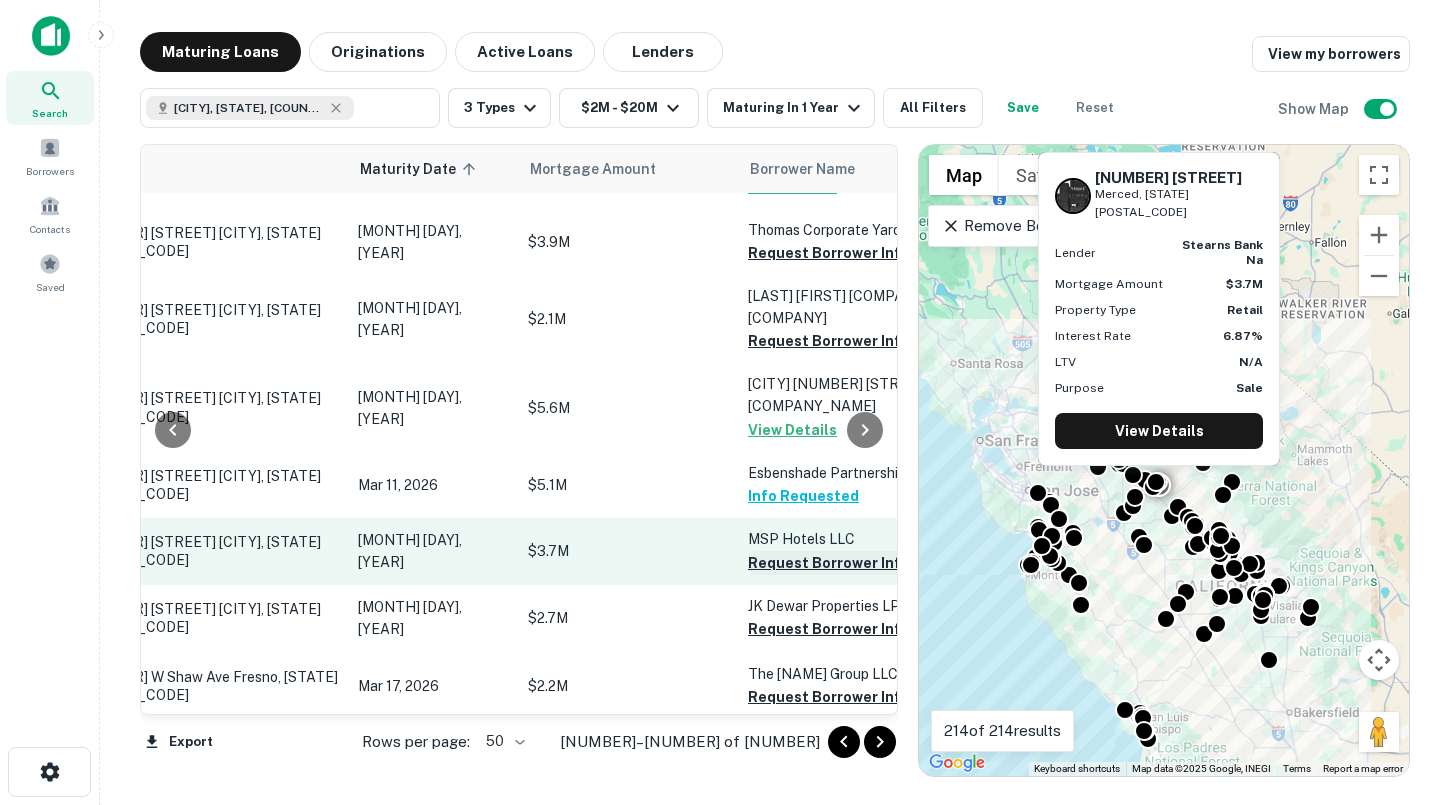 click on "Request Borrower Info" at bounding box center [829, 563] 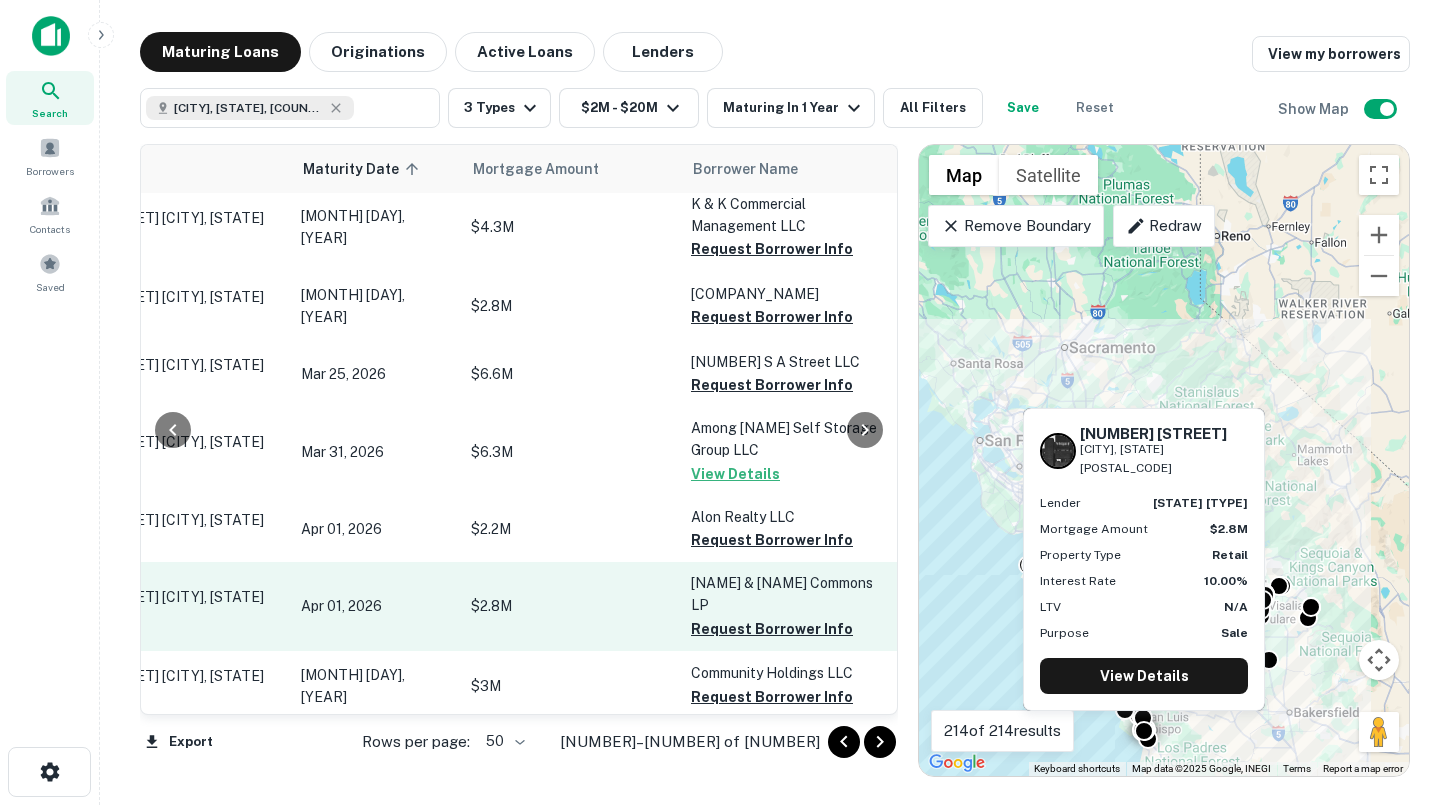 scroll, scrollTop: 3081, scrollLeft: 127, axis: both 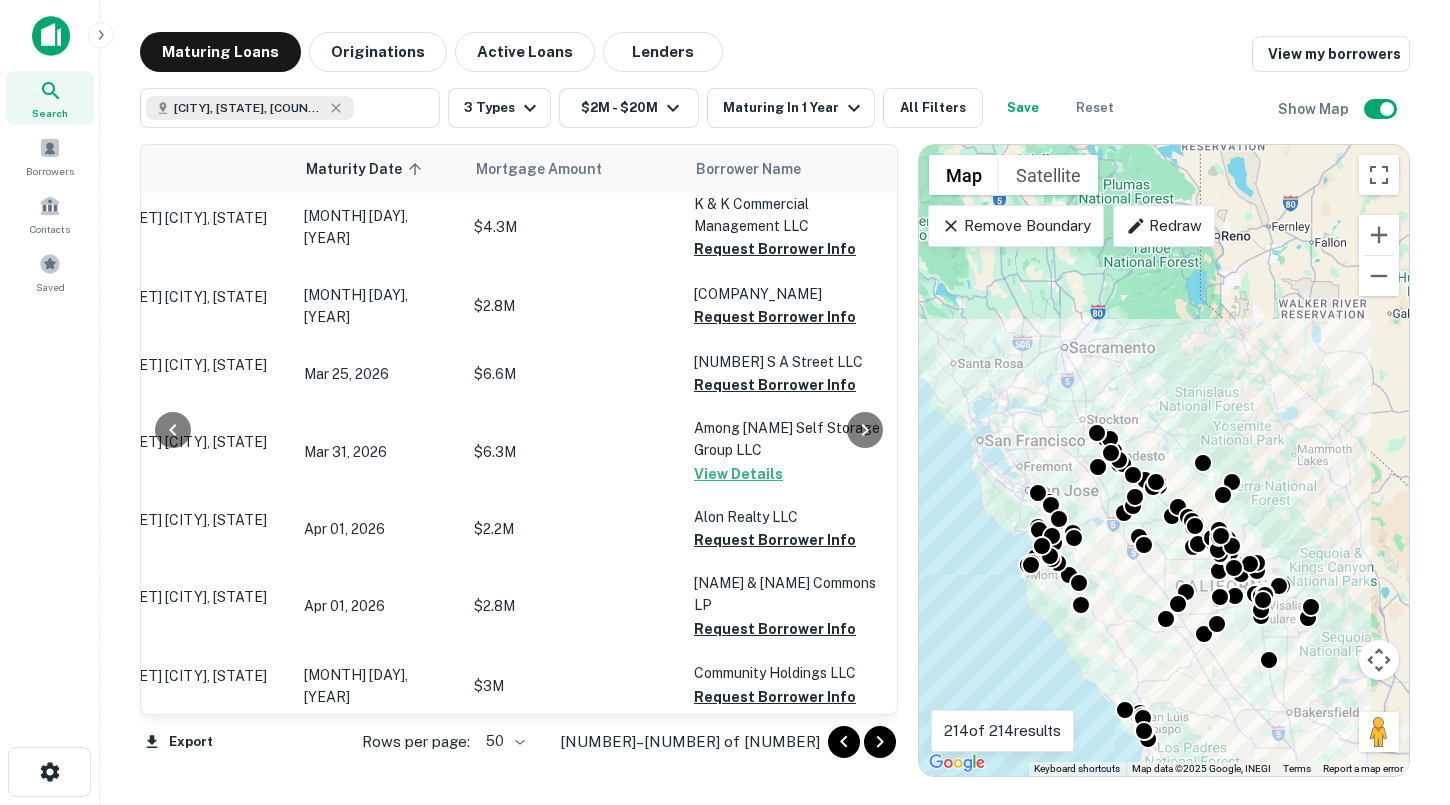 click 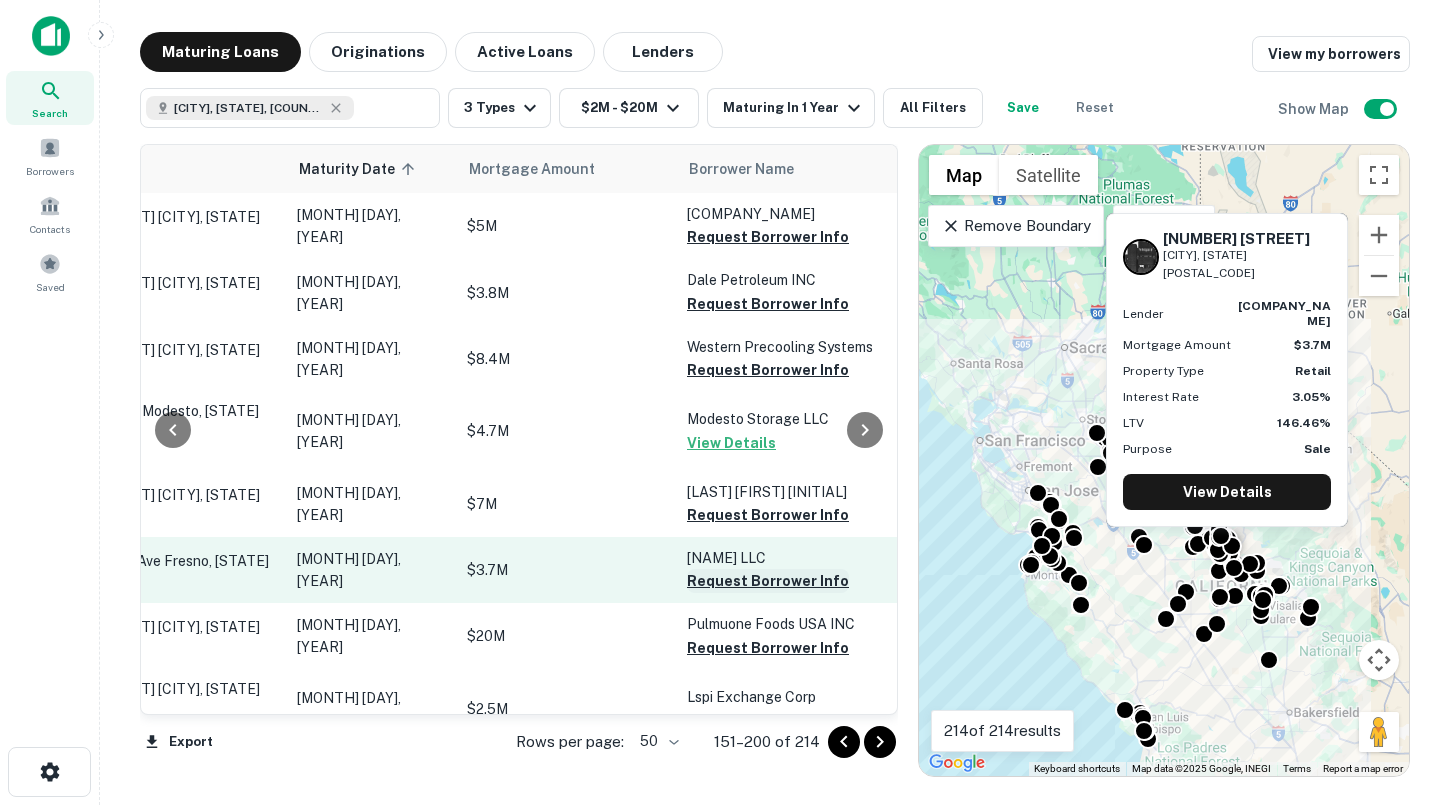 scroll, scrollTop: 0, scrollLeft: 136, axis: horizontal 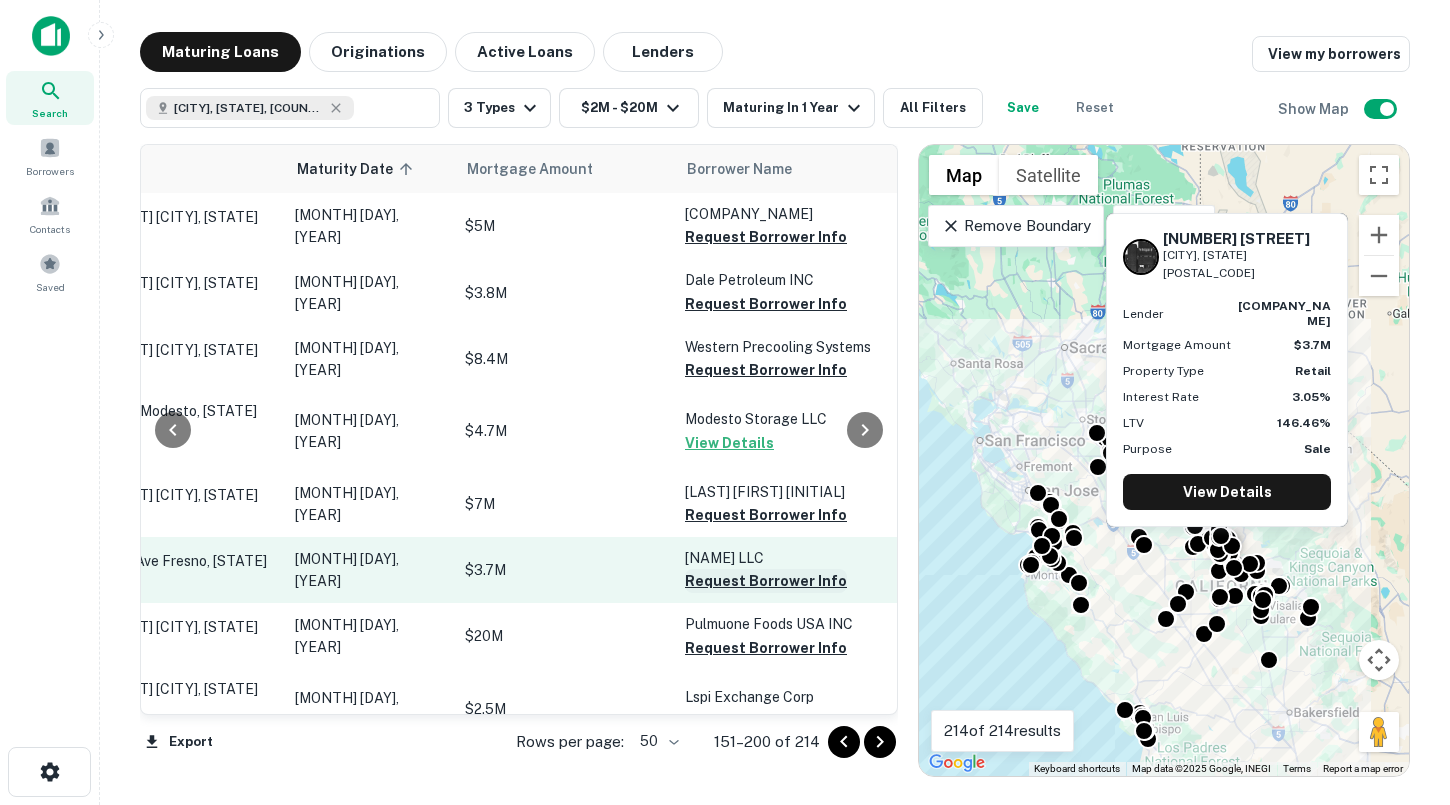click on "Request Borrower Info" at bounding box center (766, 581) 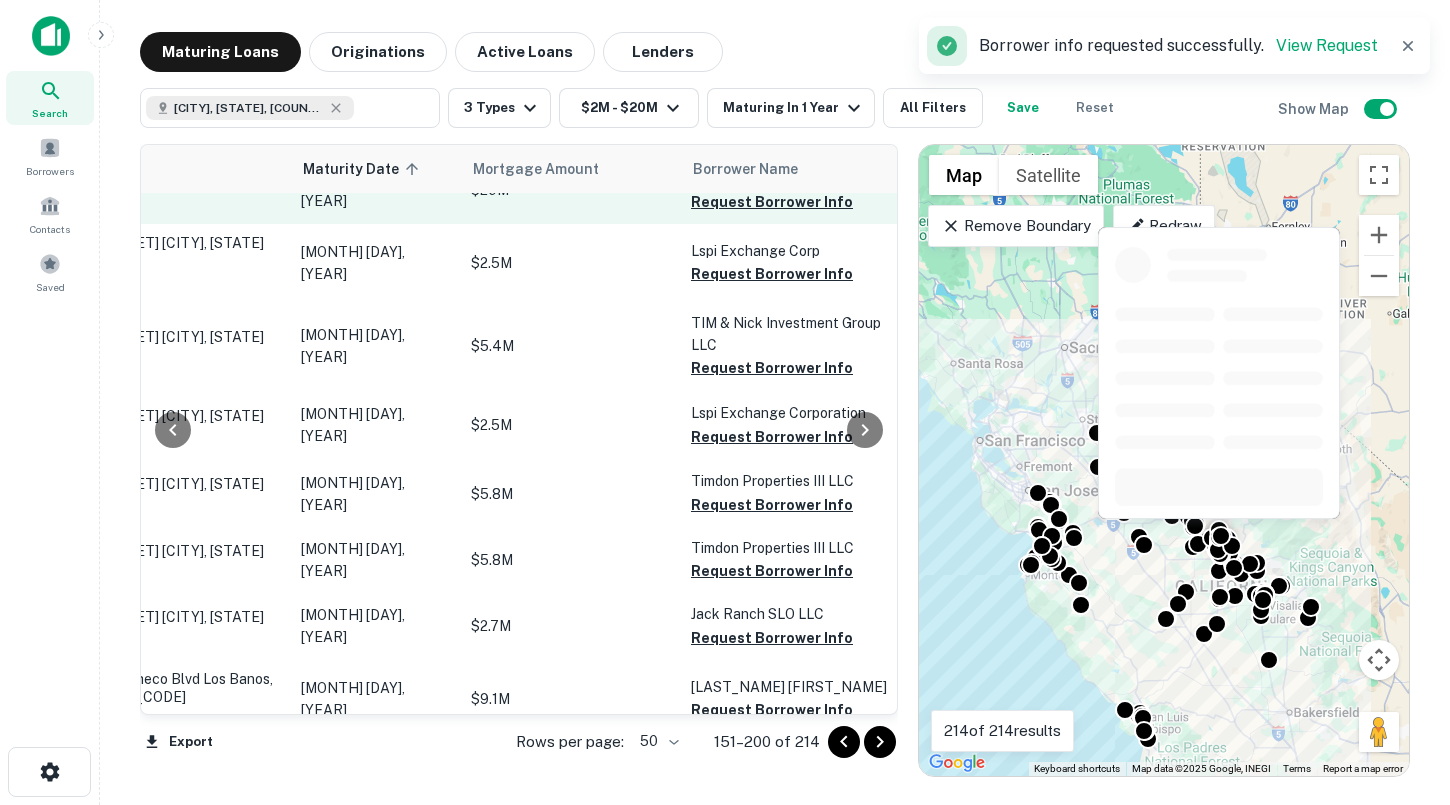 scroll, scrollTop: 446, scrollLeft: 129, axis: both 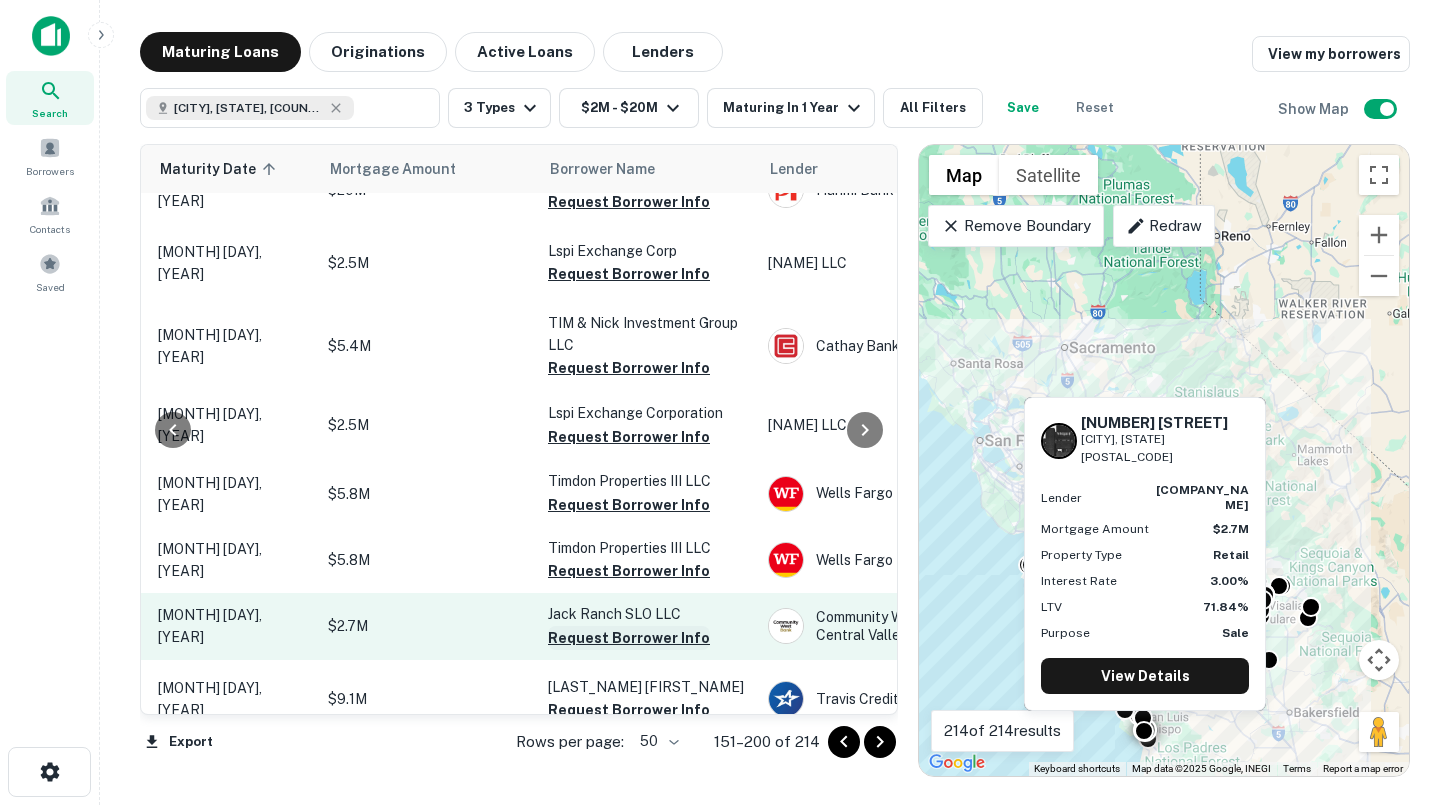 click on "Request Borrower Info" at bounding box center [629, 638] 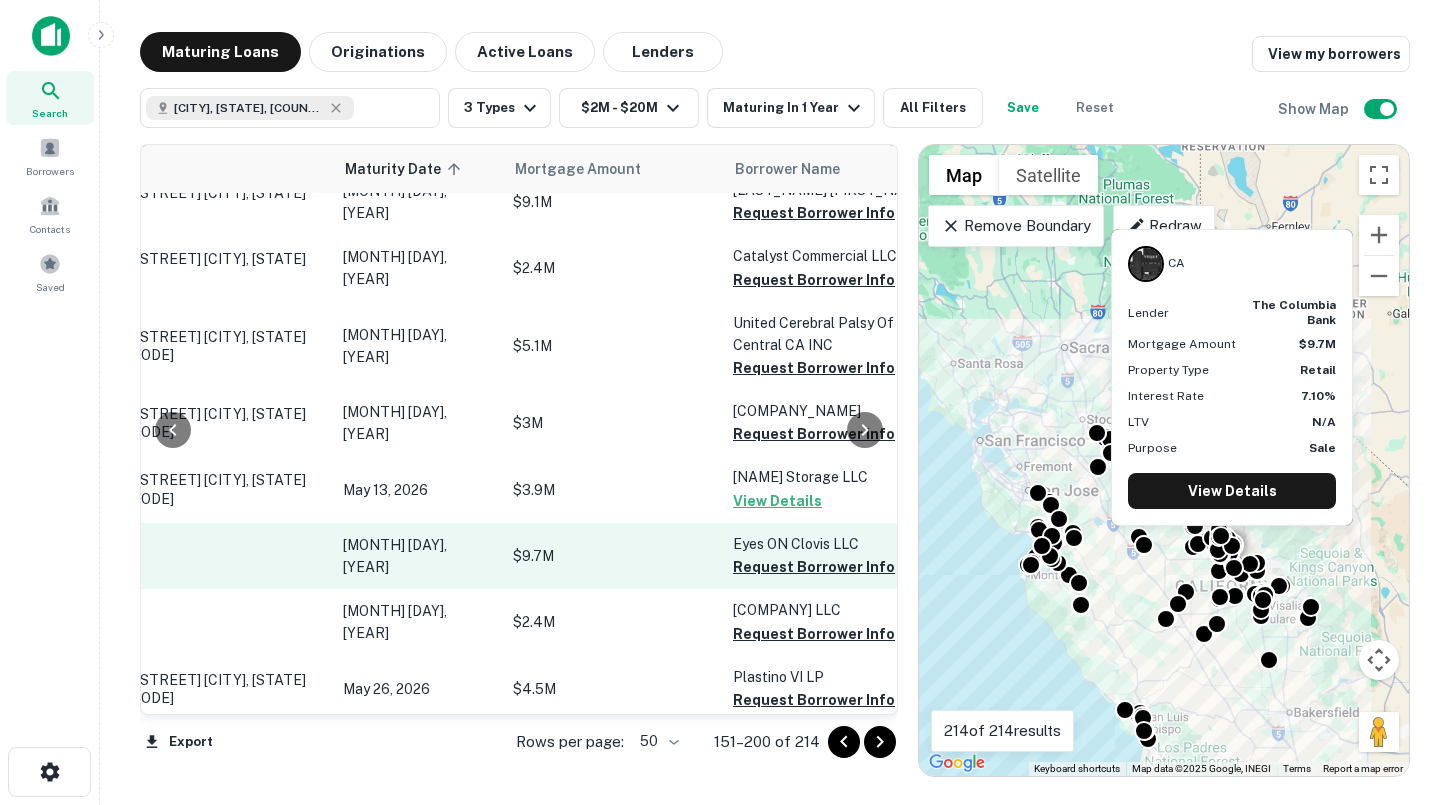 scroll, scrollTop: 1015, scrollLeft: 0, axis: vertical 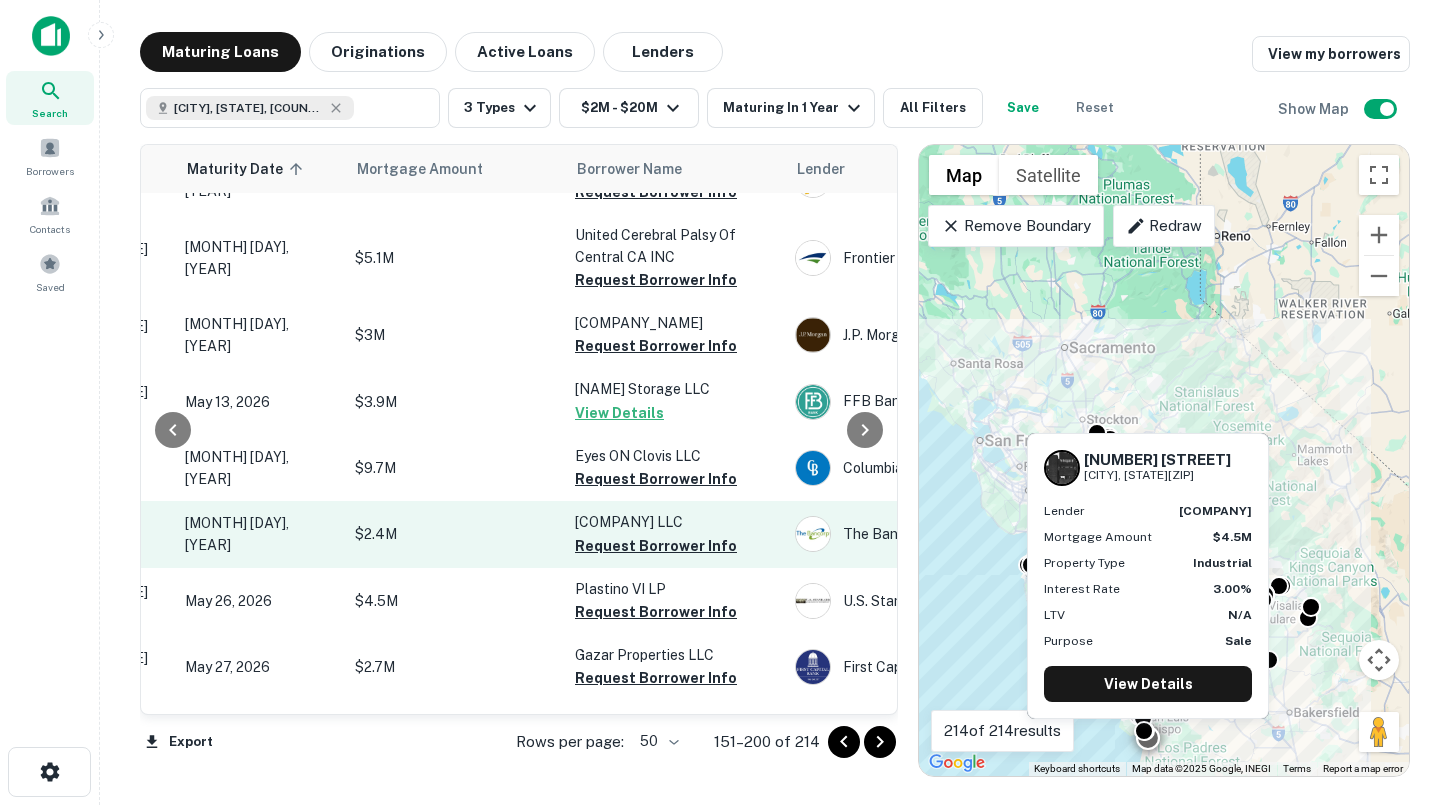click on "Request Borrower Info" at bounding box center (656, 612) 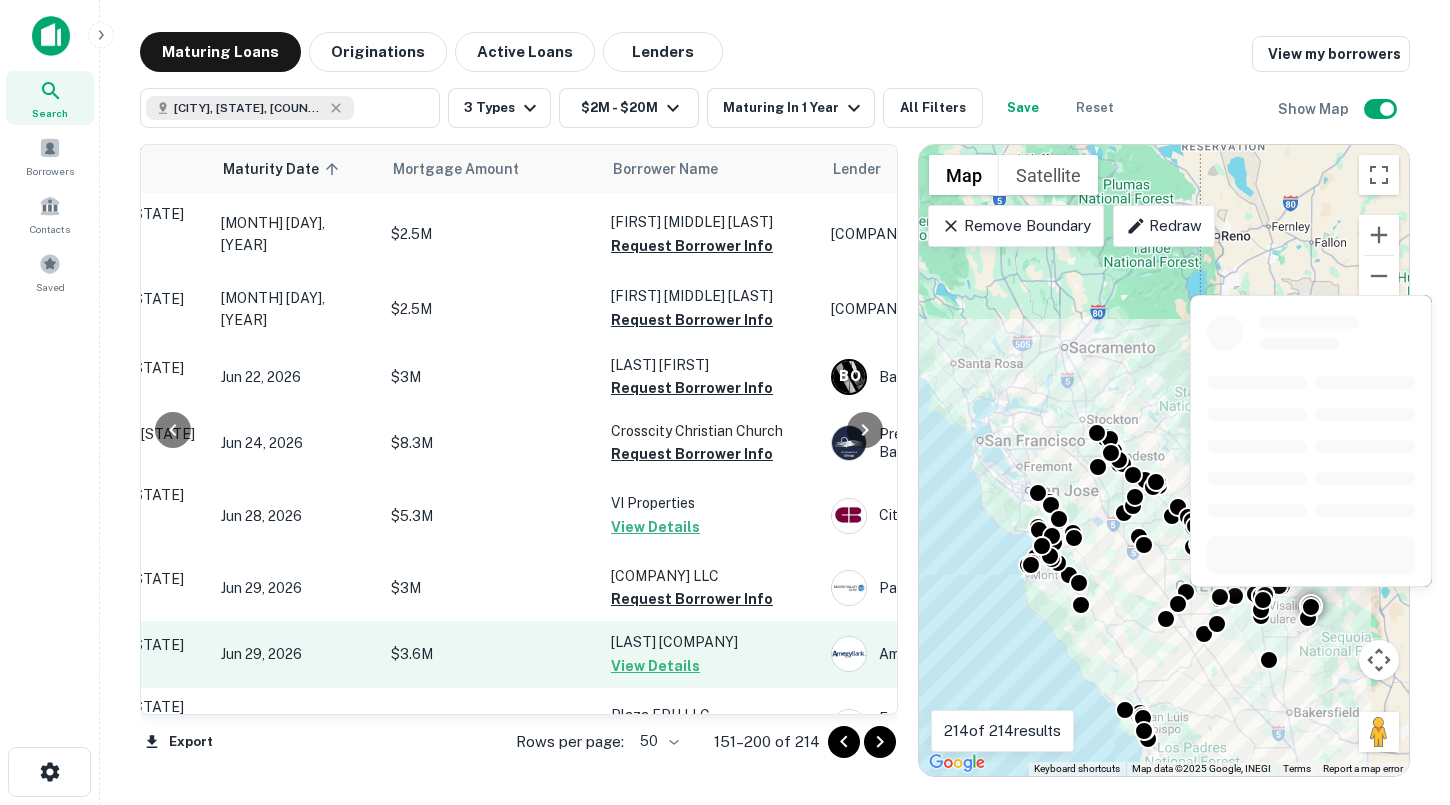 scroll, scrollTop: 2409, scrollLeft: 210, axis: both 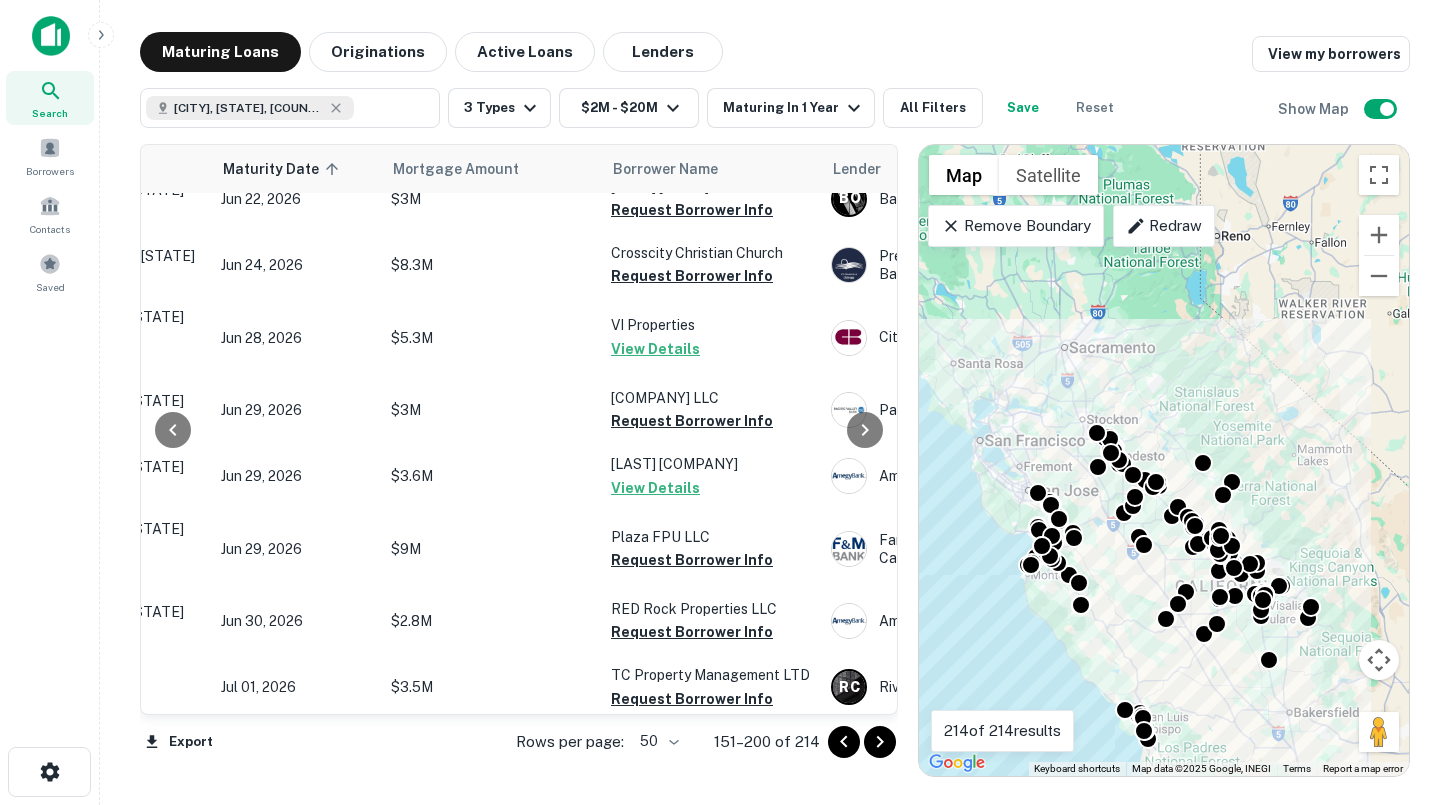 click on "Remove Boundary" at bounding box center [1015, 226] 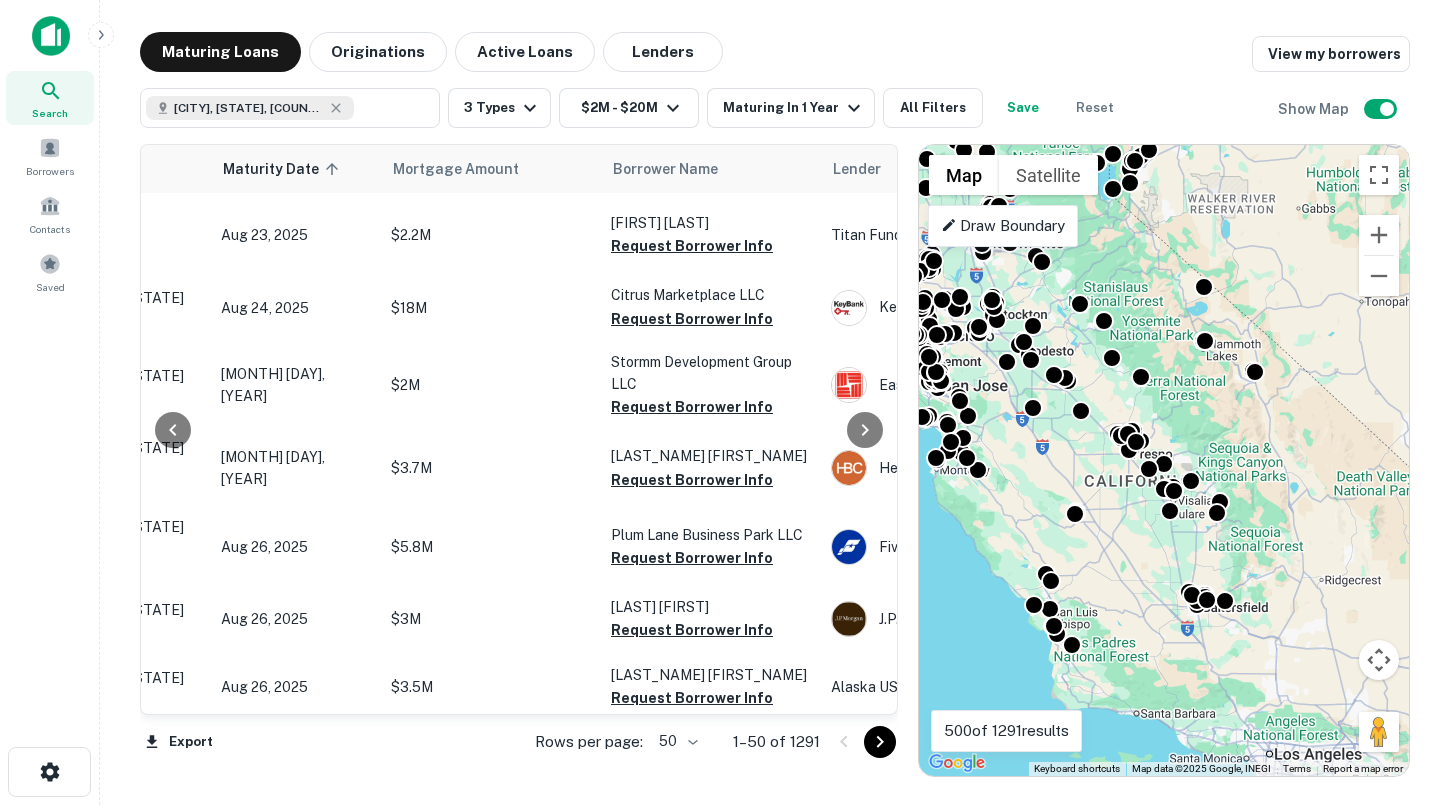 drag, startPoint x: 1283, startPoint y: 527, endPoint x: 1137, endPoint y: 397, distance: 195.48914 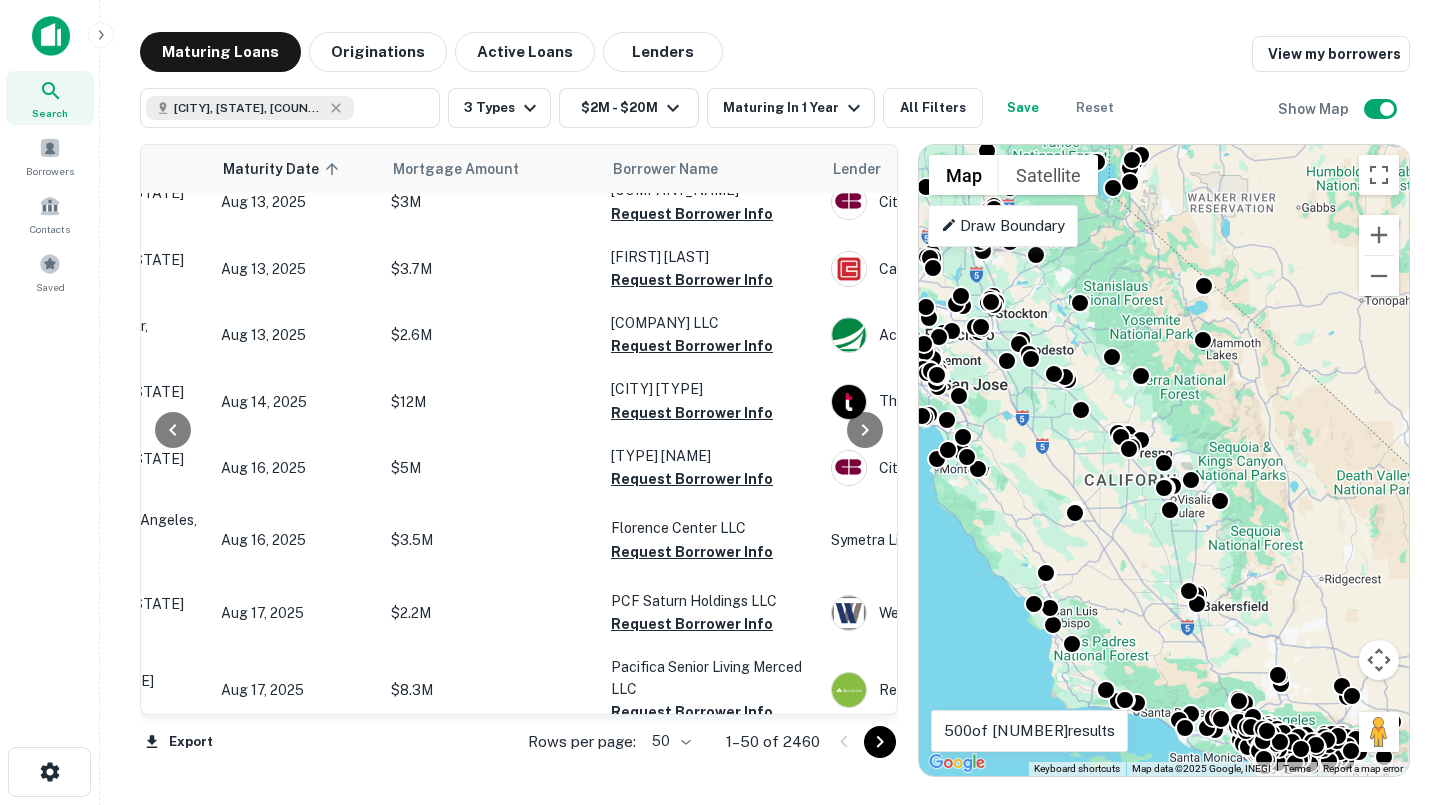 click on "Draw Boundary" at bounding box center (1002, 226) 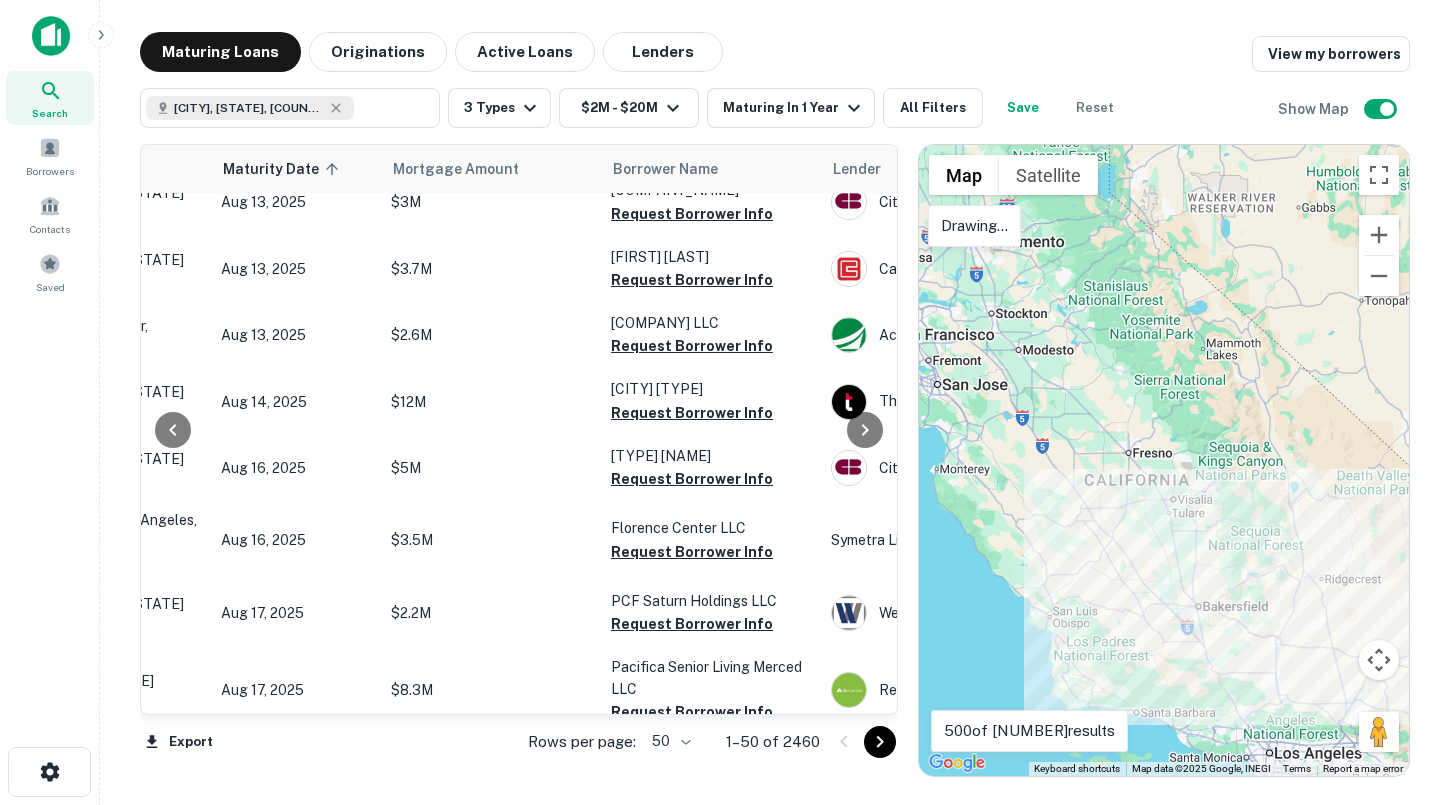 drag, startPoint x: 1225, startPoint y: 569, endPoint x: 1189, endPoint y: 570, distance: 36.013885 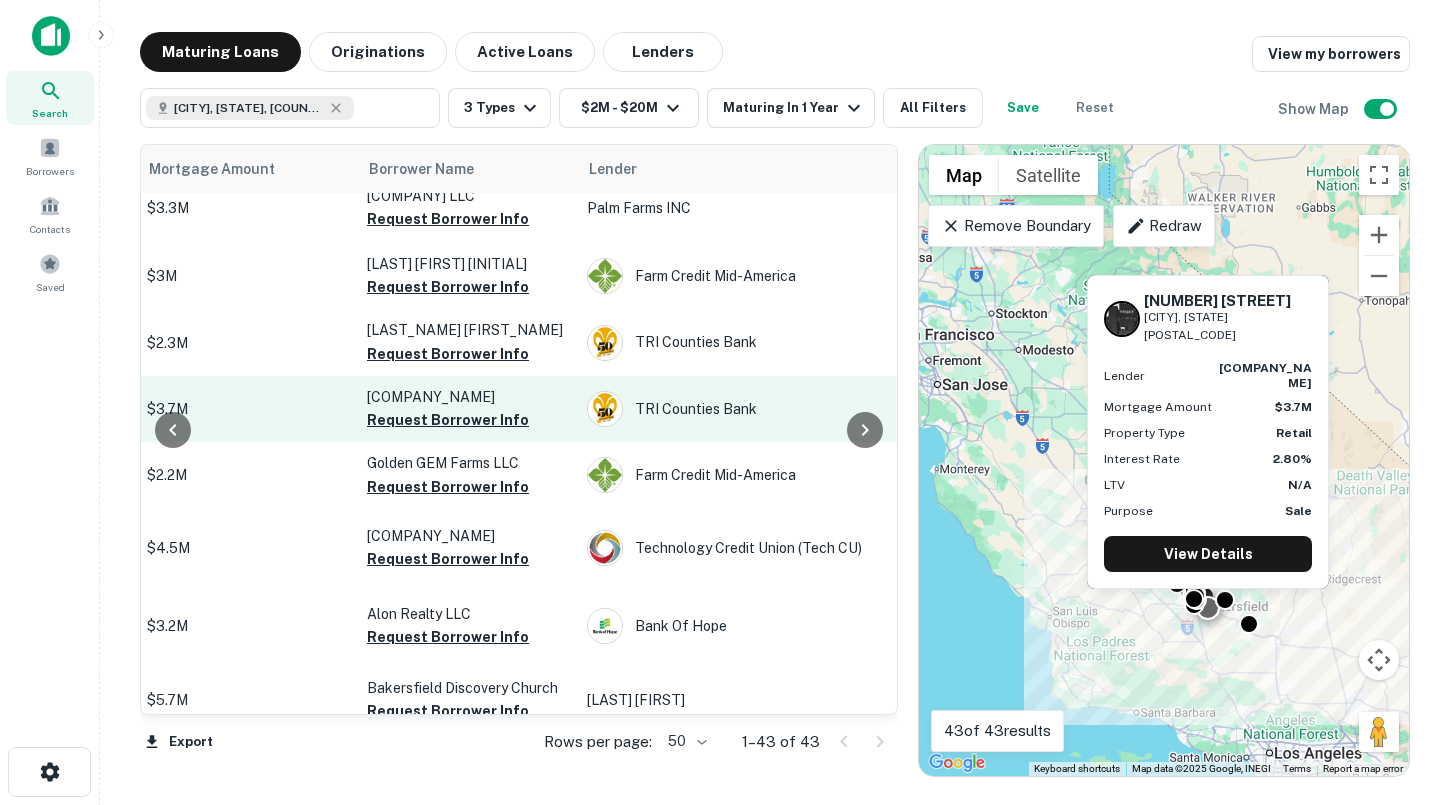scroll, scrollTop: 1570, scrollLeft: 351, axis: both 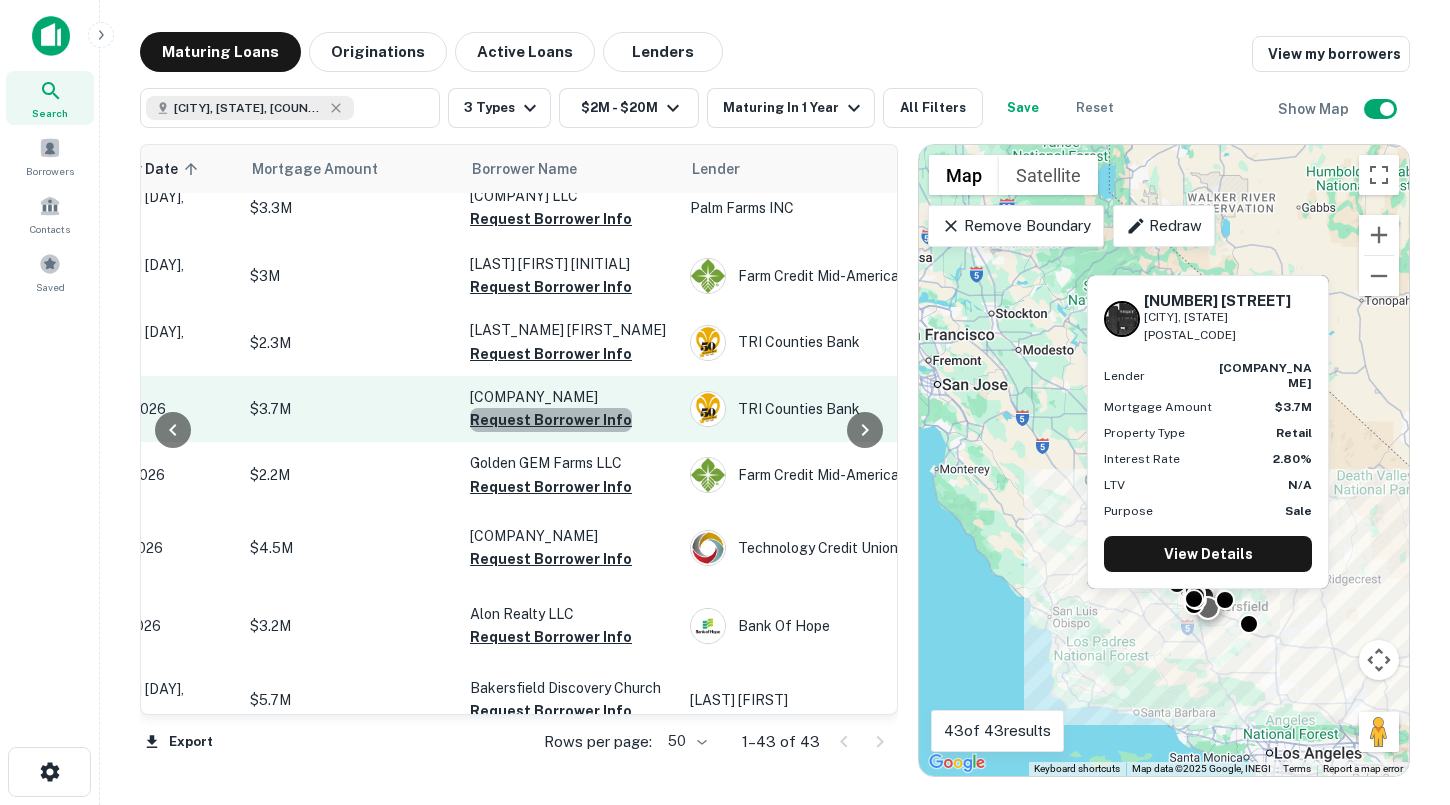 click on "Request Borrower Info" at bounding box center [551, 420] 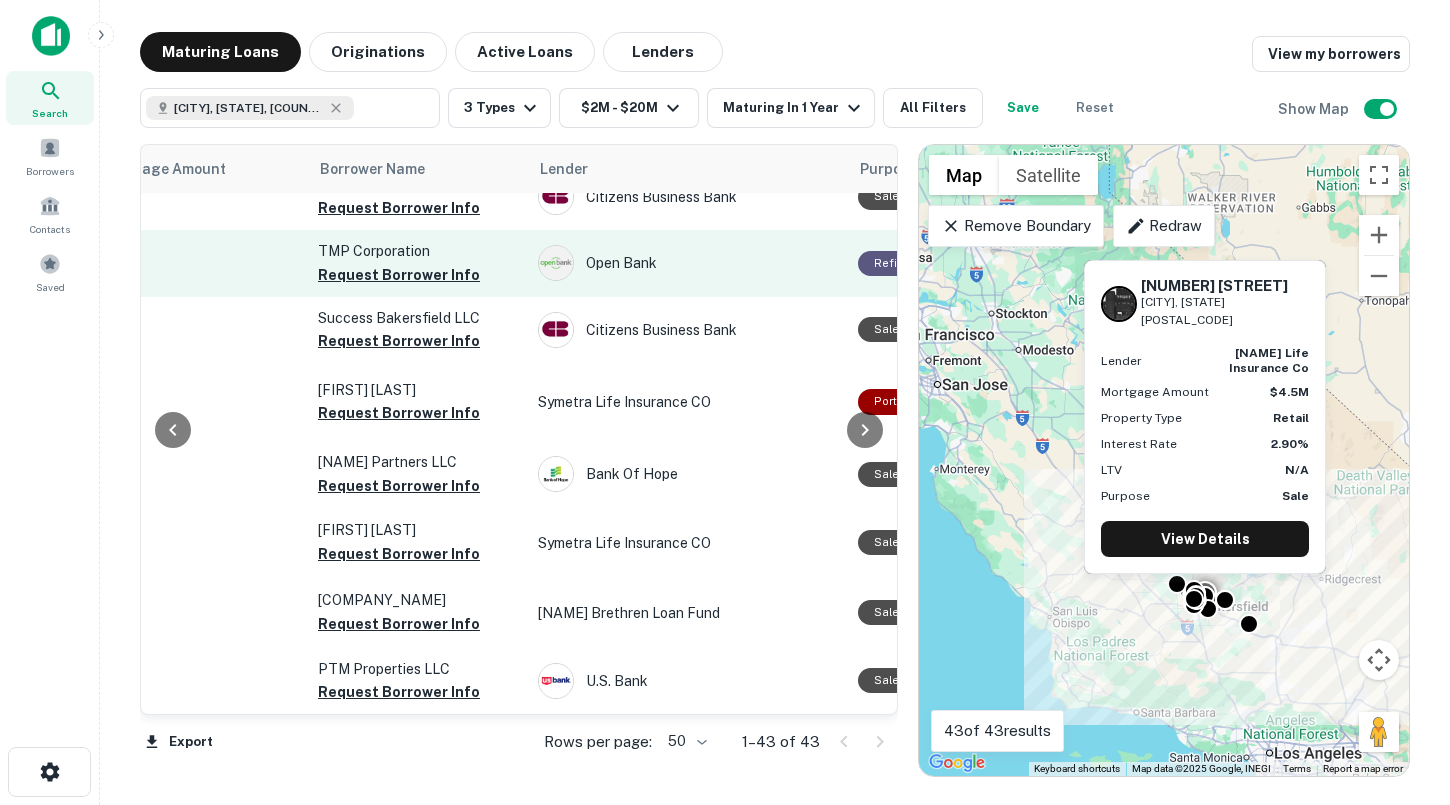 scroll, scrollTop: 2599, scrollLeft: 500, axis: both 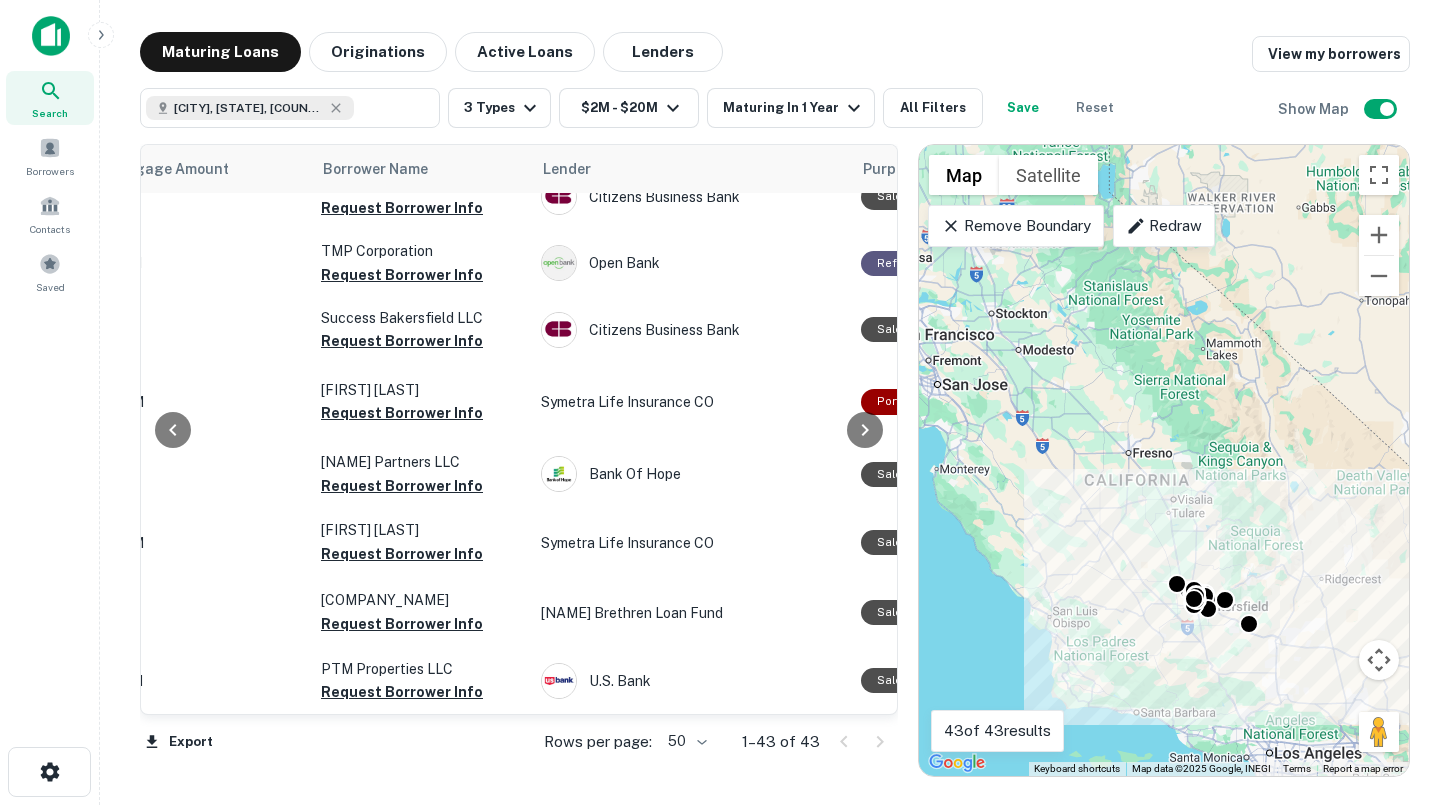 click on "Remove Boundary" at bounding box center [1015, 226] 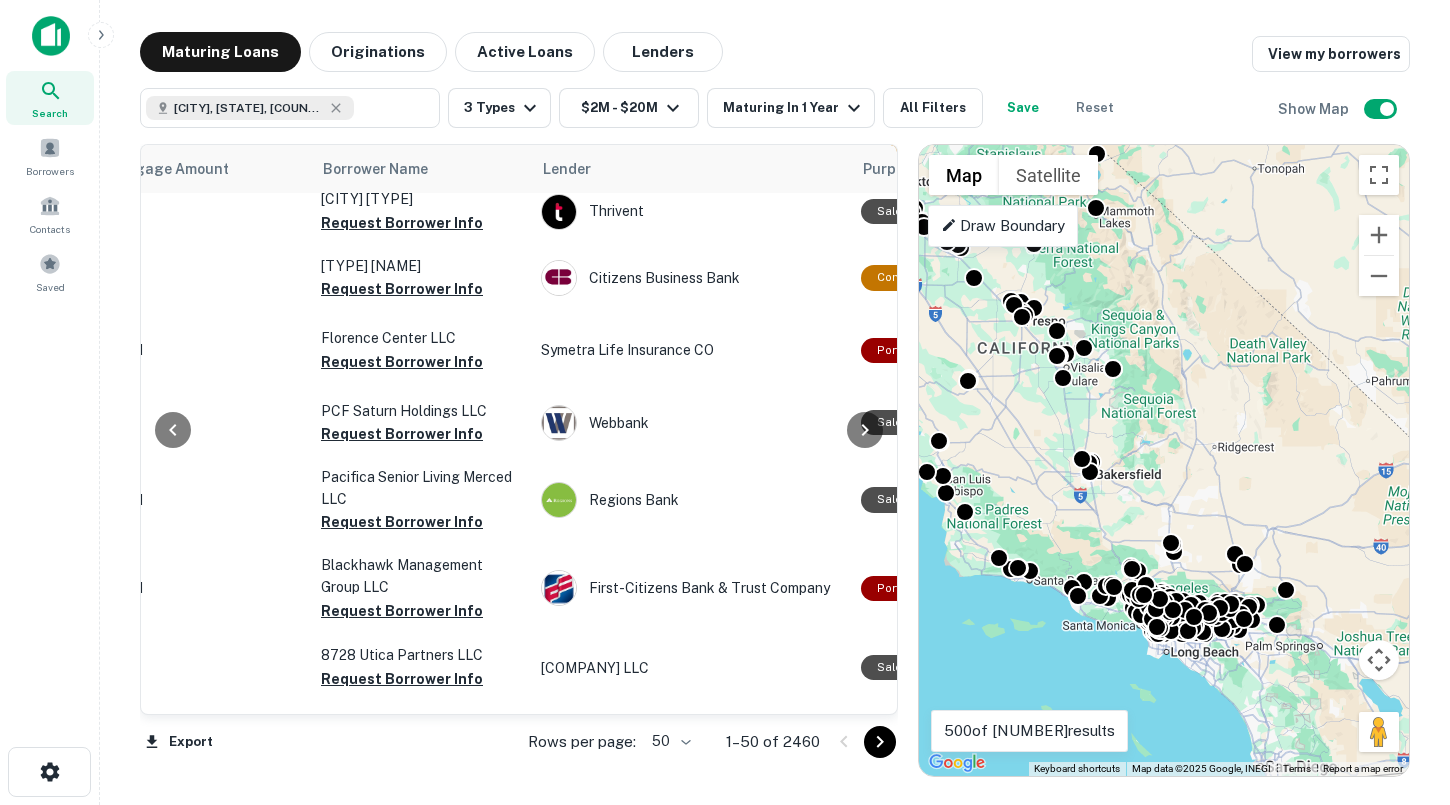 drag, startPoint x: 1197, startPoint y: 719, endPoint x: 1085, endPoint y: 580, distance: 178.5077 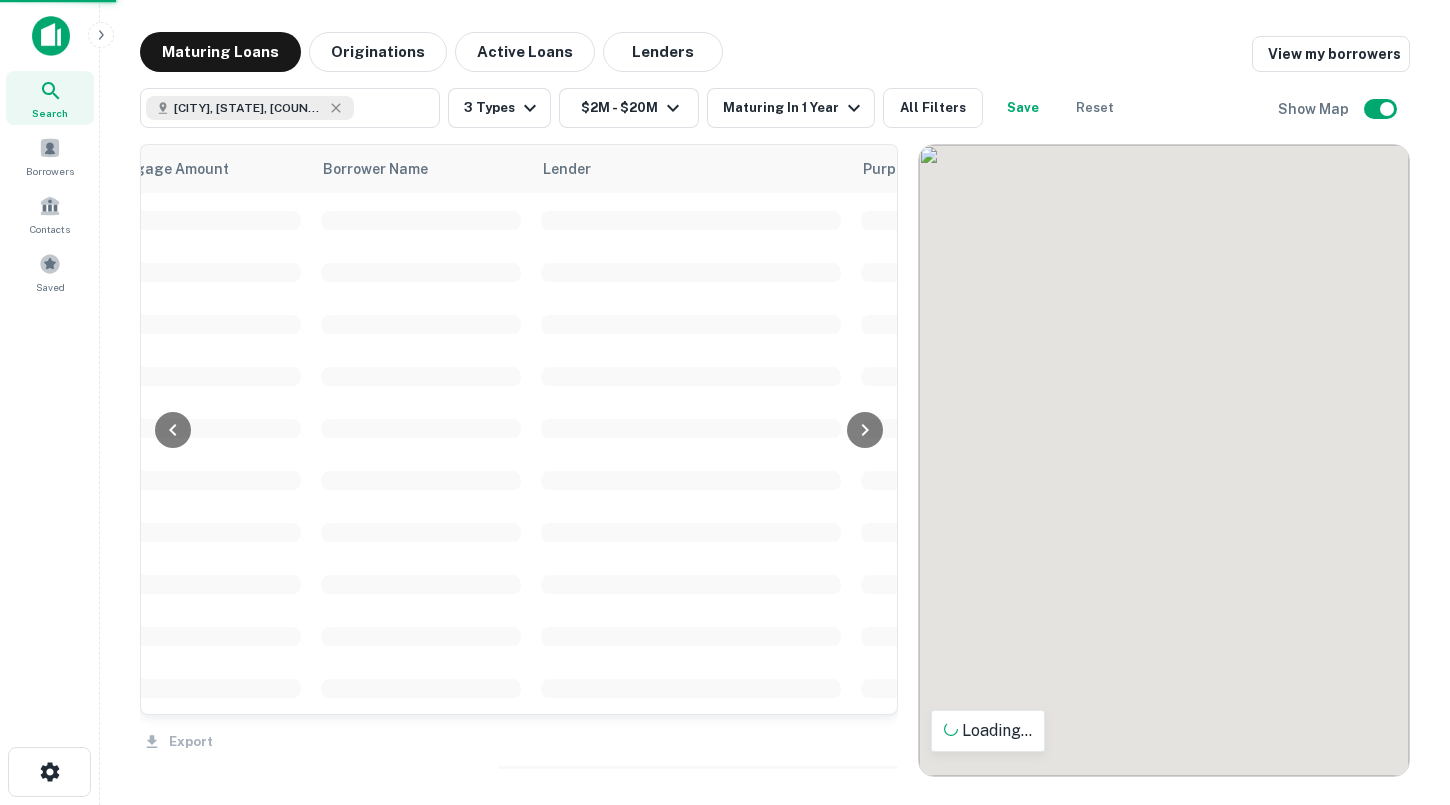 click on "To activate drag with keyboard, press Alt + Enter. Once in keyboard drag state, use the arrow keys to move the marker. To complete the drag, press the Enter key. To cancel, press Escape." at bounding box center [1164, 460] 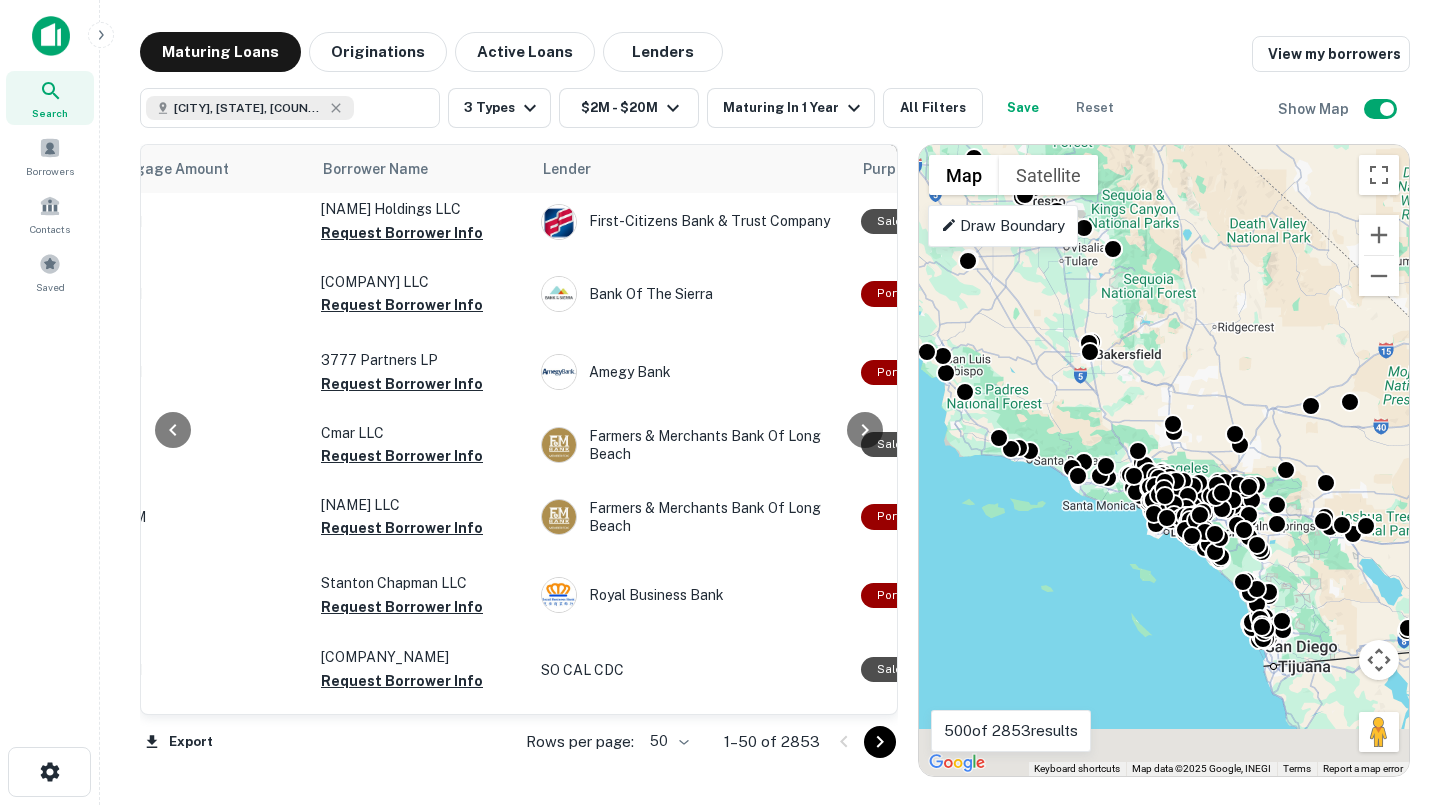 drag, startPoint x: 1277, startPoint y: 568, endPoint x: 1278, endPoint y: 437, distance: 131.00381 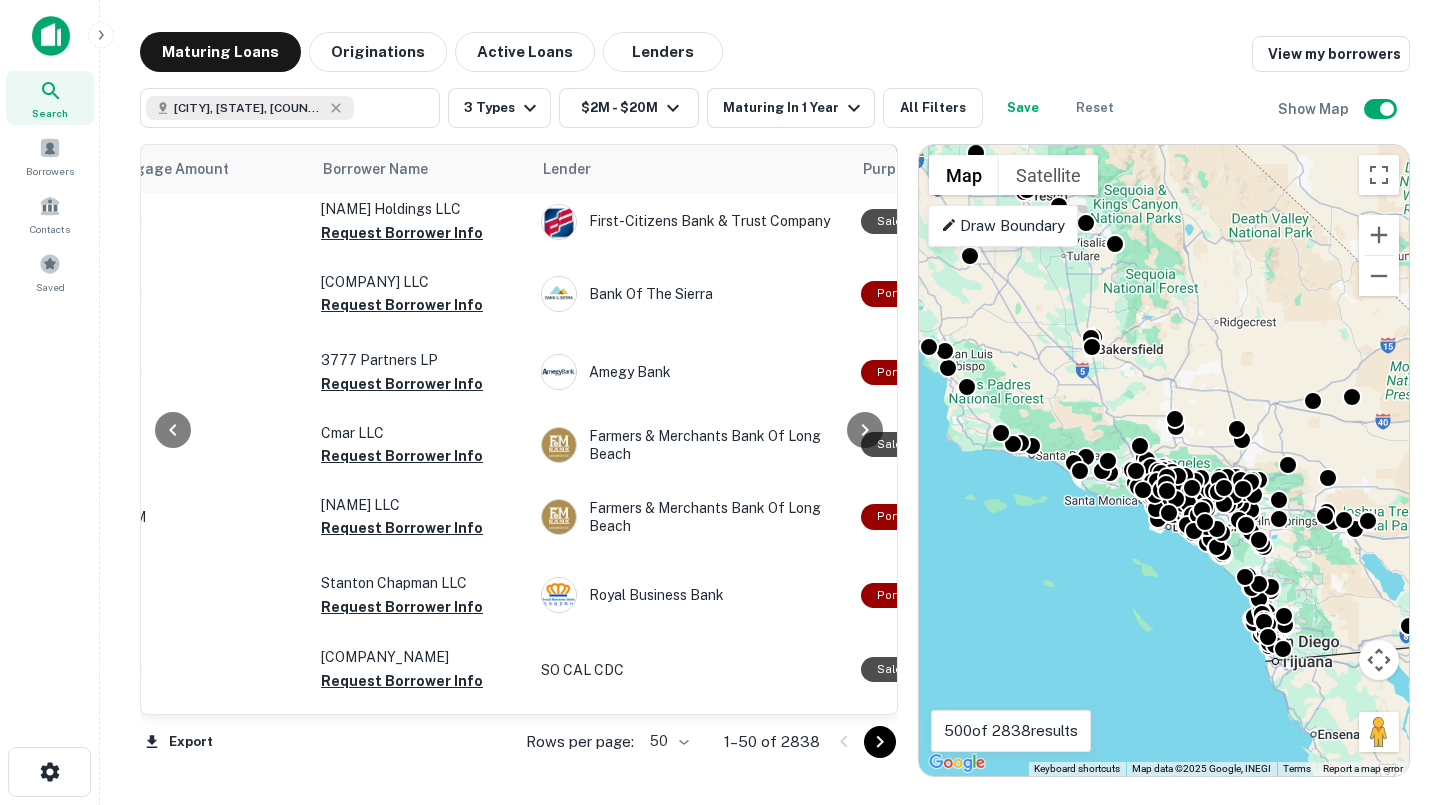 click on "Draw Boundary" at bounding box center (1002, 226) 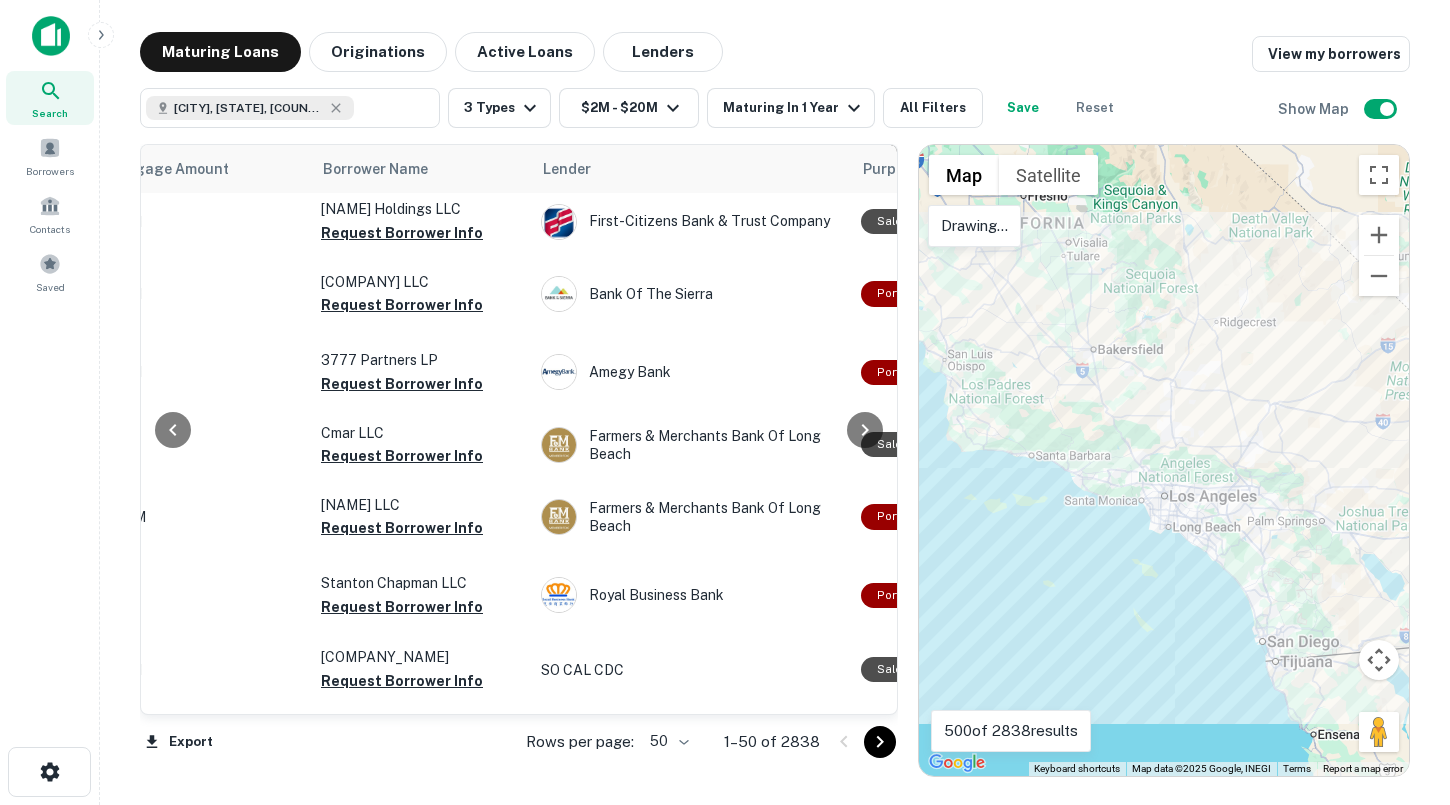 click at bounding box center (1164, 460) 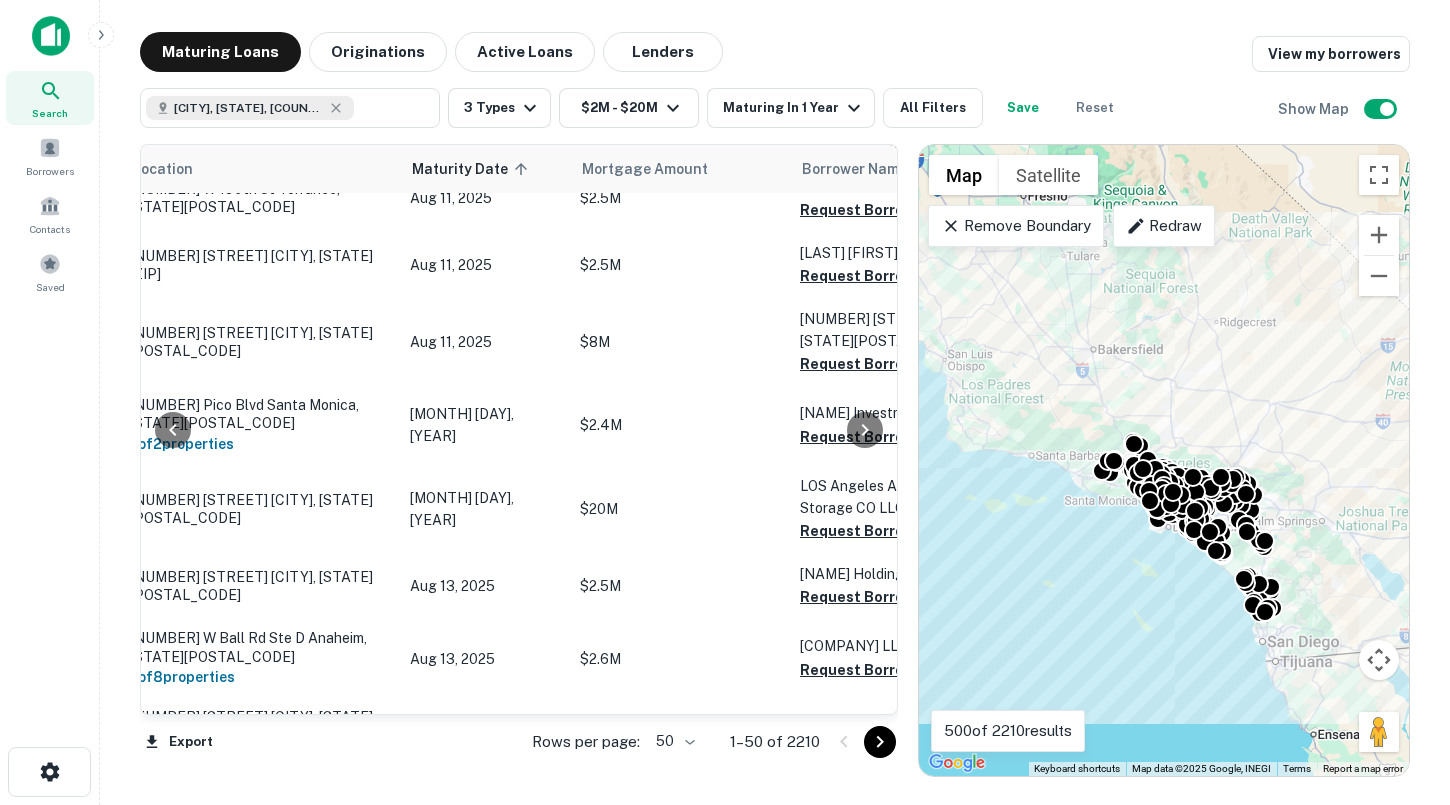 scroll, scrollTop: 1521, scrollLeft: 20, axis: both 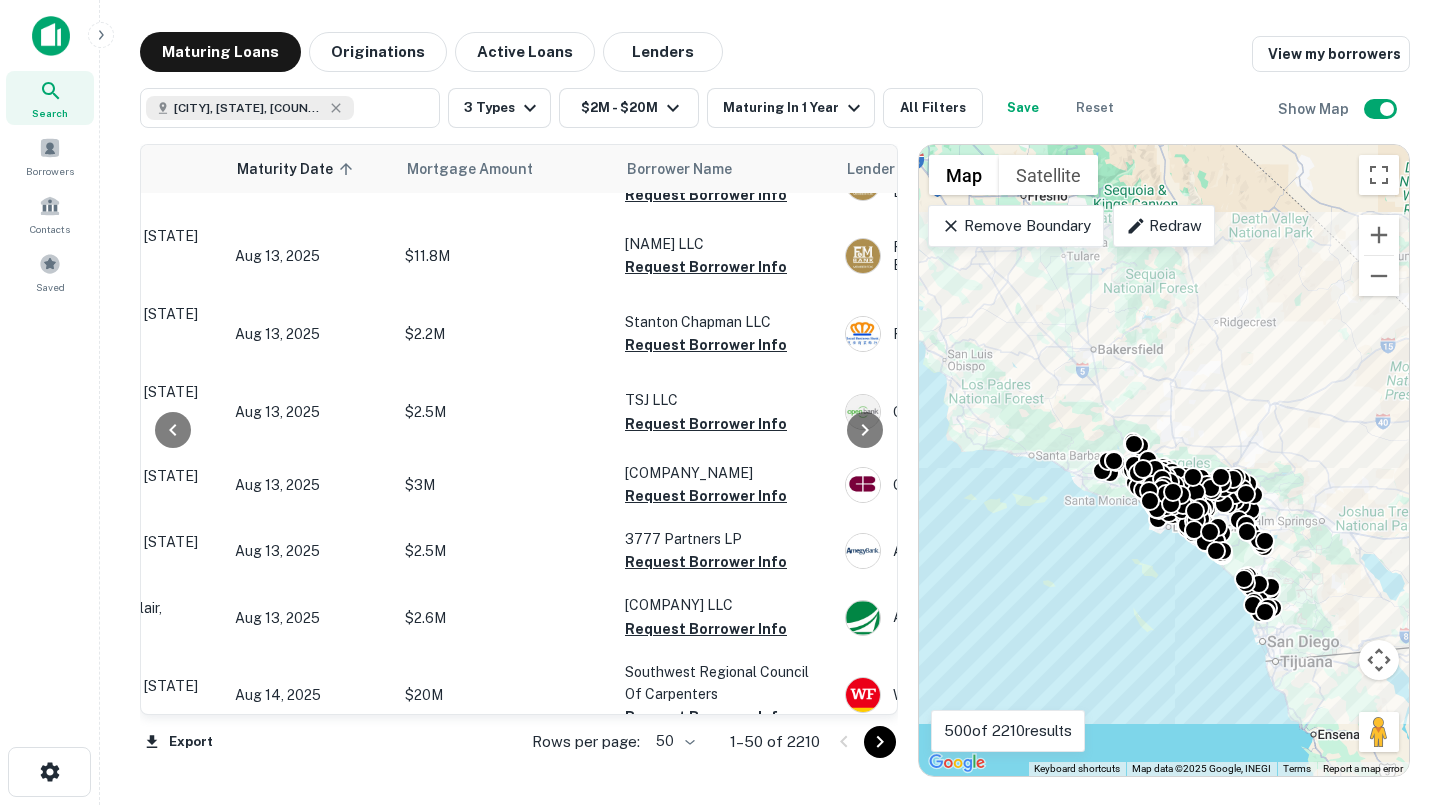 click 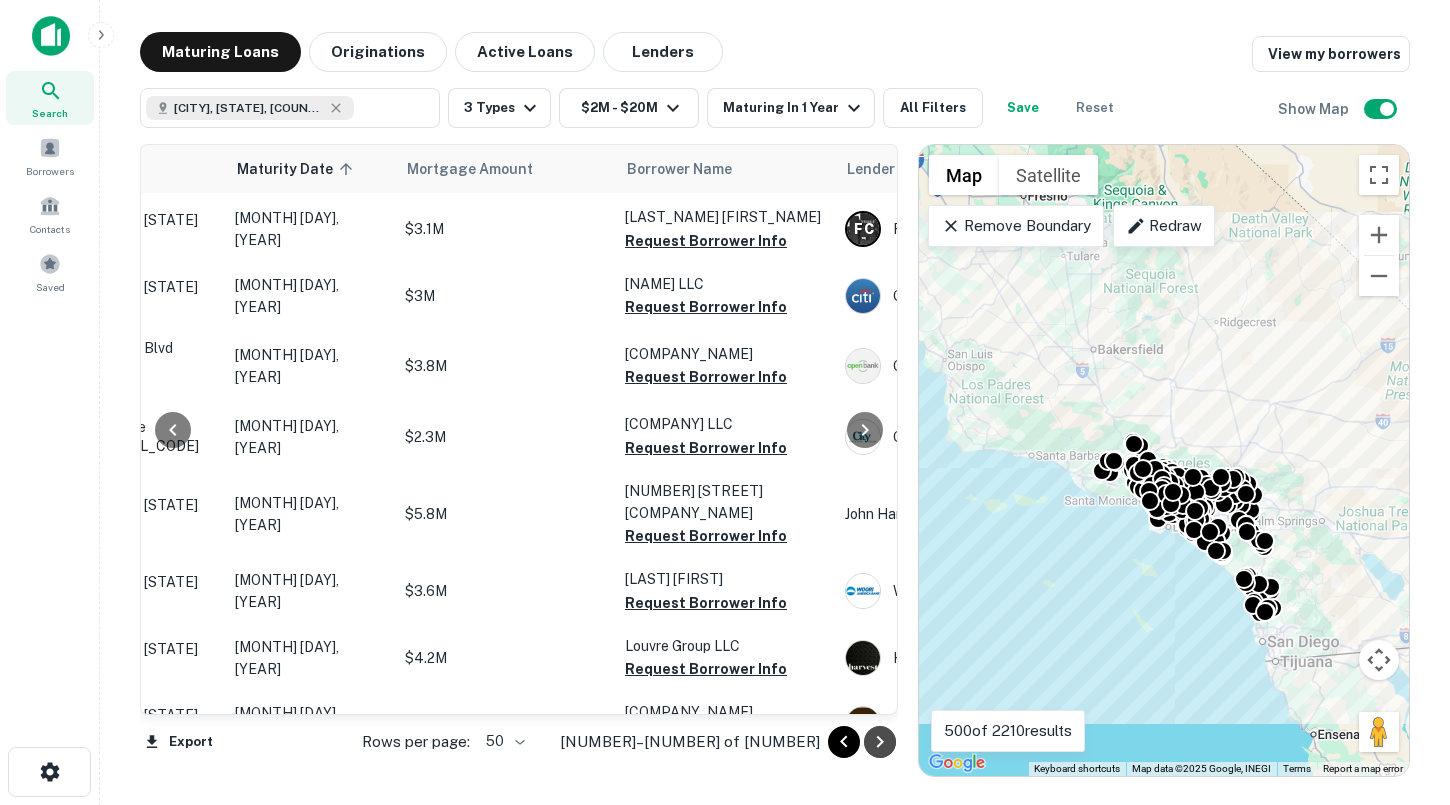 click 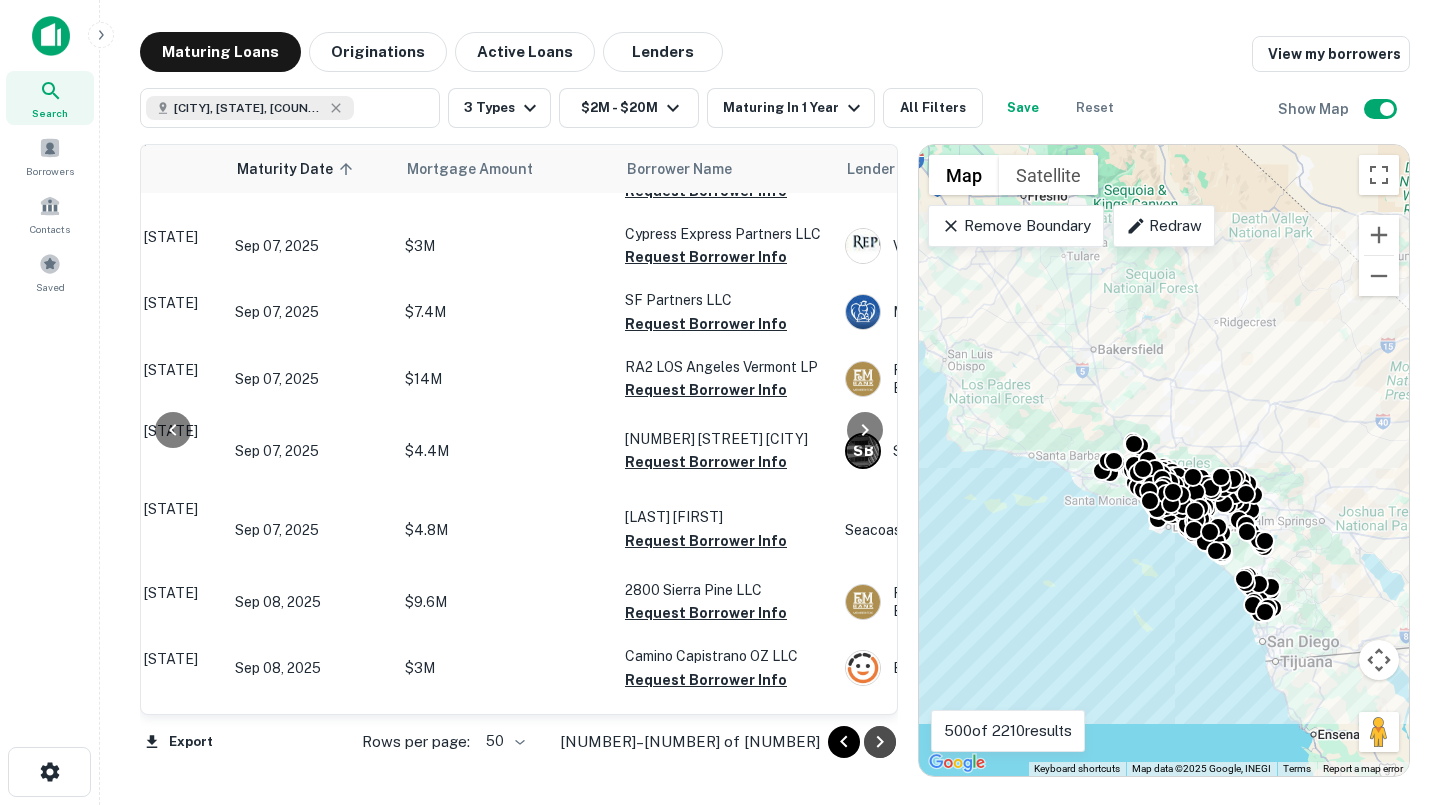 click 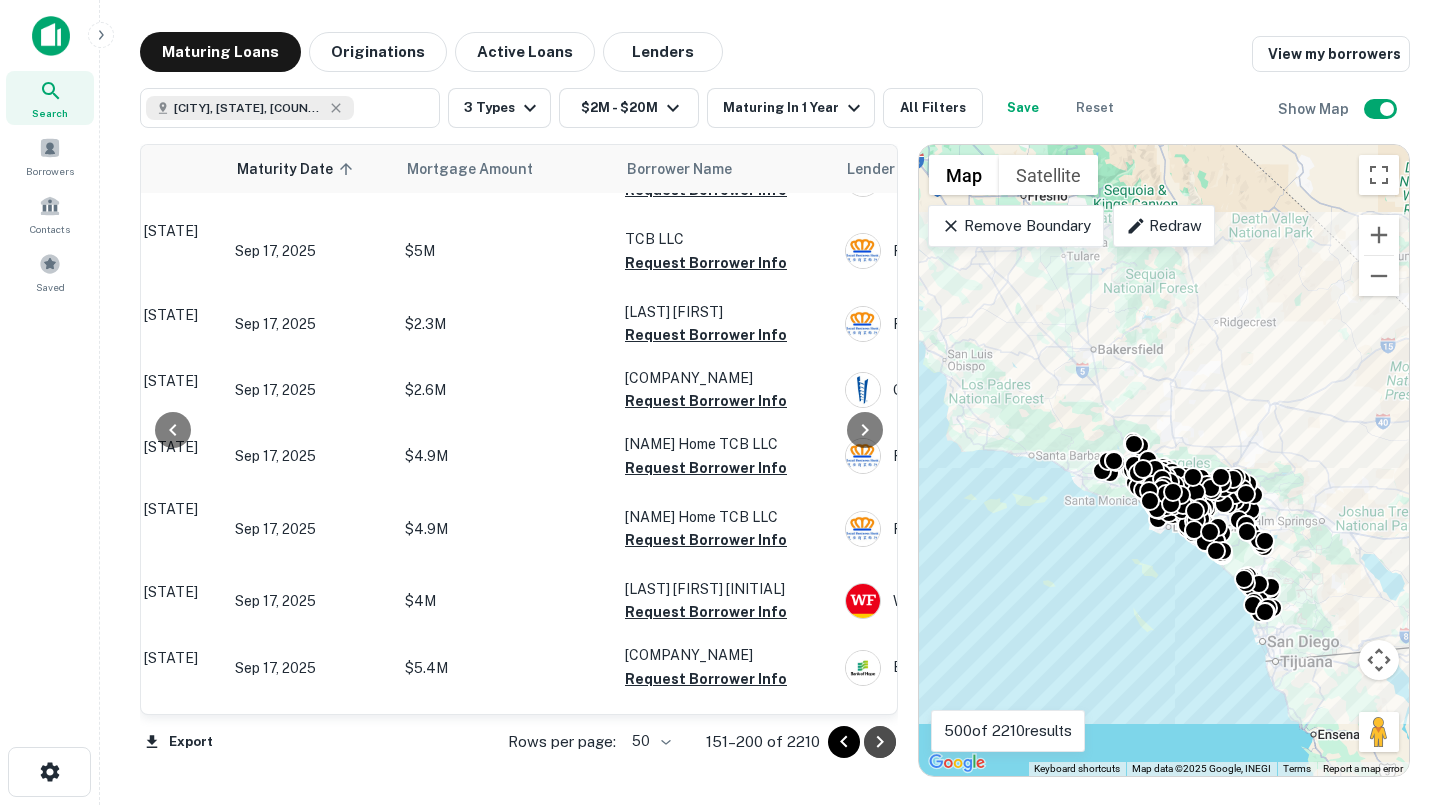 click 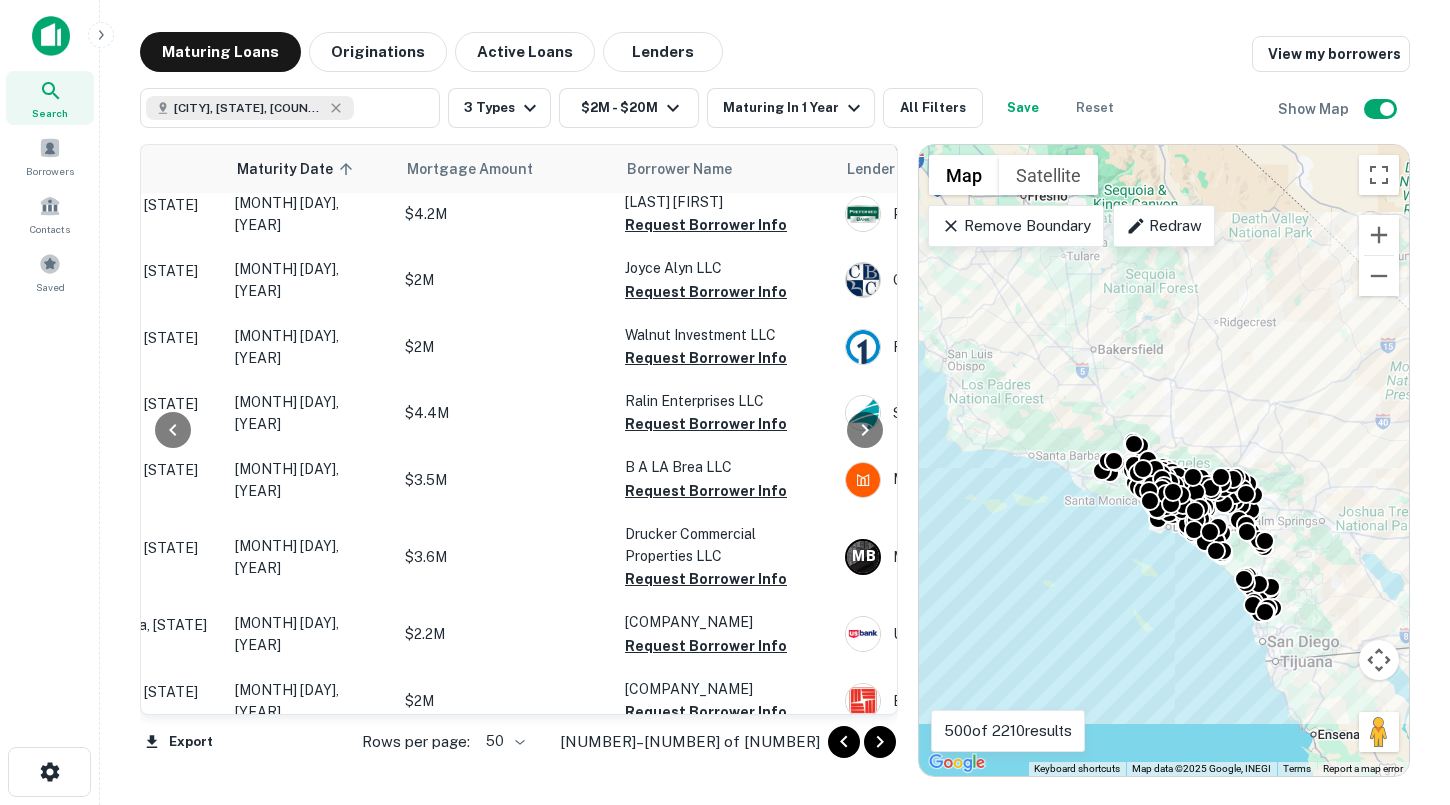 click 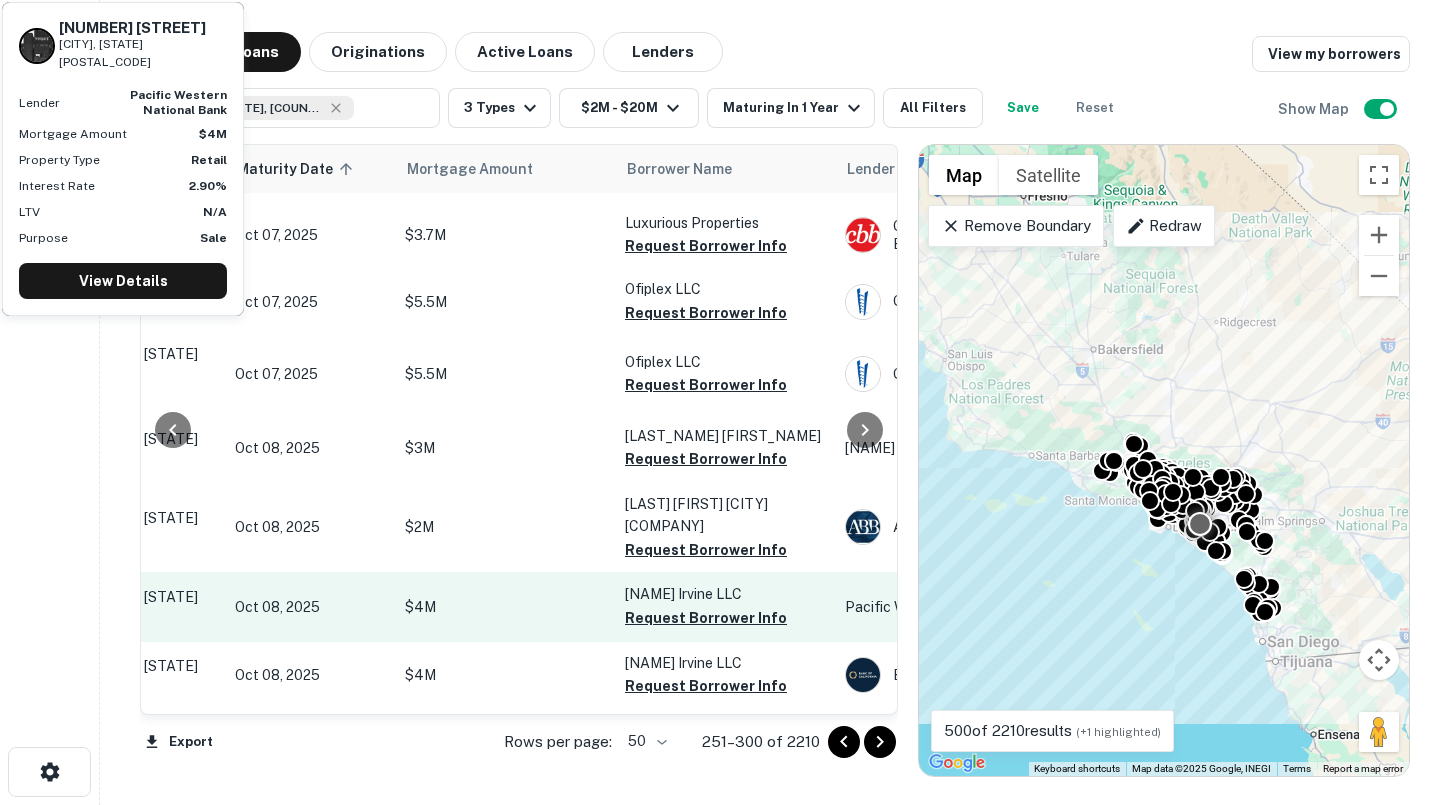 scroll, scrollTop: 2460, scrollLeft: 195, axis: both 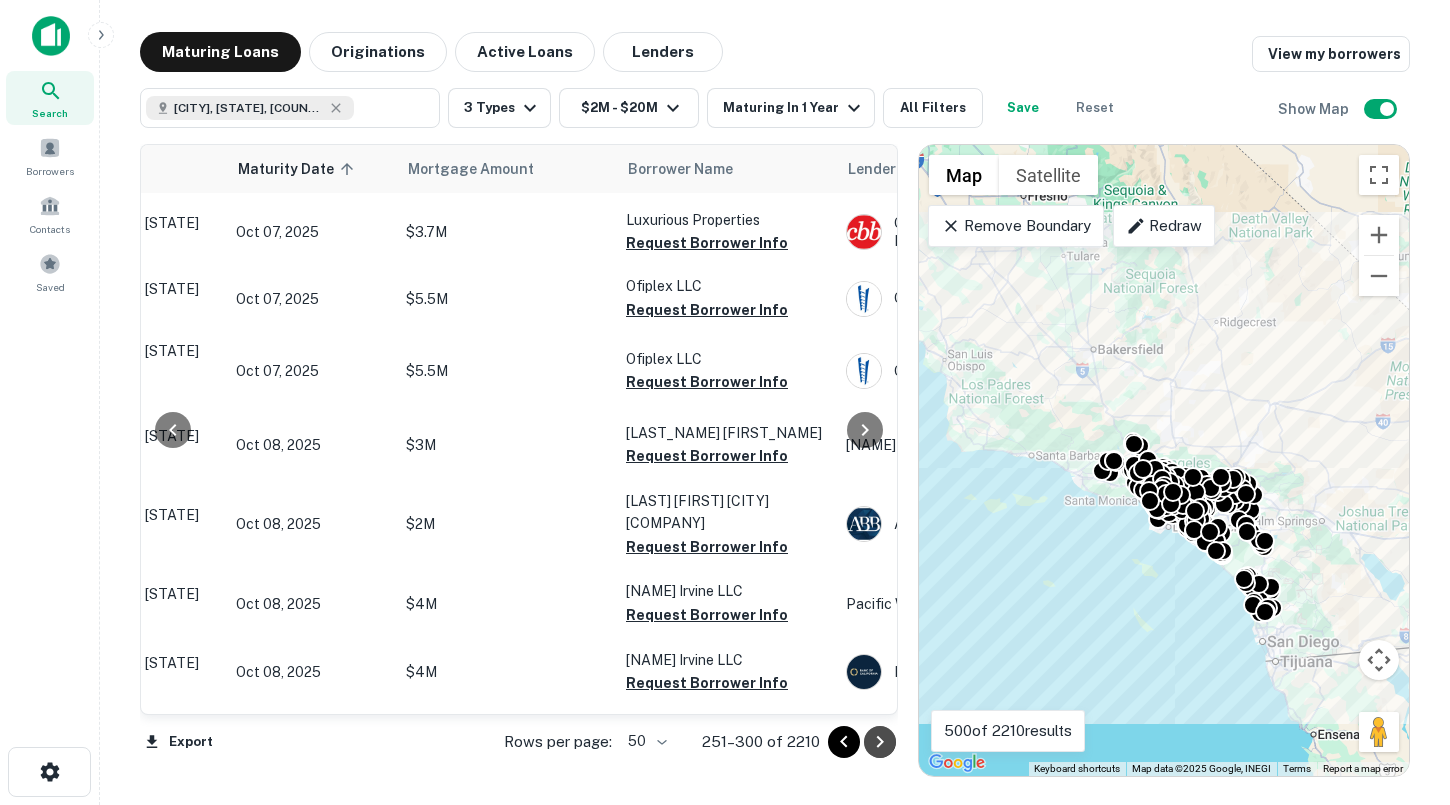 click 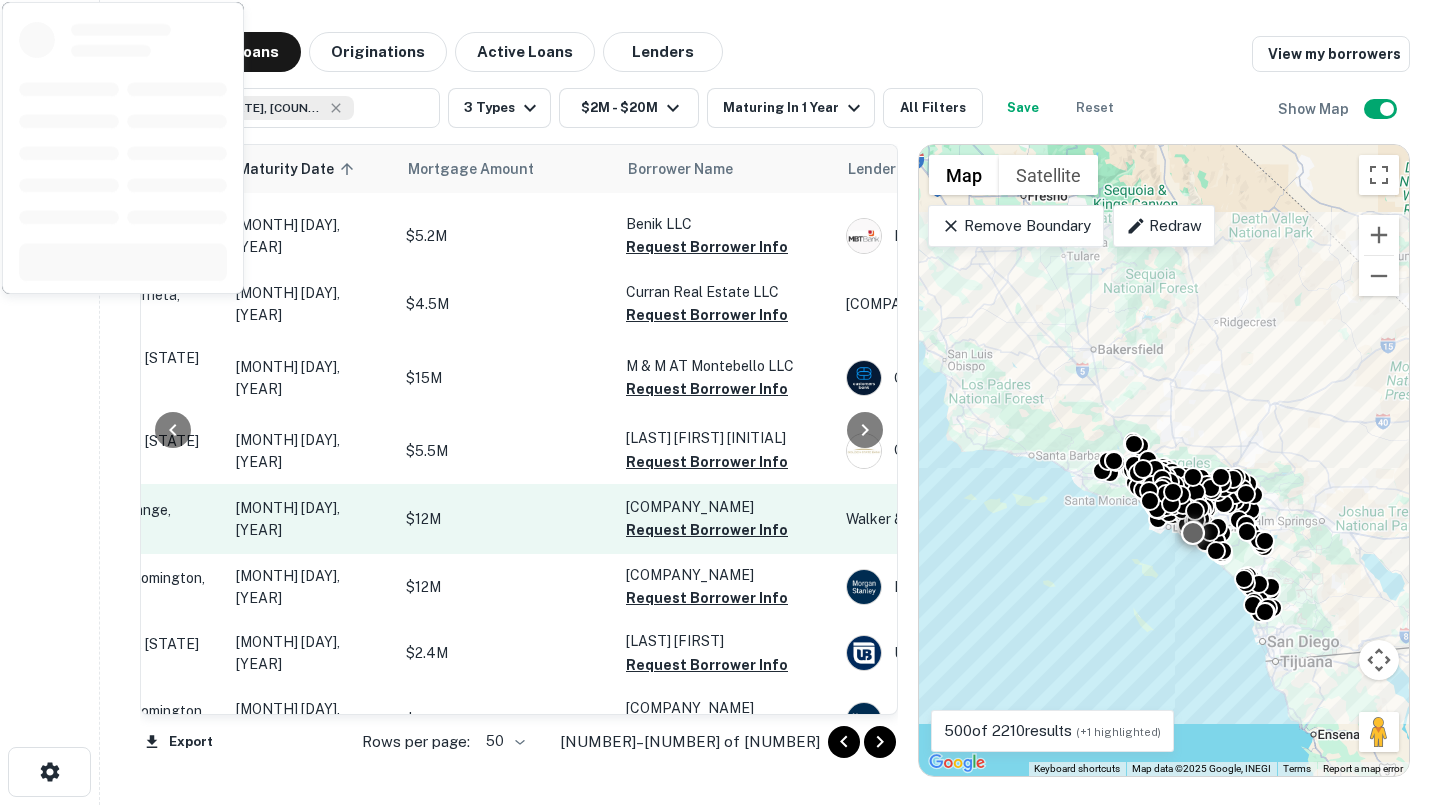 scroll, scrollTop: 2937, scrollLeft: 195, axis: both 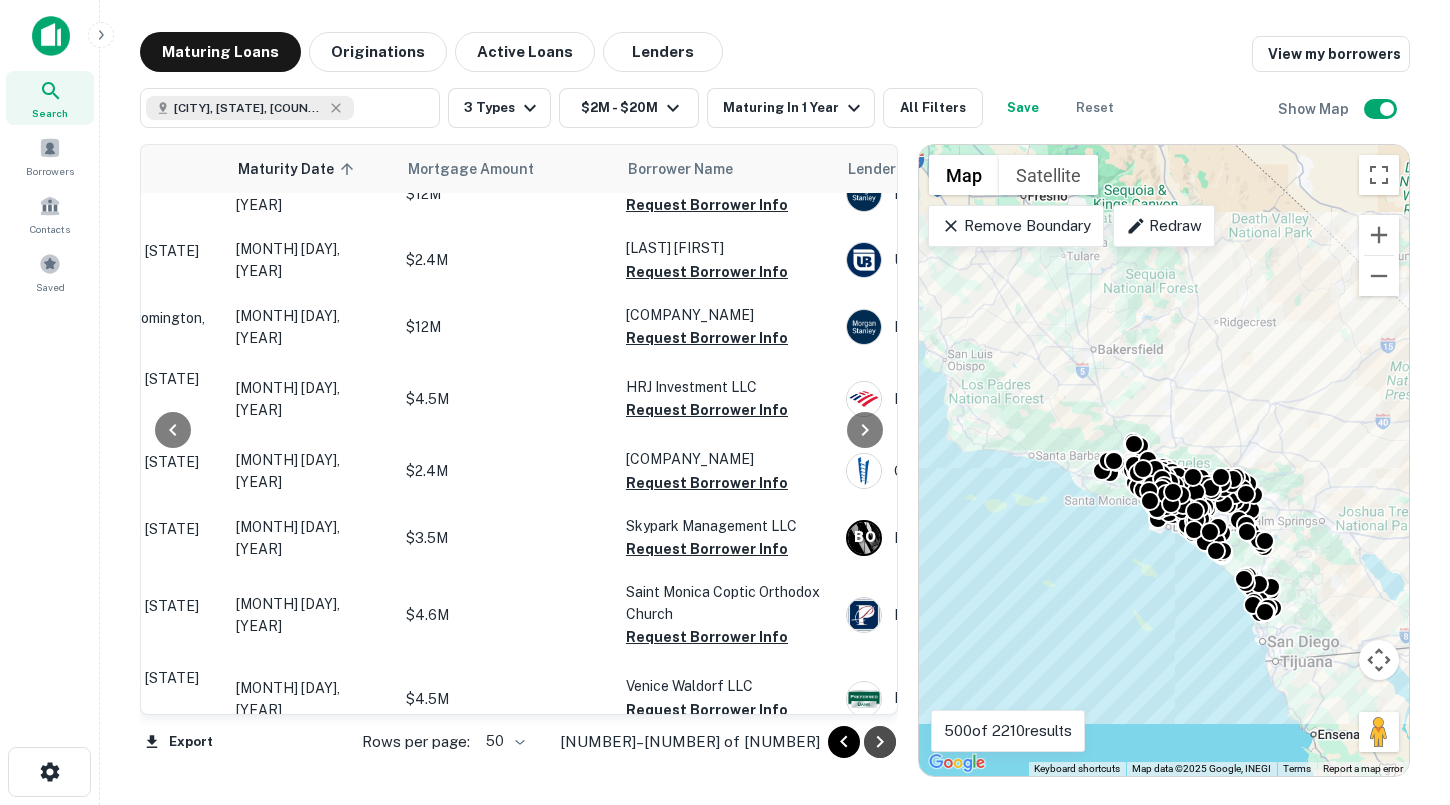 click 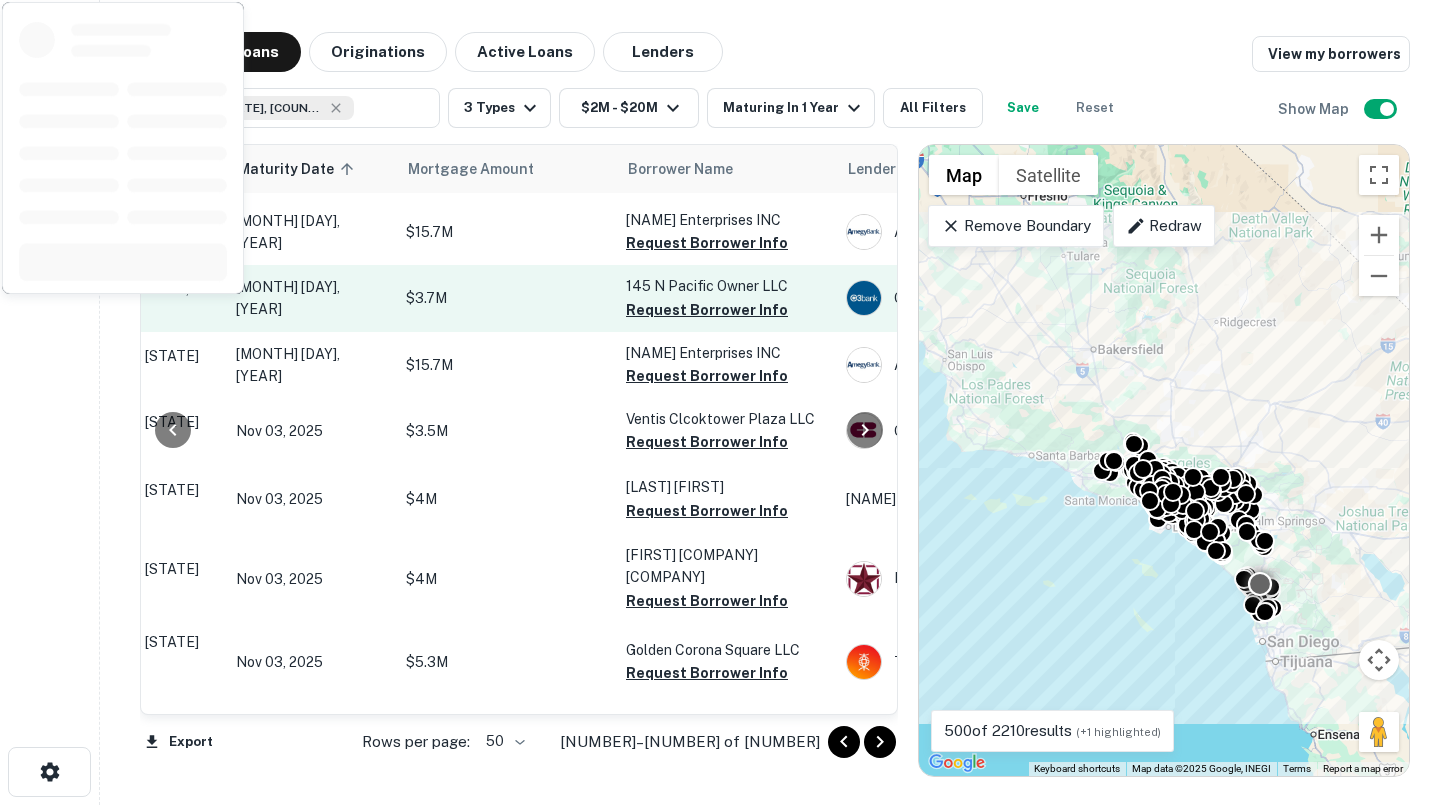 scroll, scrollTop: 3153, scrollLeft: 195, axis: both 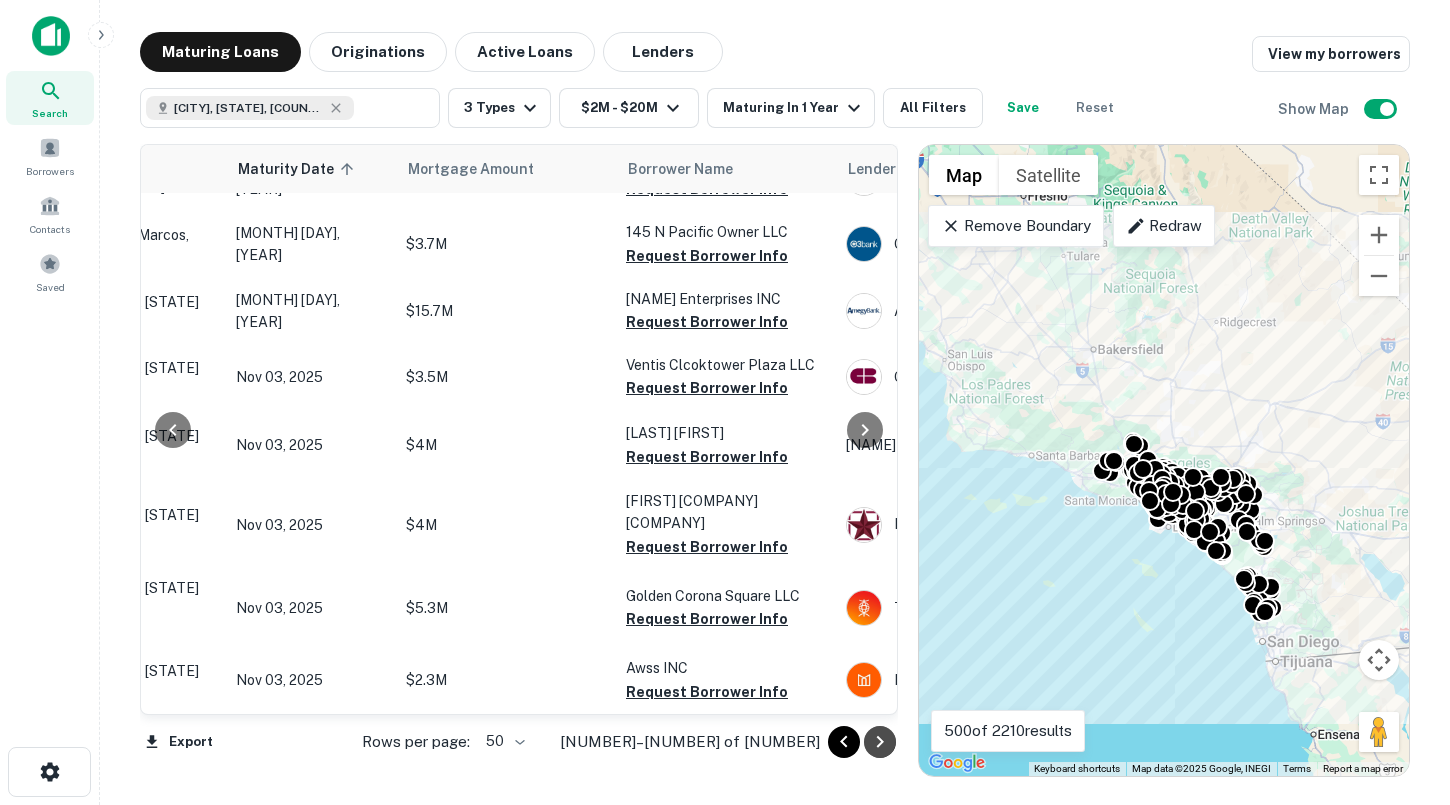 click at bounding box center [880, 742] 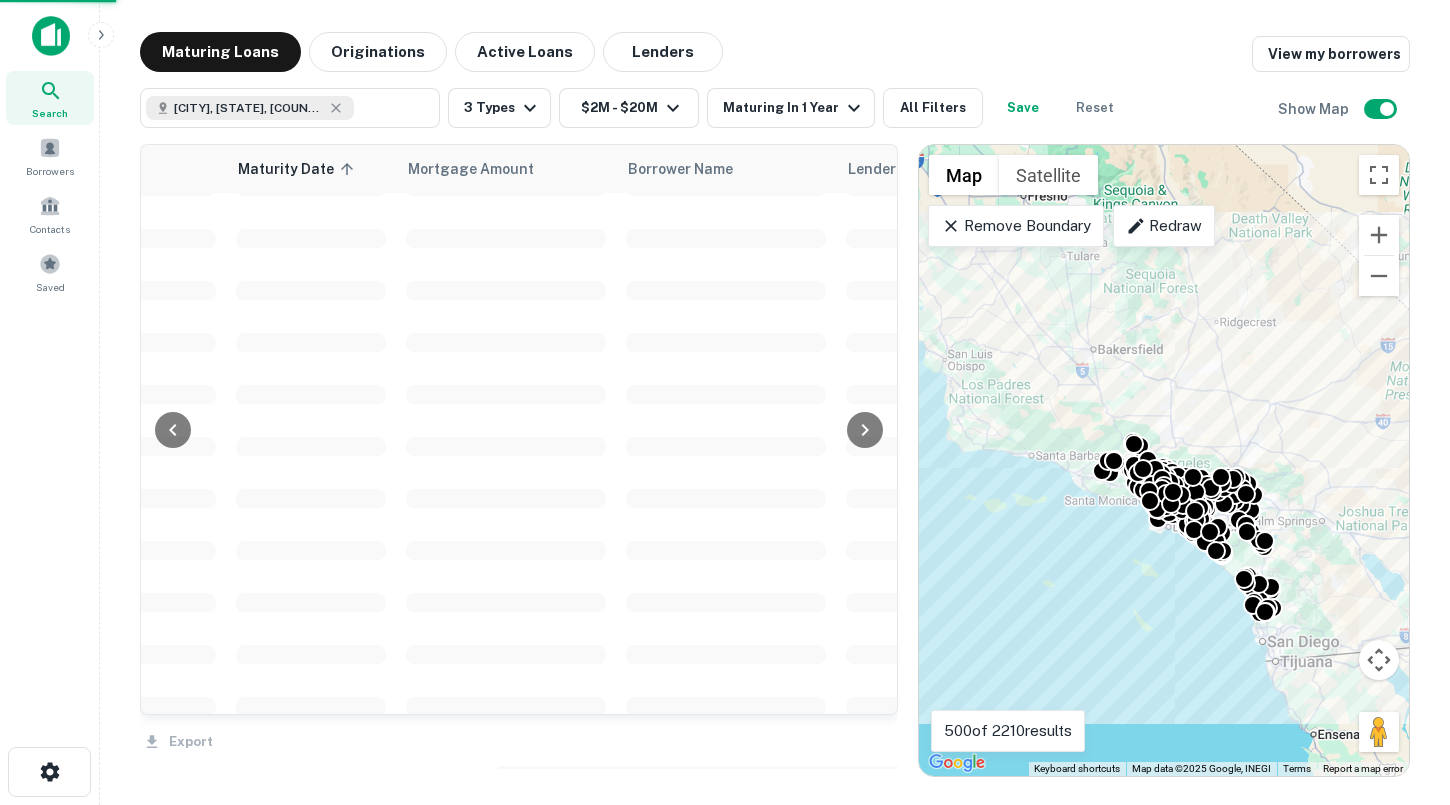 click on "Export" at bounding box center [519, 736] 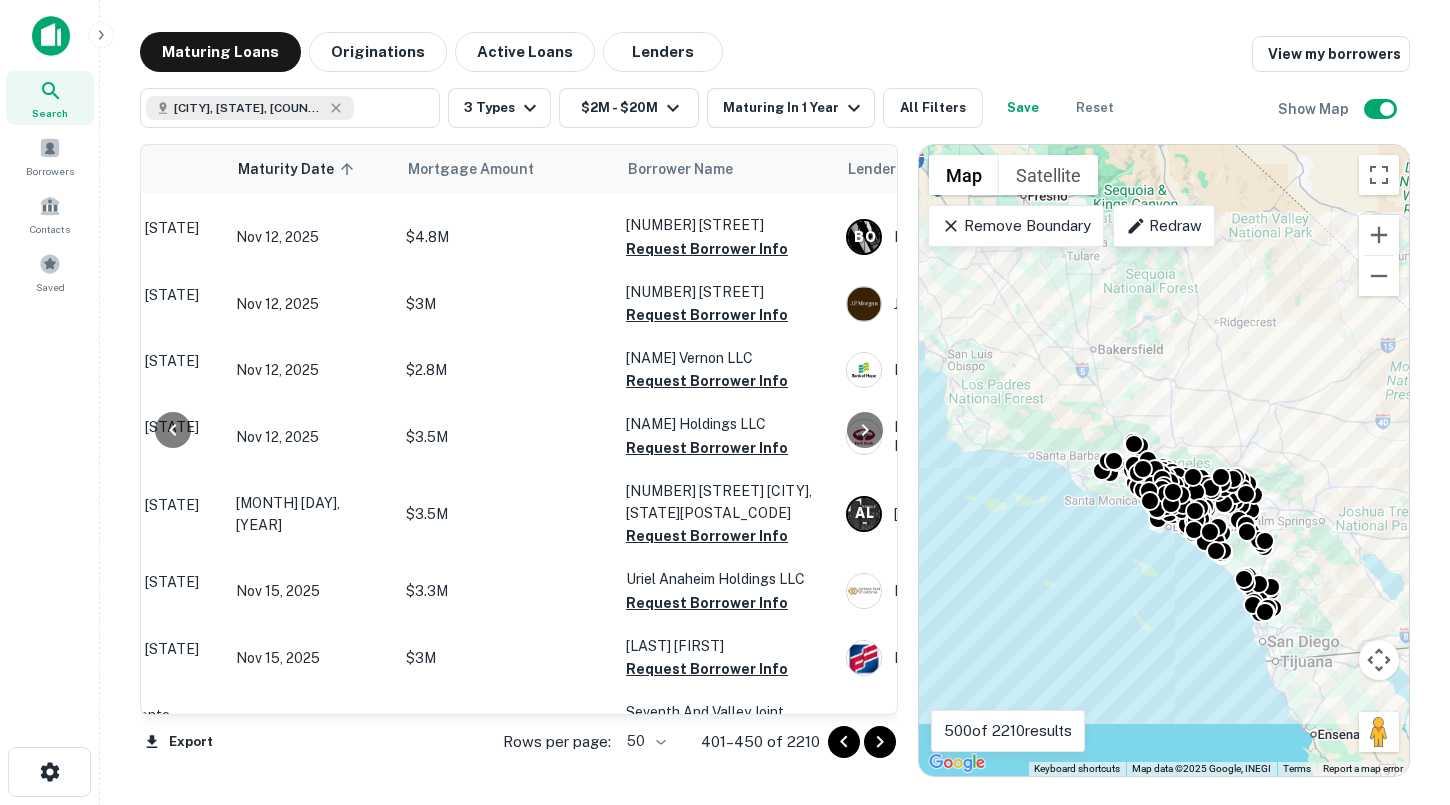 scroll, scrollTop: 3112, scrollLeft: 195, axis: both 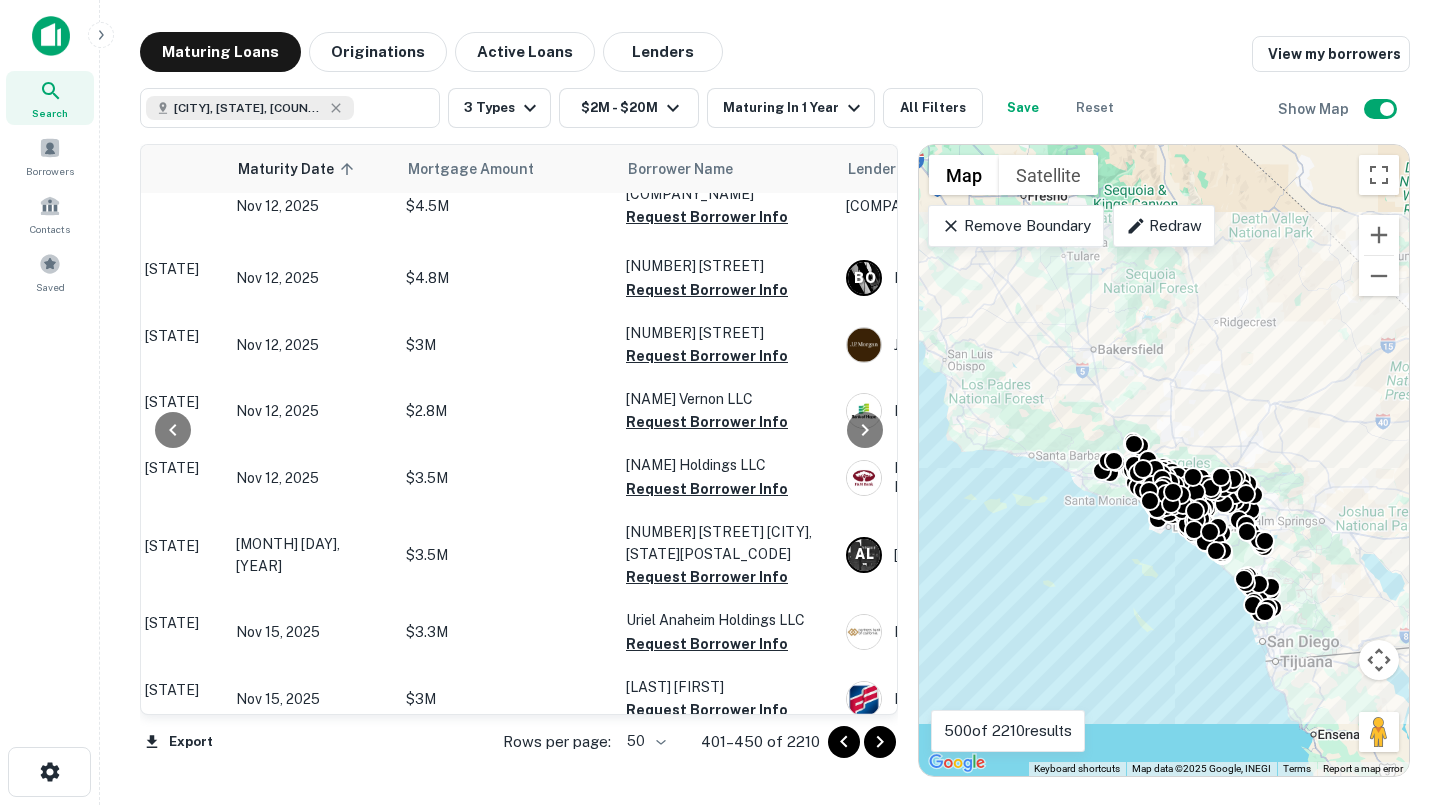 click 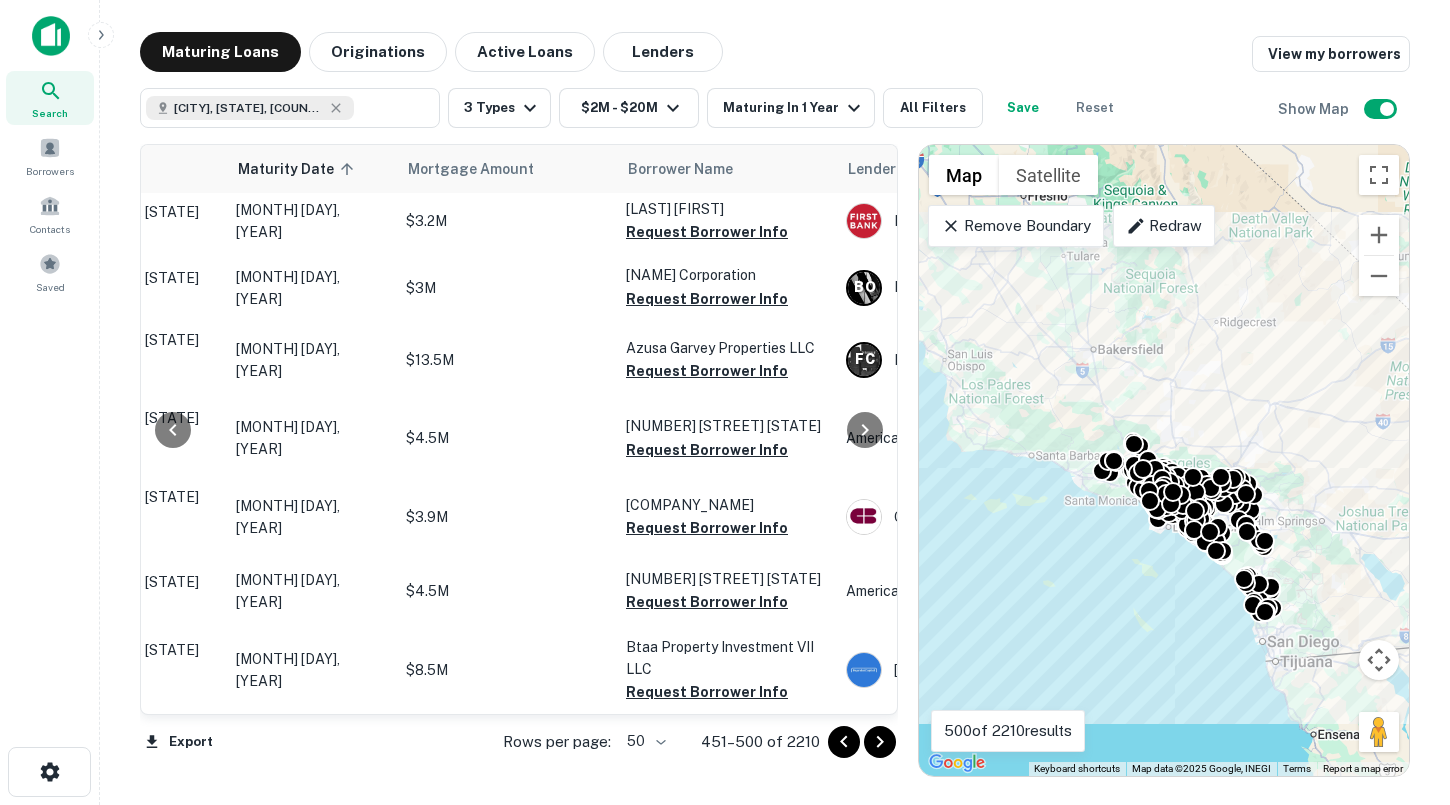 scroll, scrollTop: 3075, scrollLeft: 195, axis: both 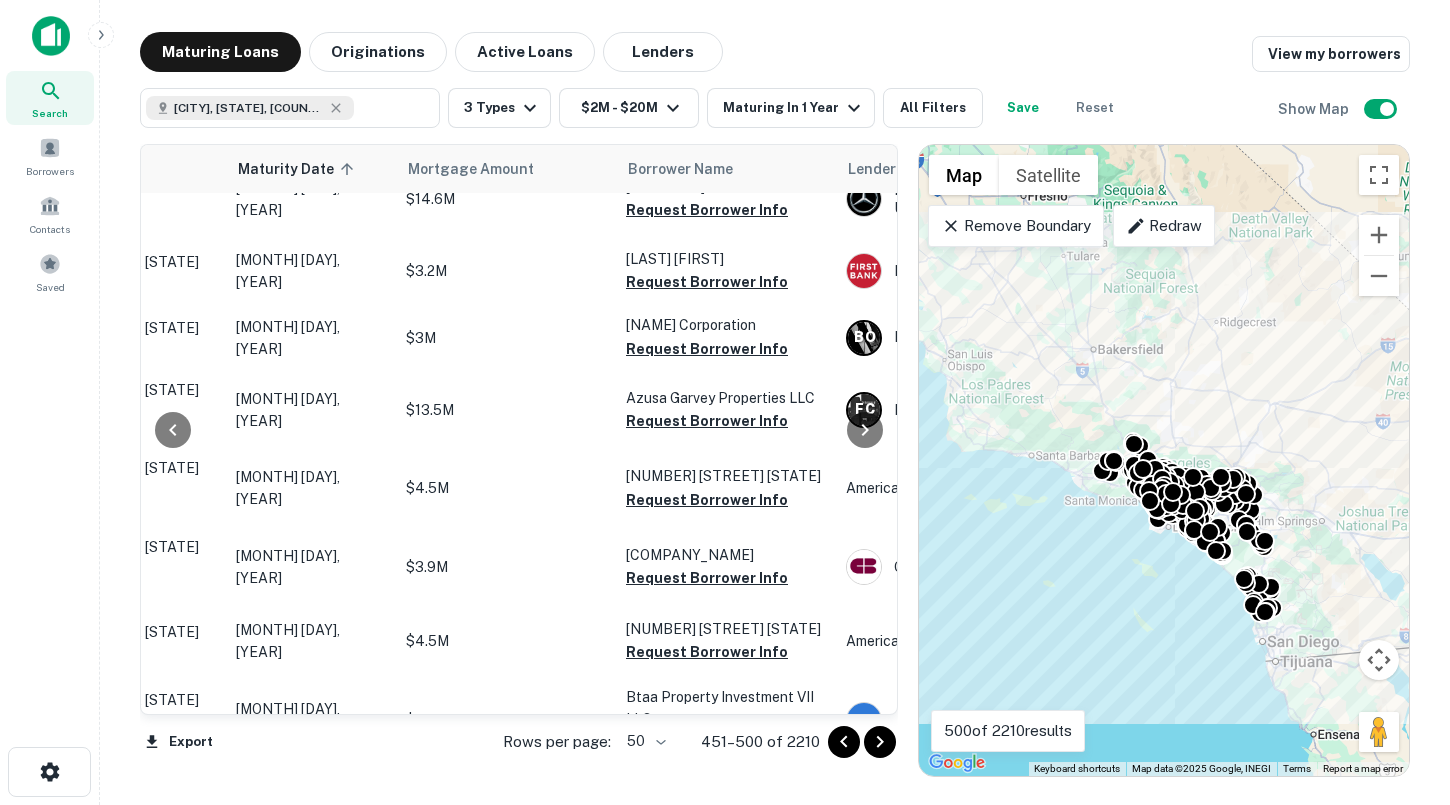 click 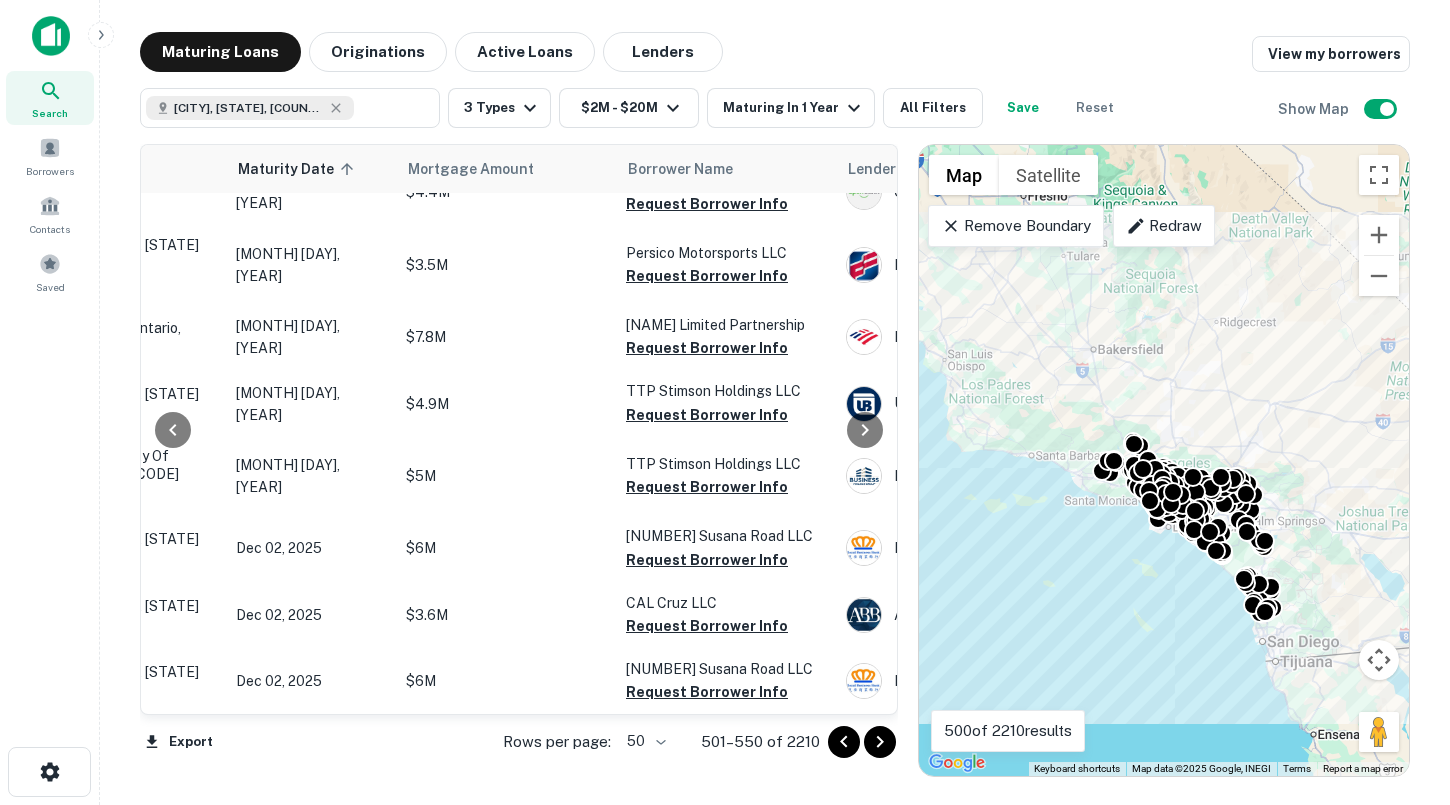 scroll, scrollTop: 3044, scrollLeft: 195, axis: both 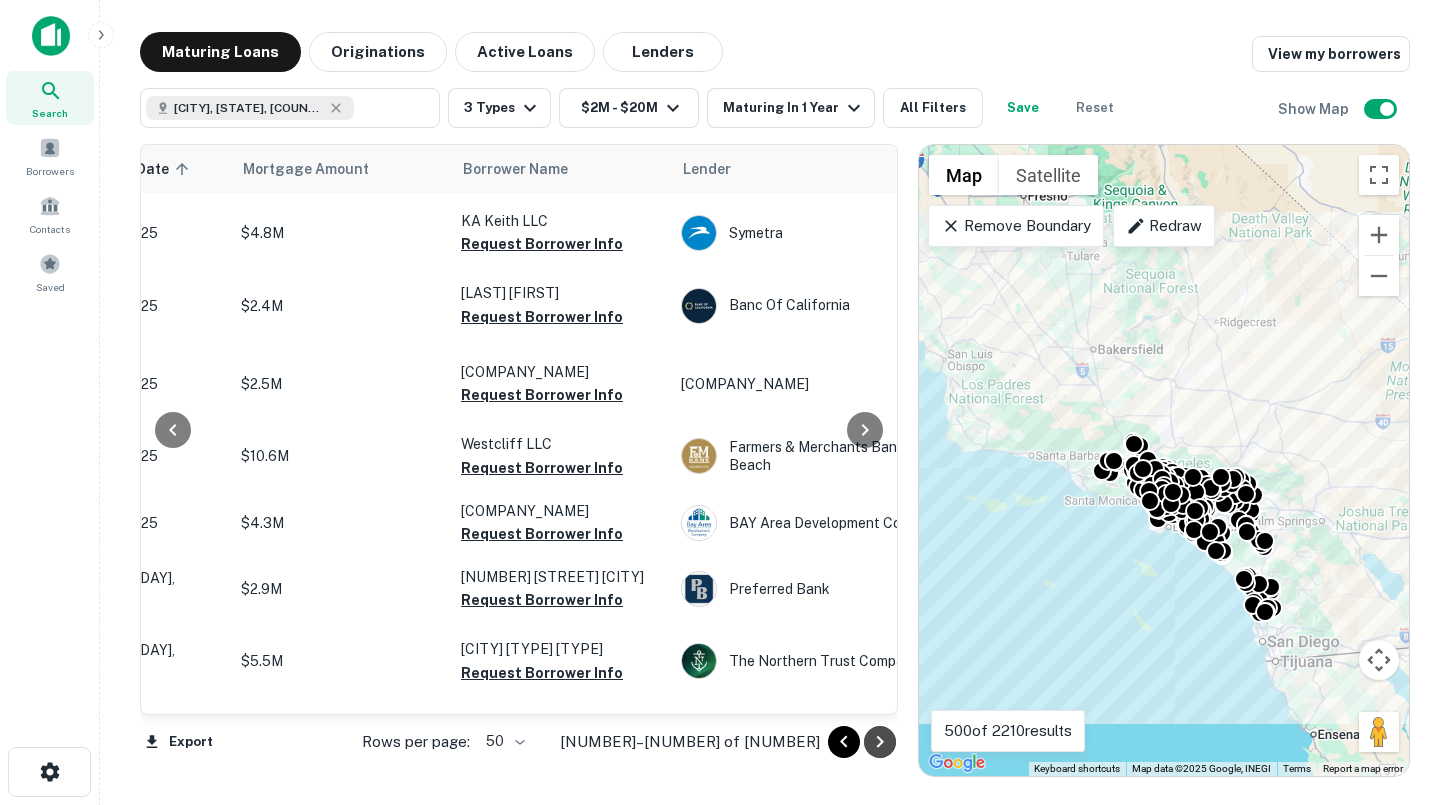 click 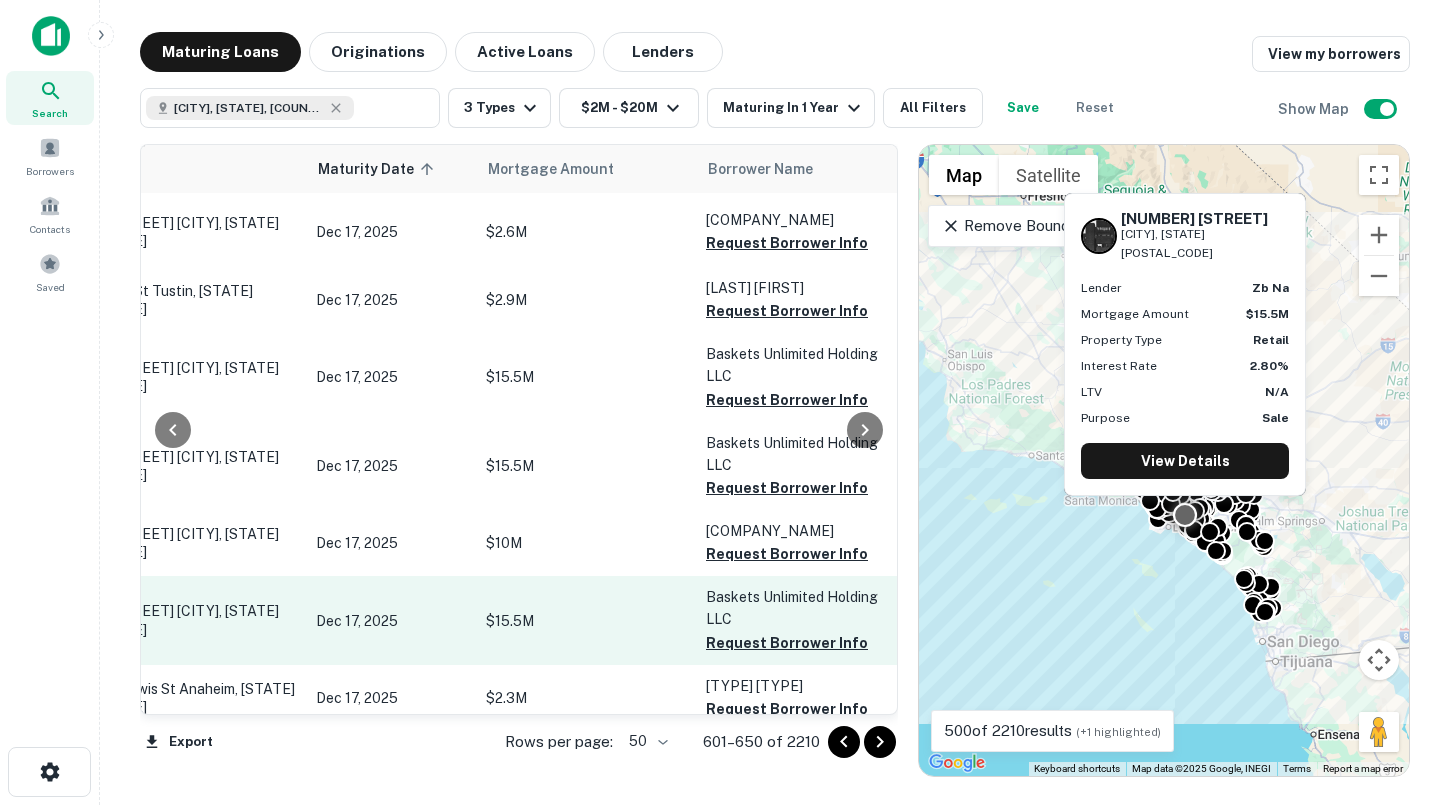 scroll, scrollTop: 3076, scrollLeft: 59, axis: both 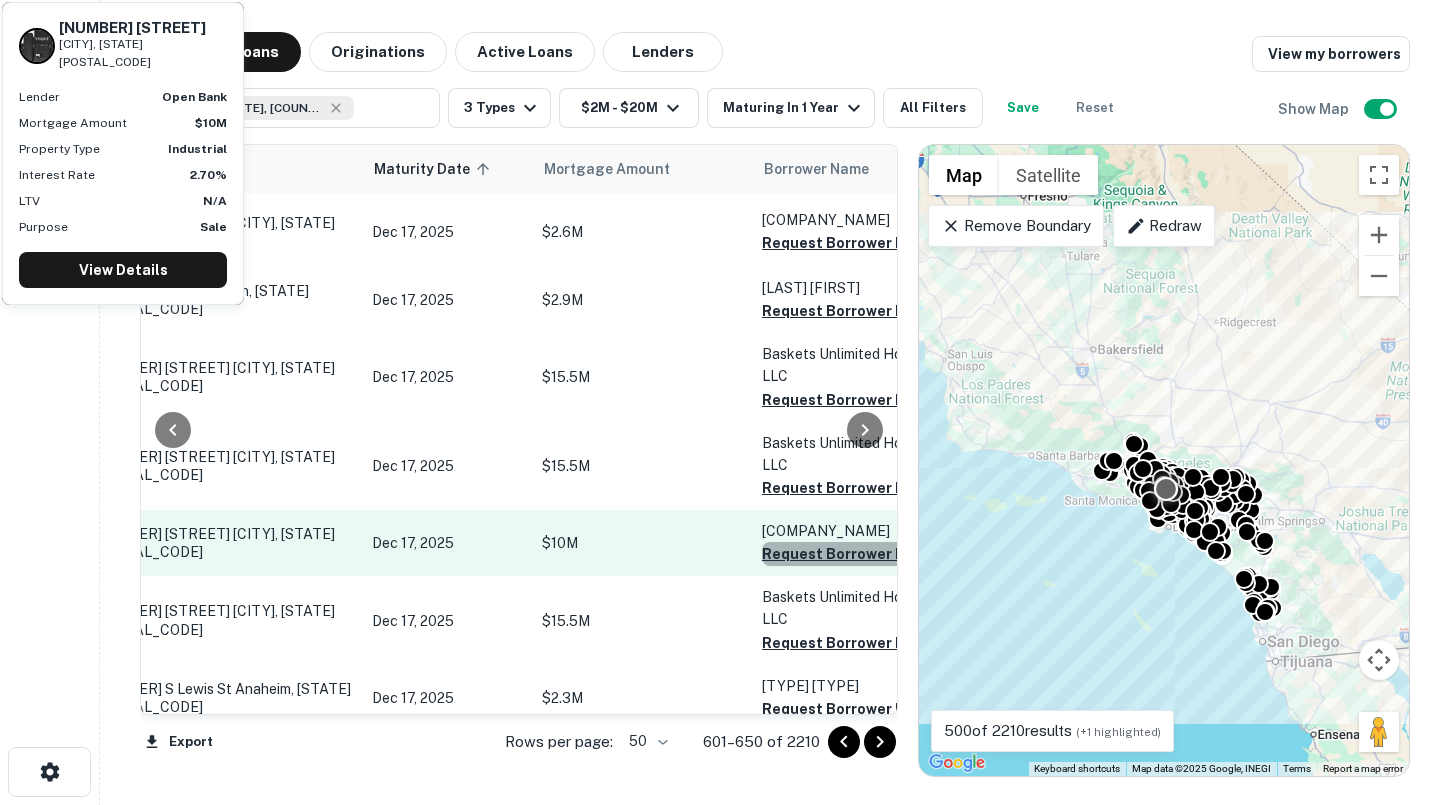 click on "Request Borrower Info" at bounding box center [843, 554] 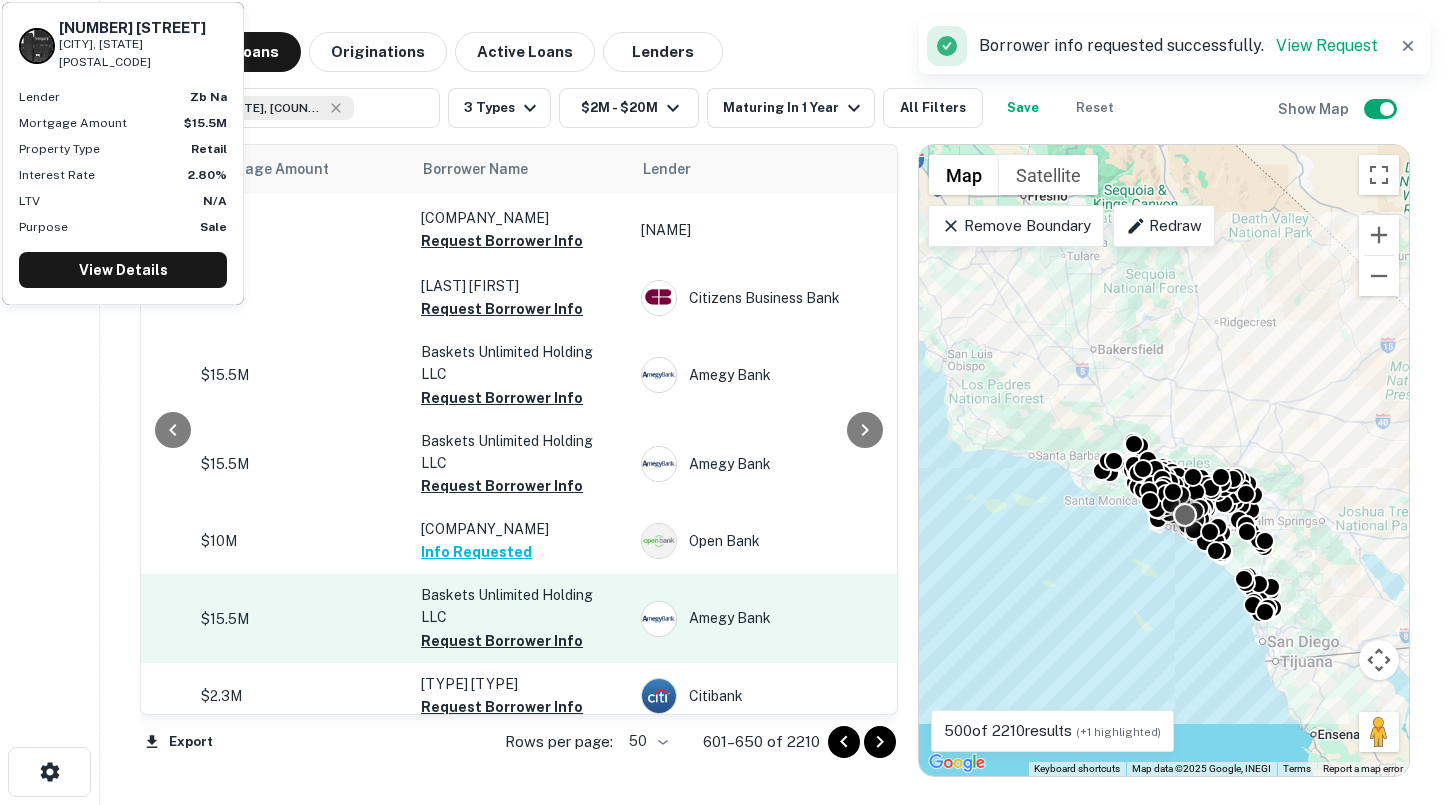scroll, scrollTop: 3078, scrollLeft: 522, axis: both 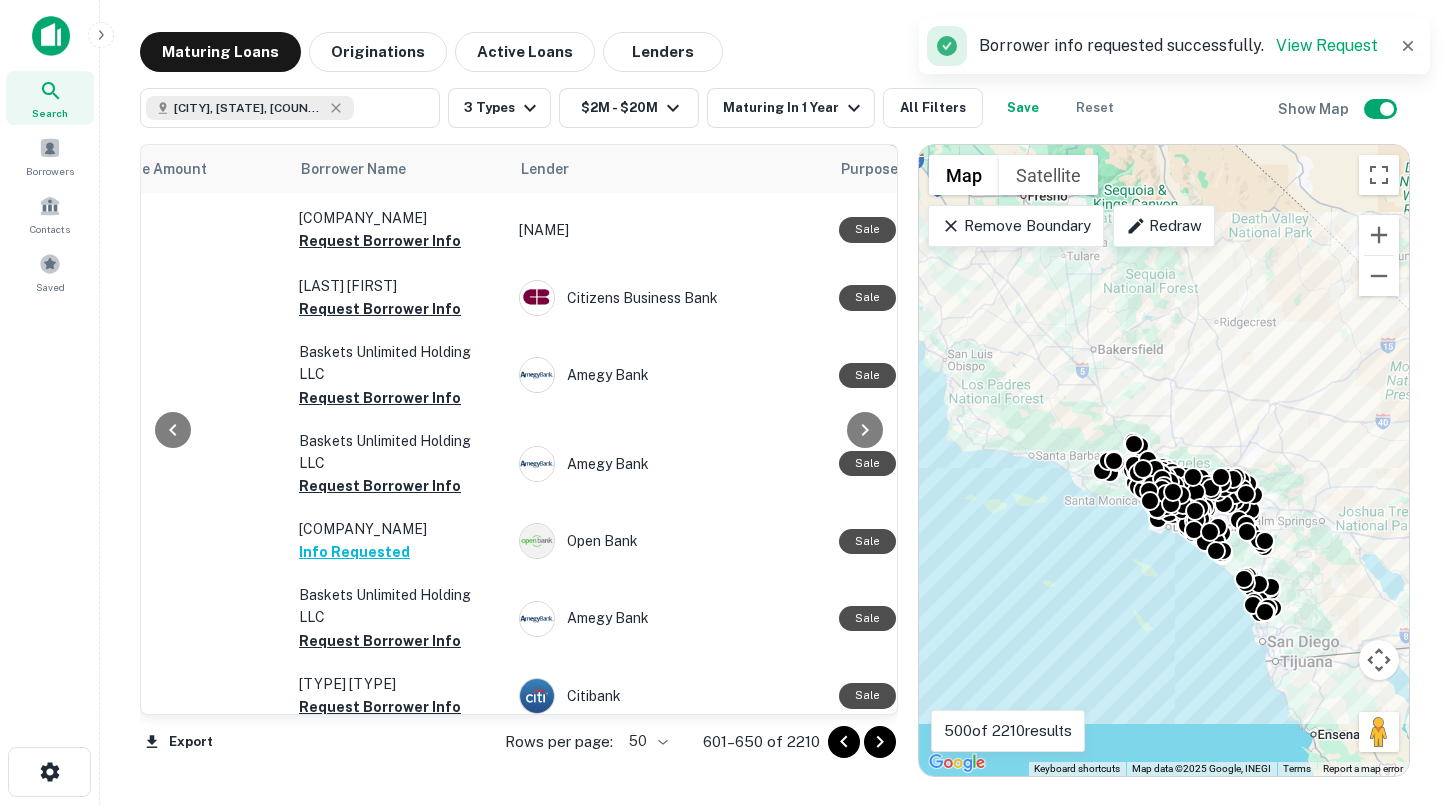 click 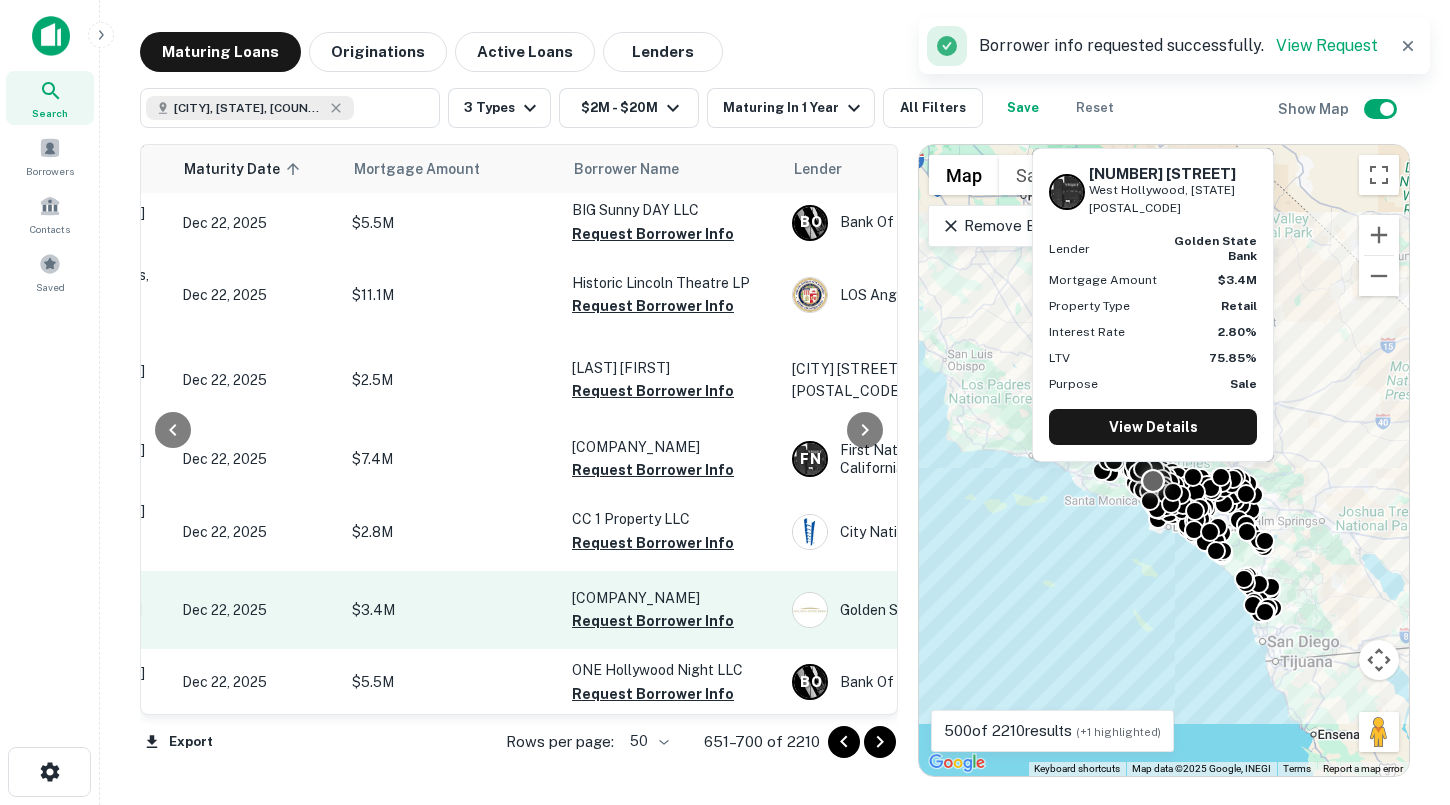 scroll, scrollTop: 2148, scrollLeft: 322, axis: both 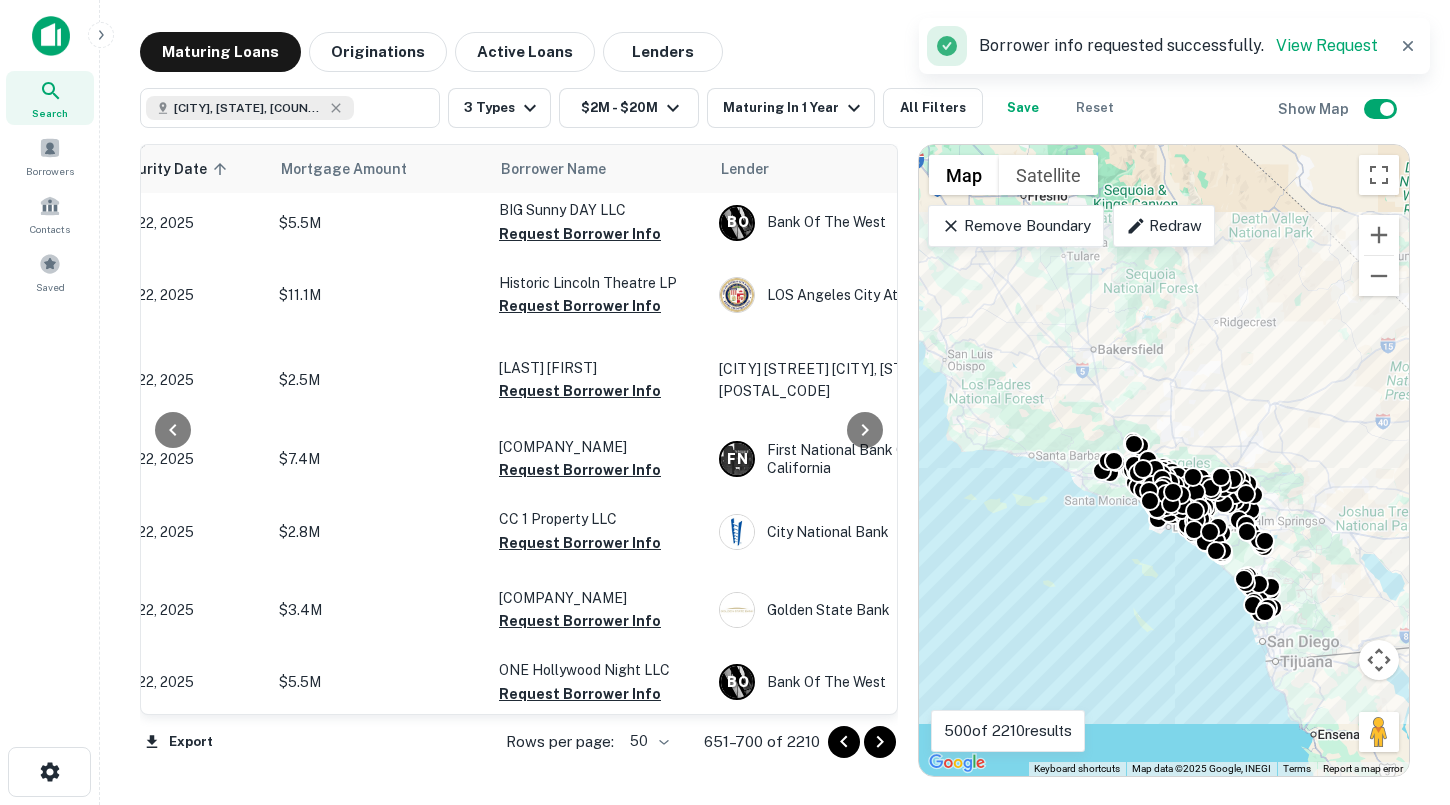 click 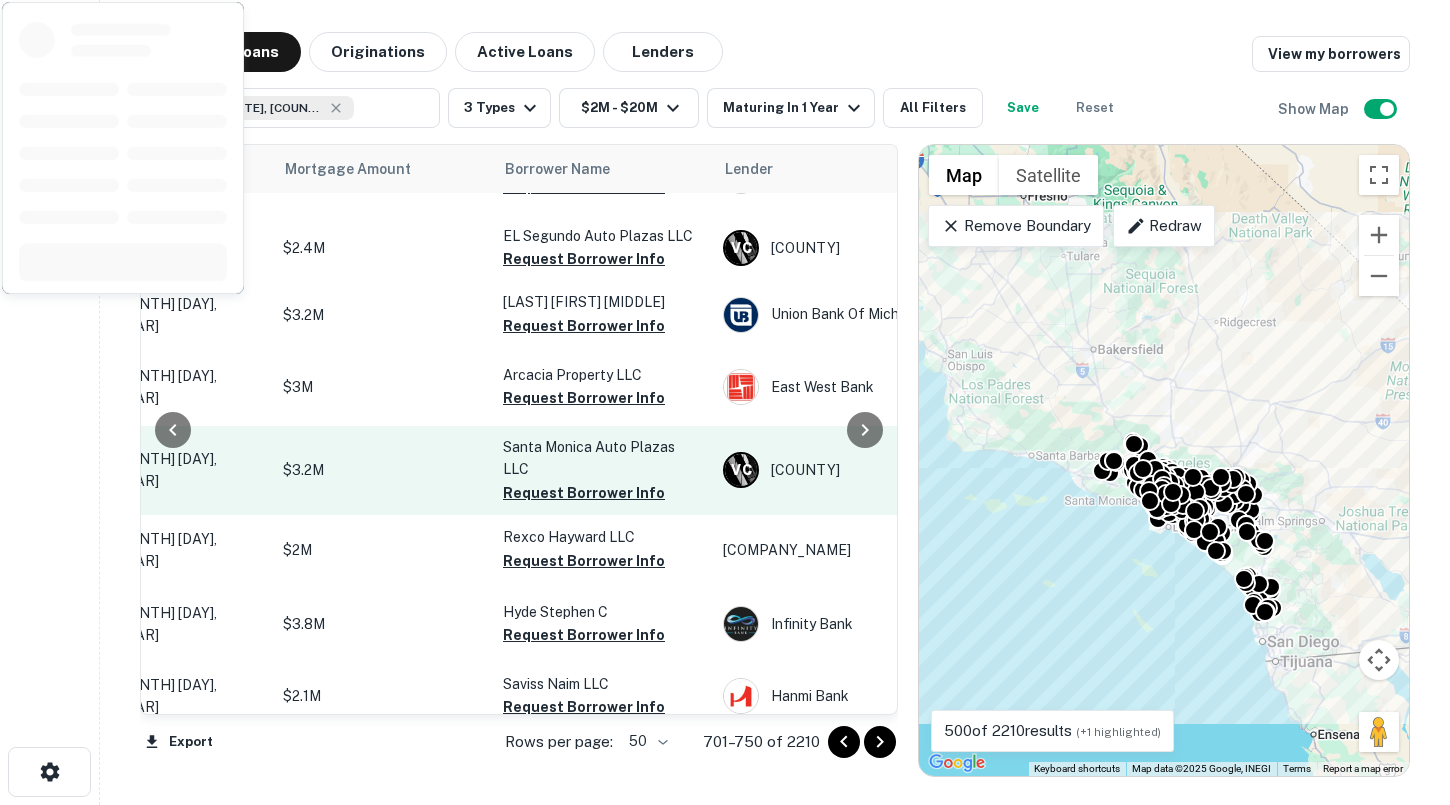 scroll, scrollTop: 2395, scrollLeft: 318, axis: both 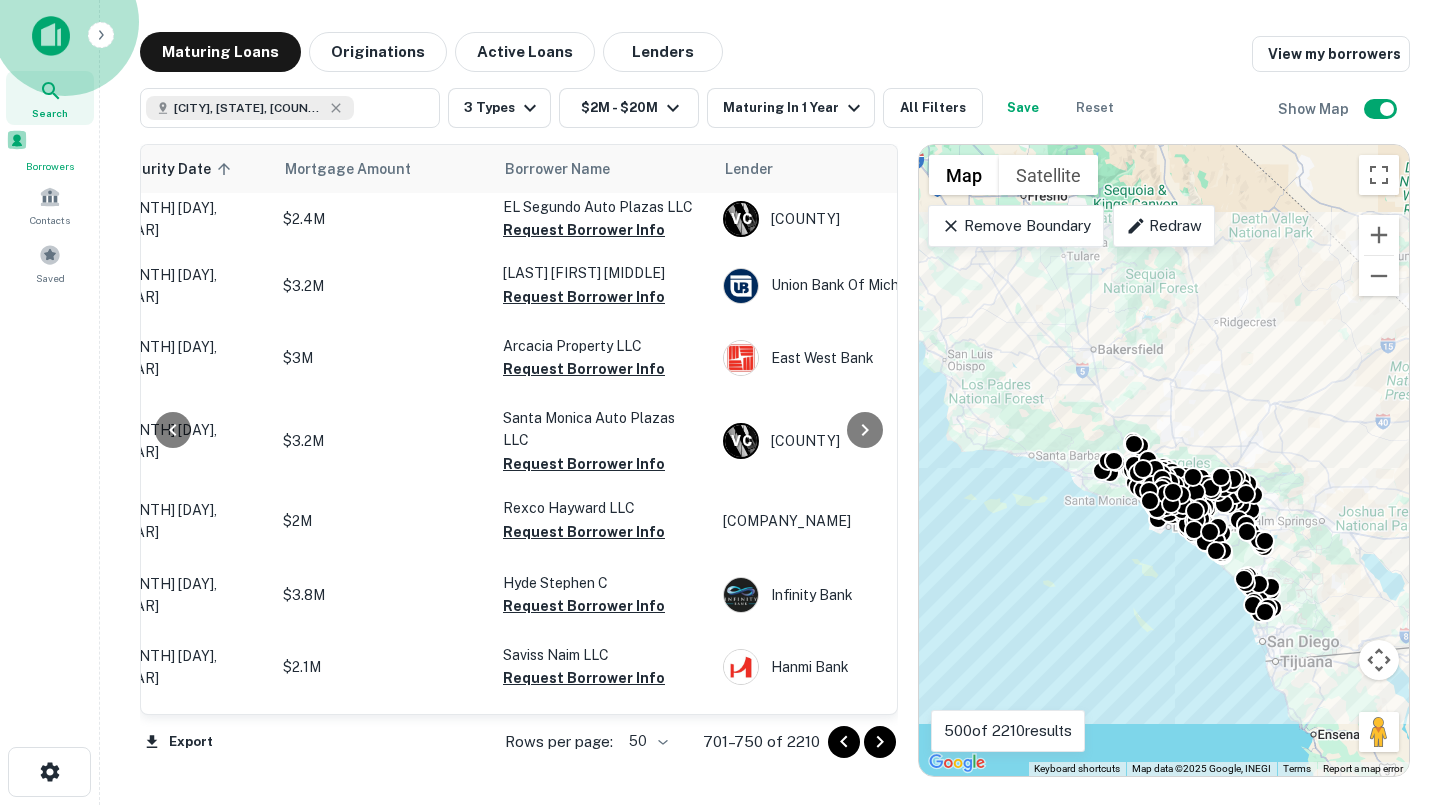 click on "Borrowers" at bounding box center (50, 151) 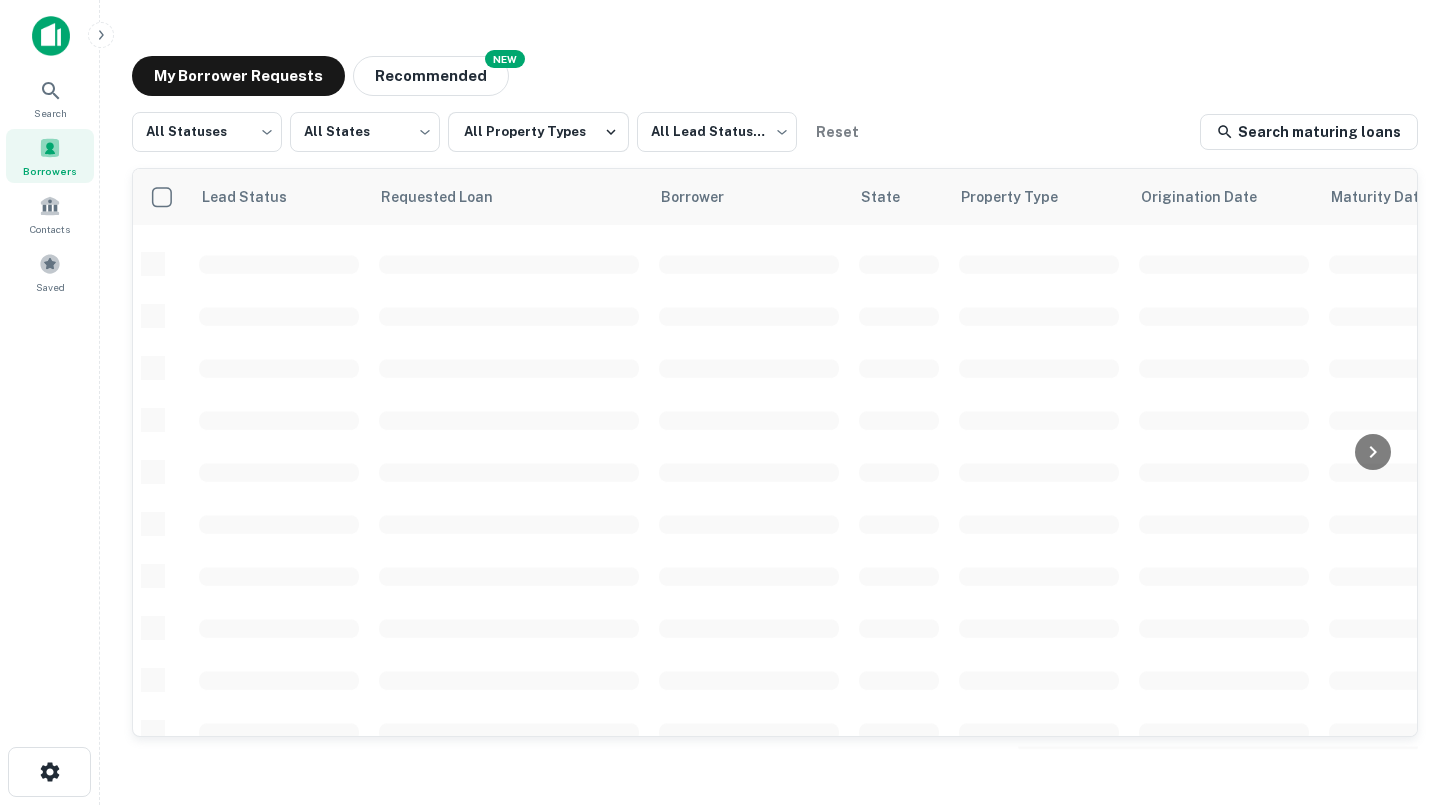 scroll, scrollTop: 285, scrollLeft: 0, axis: vertical 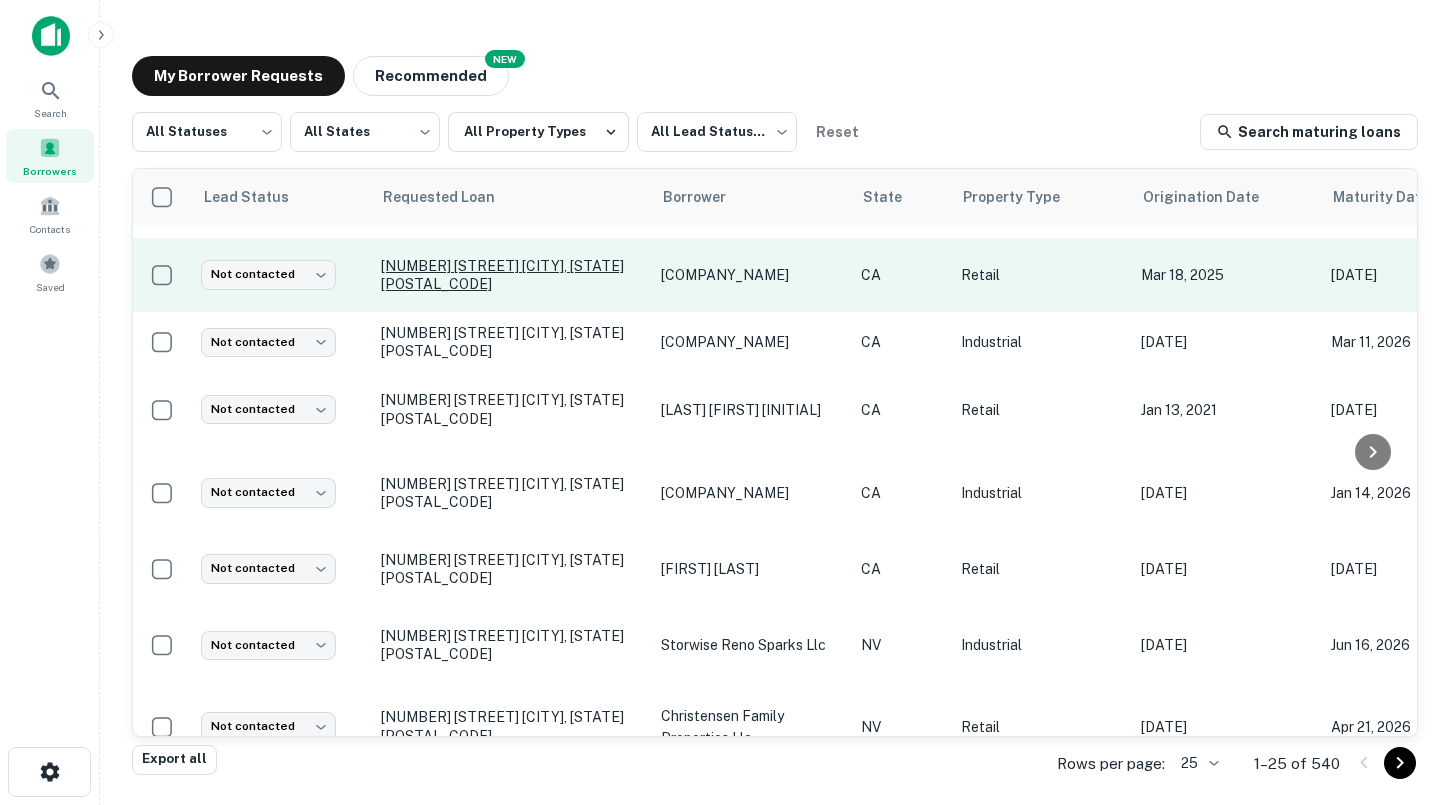 click on "[NUMBER] [STREET] [CITY], [STATE][POSTAL_CODE]" at bounding box center (511, 275) 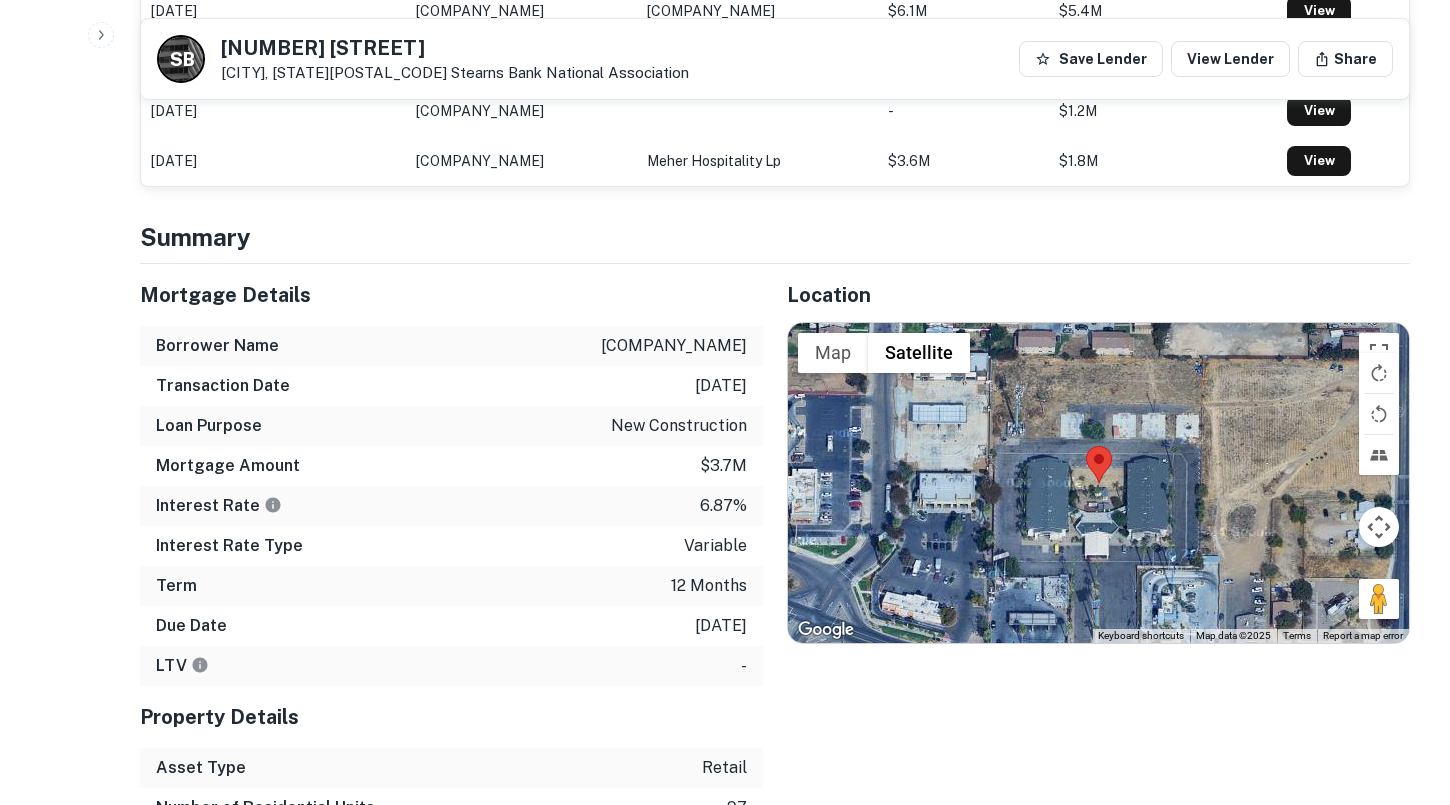 scroll, scrollTop: 1185, scrollLeft: 0, axis: vertical 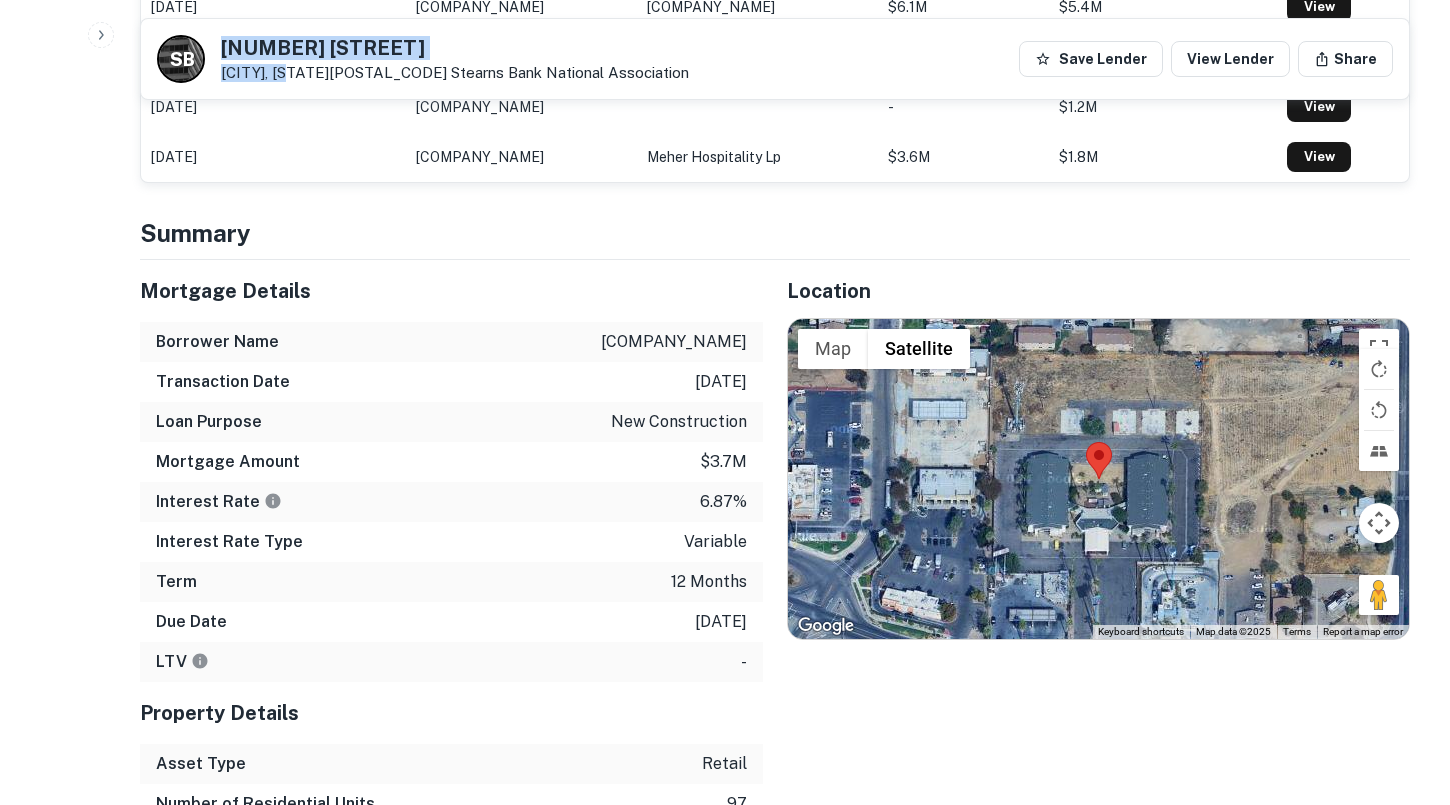 drag, startPoint x: 297, startPoint y: 73, endPoint x: 220, endPoint y: 24, distance: 91.26884 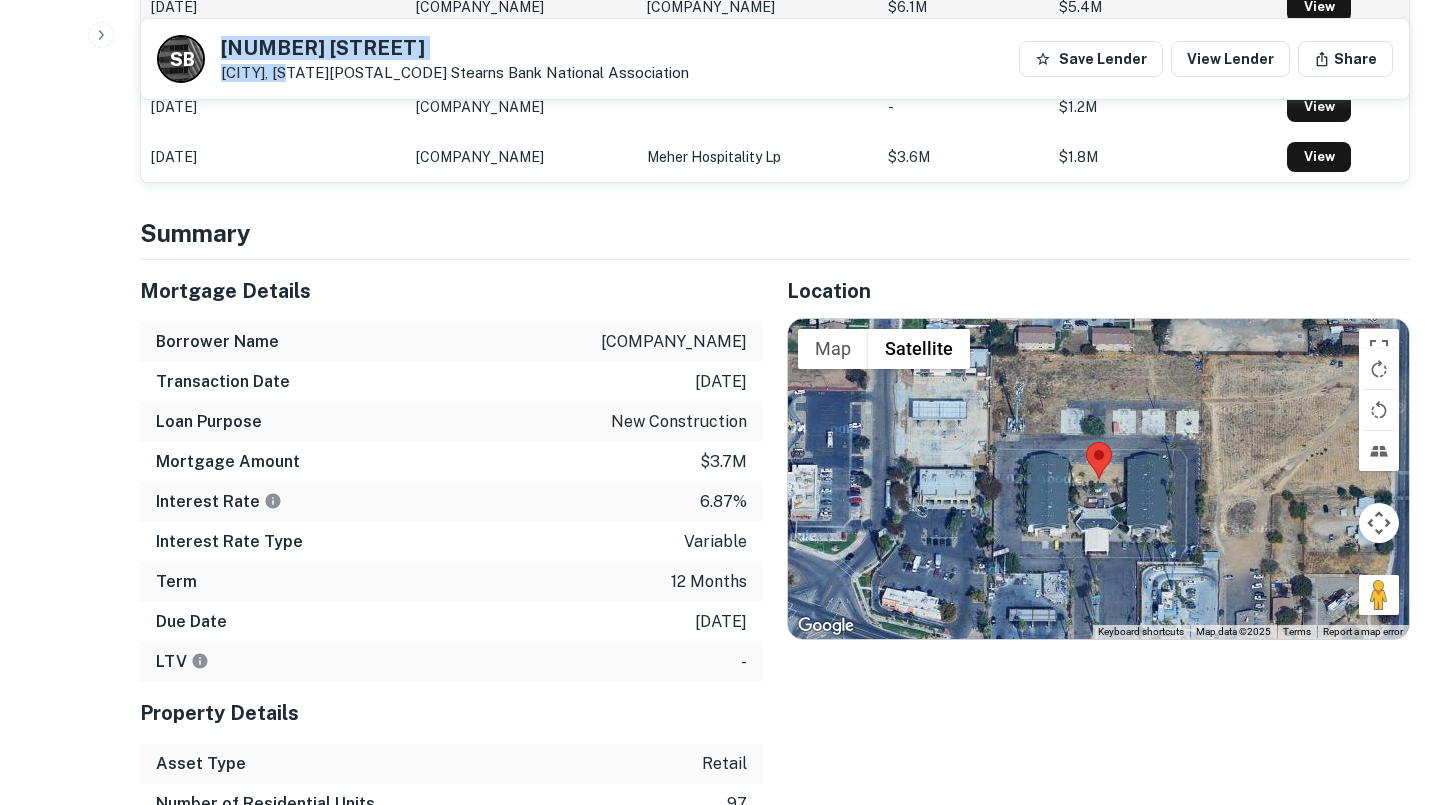 copy on "[NUMBER] [STREET] [CITY], [STATE]" 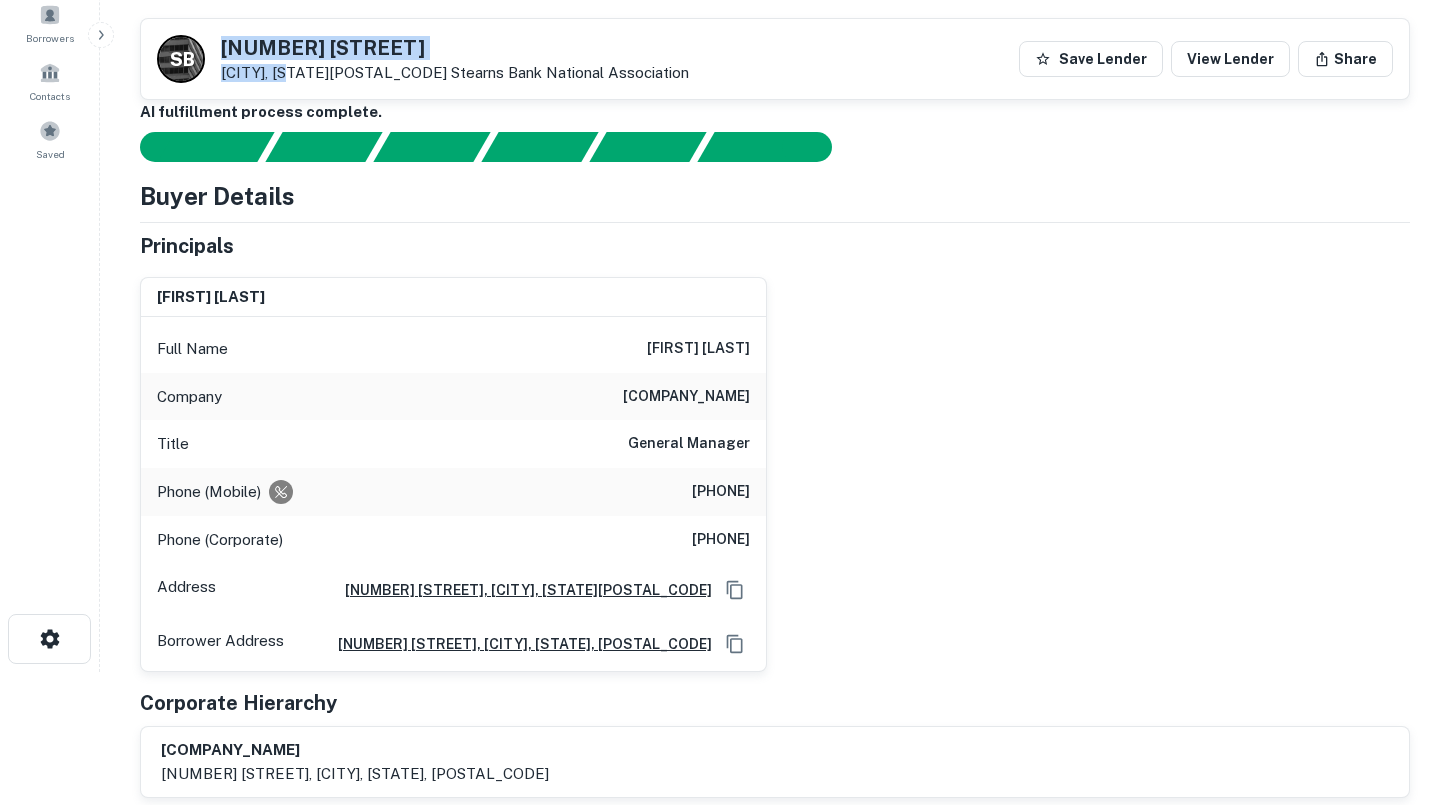 scroll, scrollTop: 82, scrollLeft: 0, axis: vertical 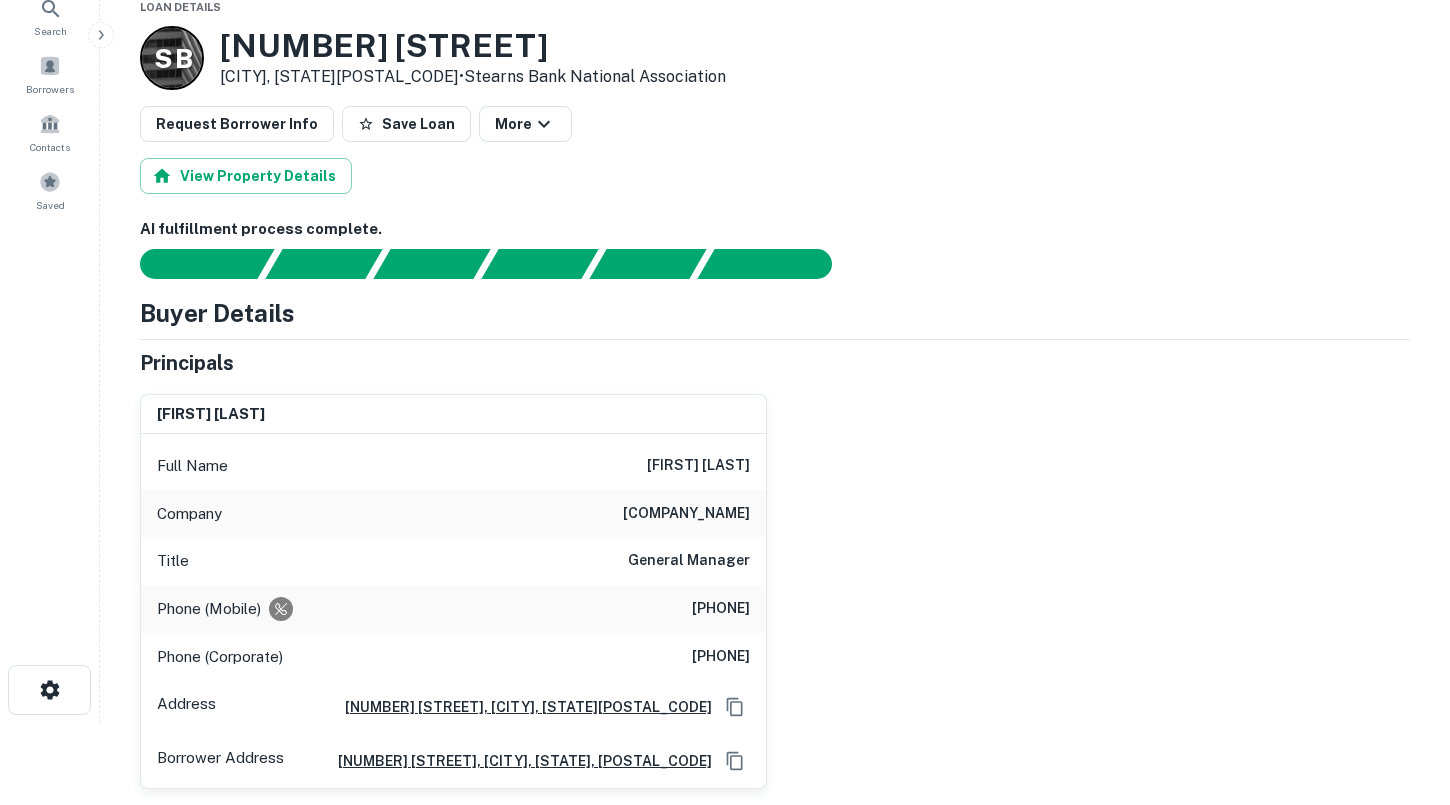click on "[FULL_NAME] [FIRST] [LAST] [COMPANY_NAME] [COMPANY_NAME] [TITLE] [PHONE] ([PHONE_TYPE]) [PHONE] ([PHONE_TYPE]) [ADDRESS] [BORROWER_ADDRESS] [NUMBER] [STREET], [CITY], [STATE], [POSTAL_CODE]" at bounding box center [453, 611] 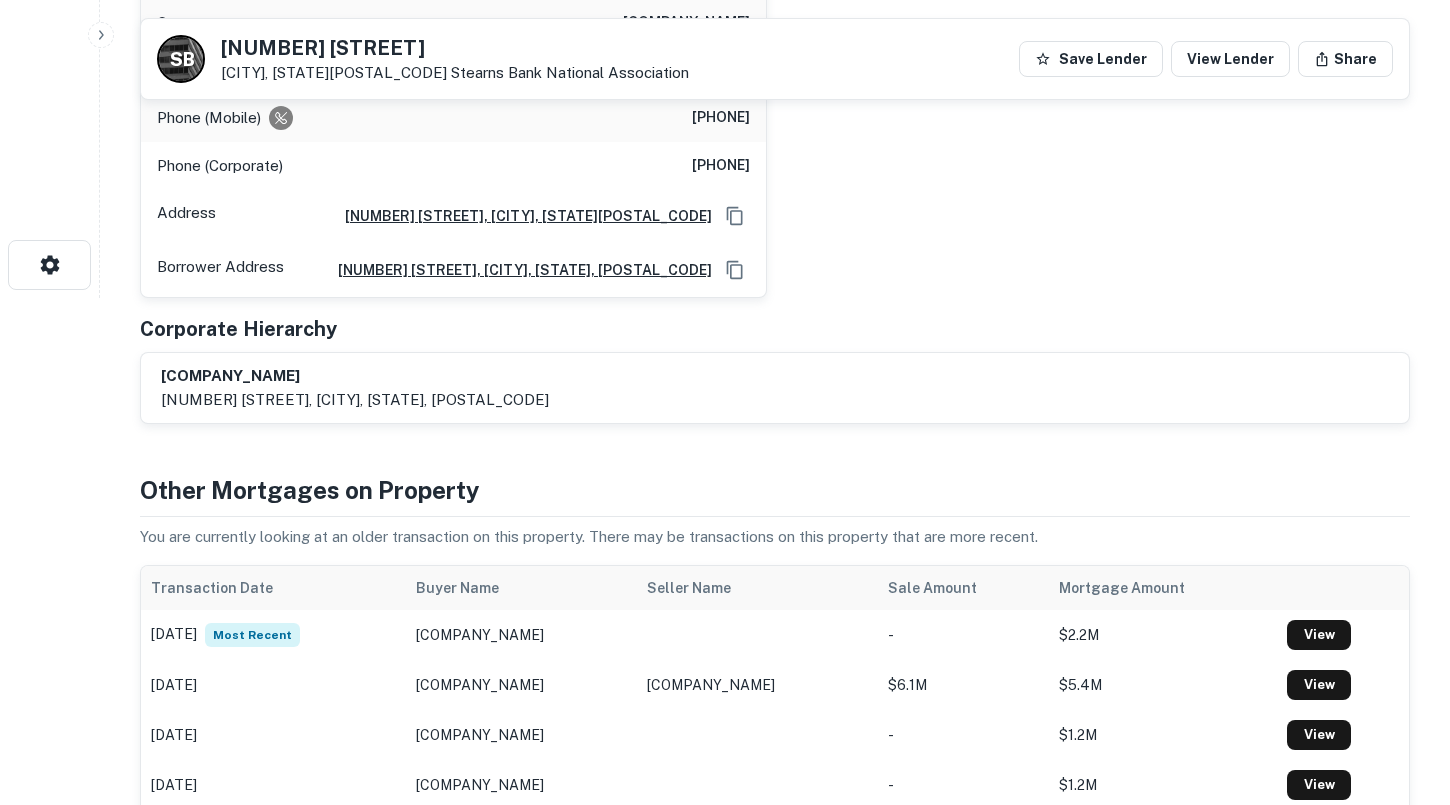 scroll, scrollTop: 675, scrollLeft: 0, axis: vertical 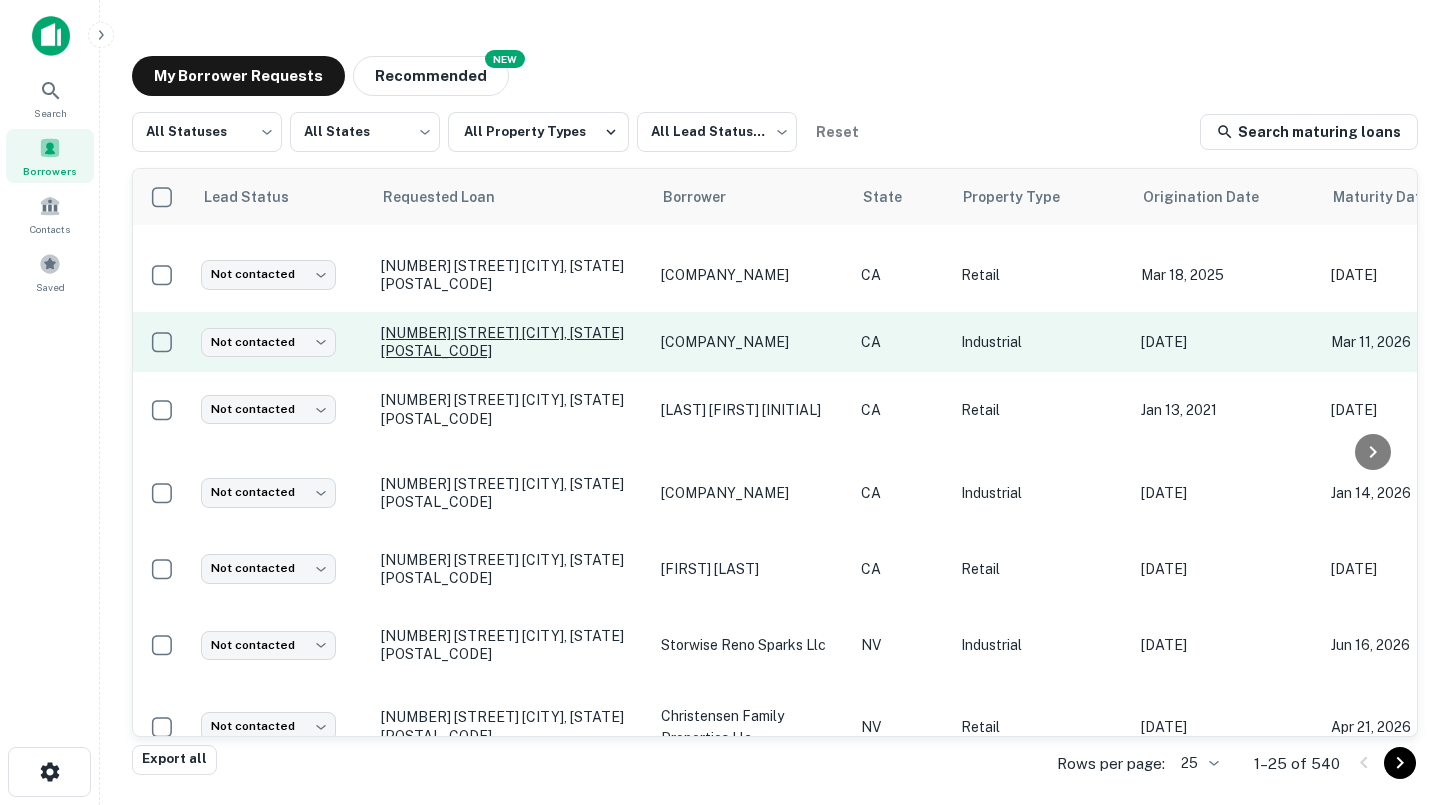 click on "[NUMBER] [STREET] [CITY], [STATE][POSTAL_CODE]" at bounding box center [511, 342] 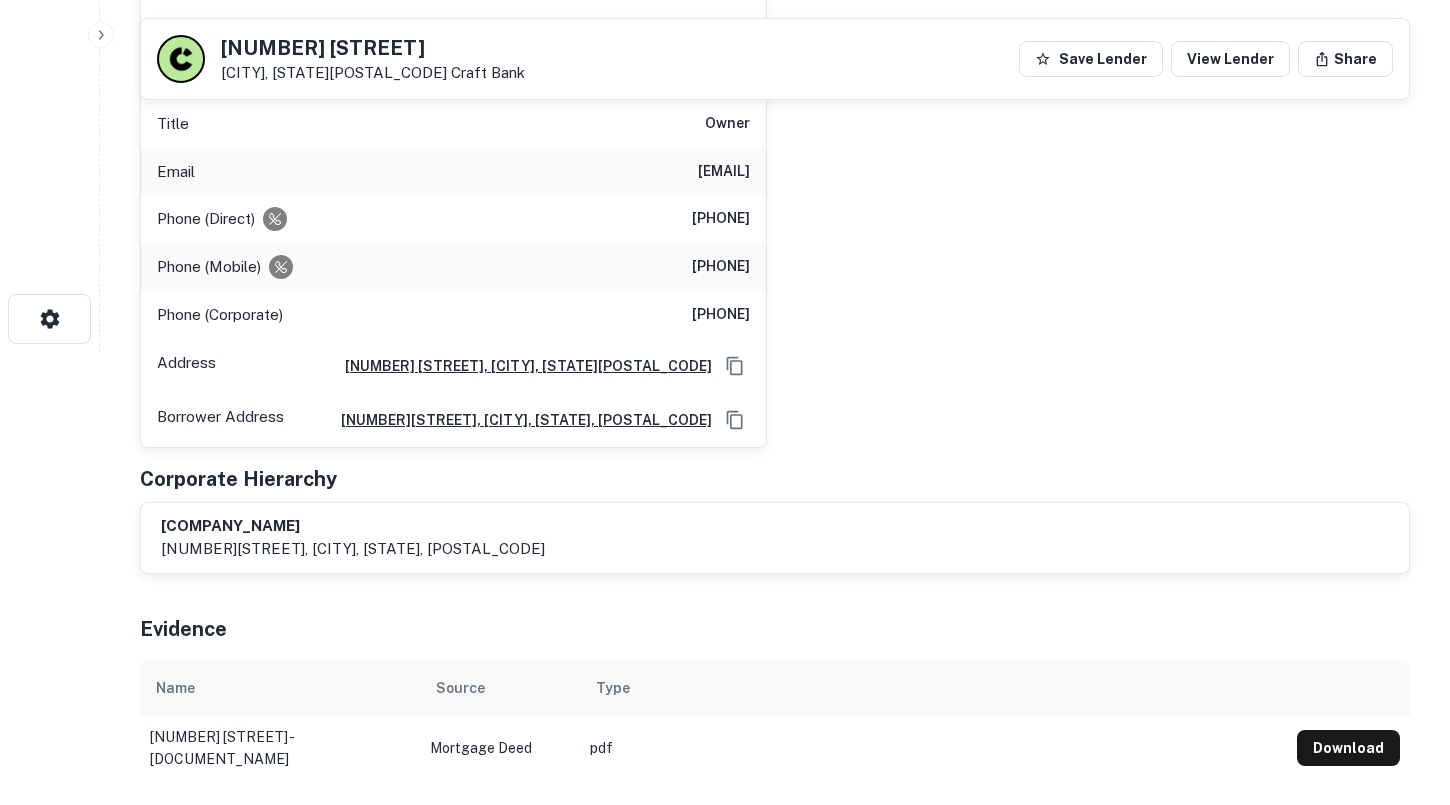 scroll, scrollTop: 463, scrollLeft: 0, axis: vertical 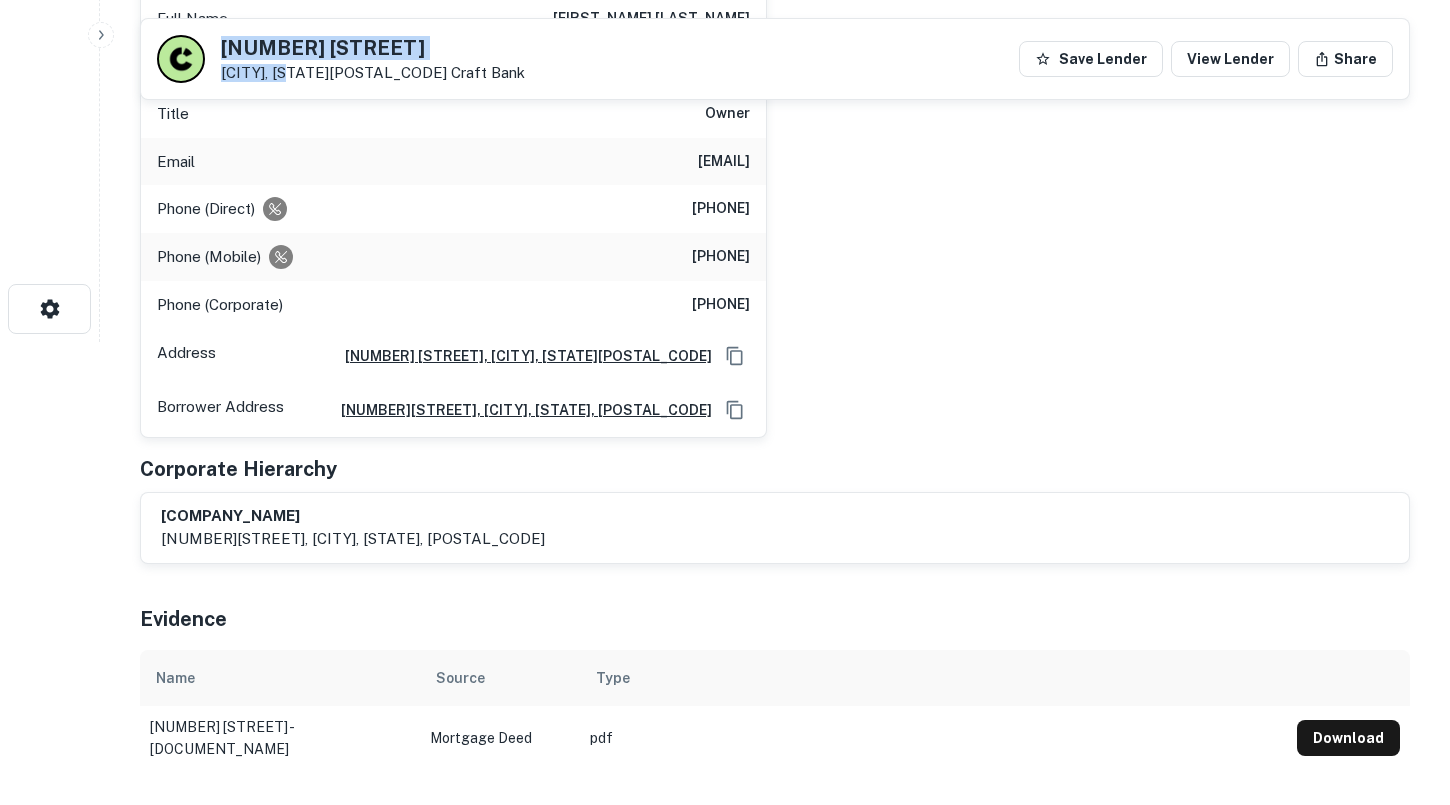 drag, startPoint x: 292, startPoint y: 73, endPoint x: 220, endPoint y: 43, distance: 78 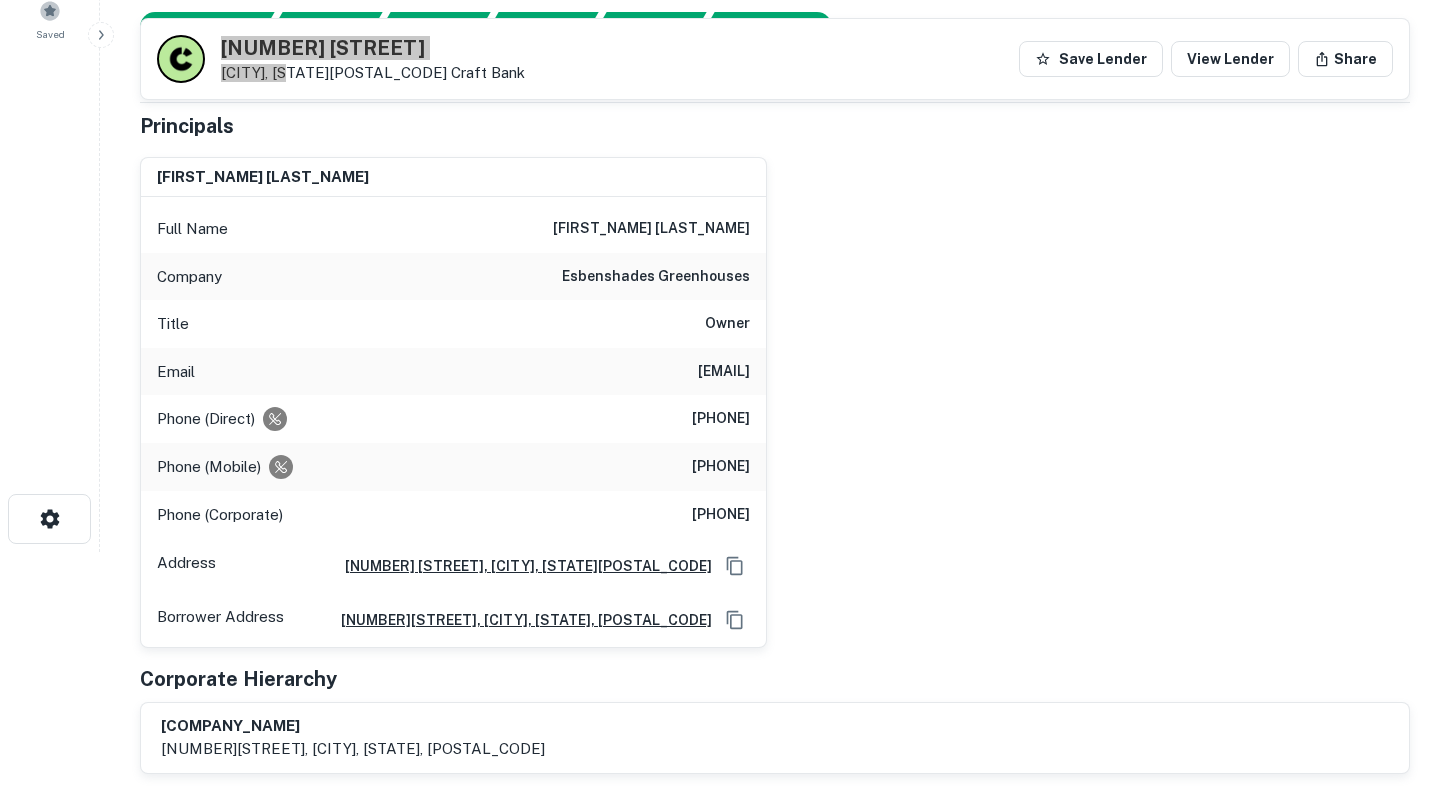 scroll, scrollTop: 251, scrollLeft: 0, axis: vertical 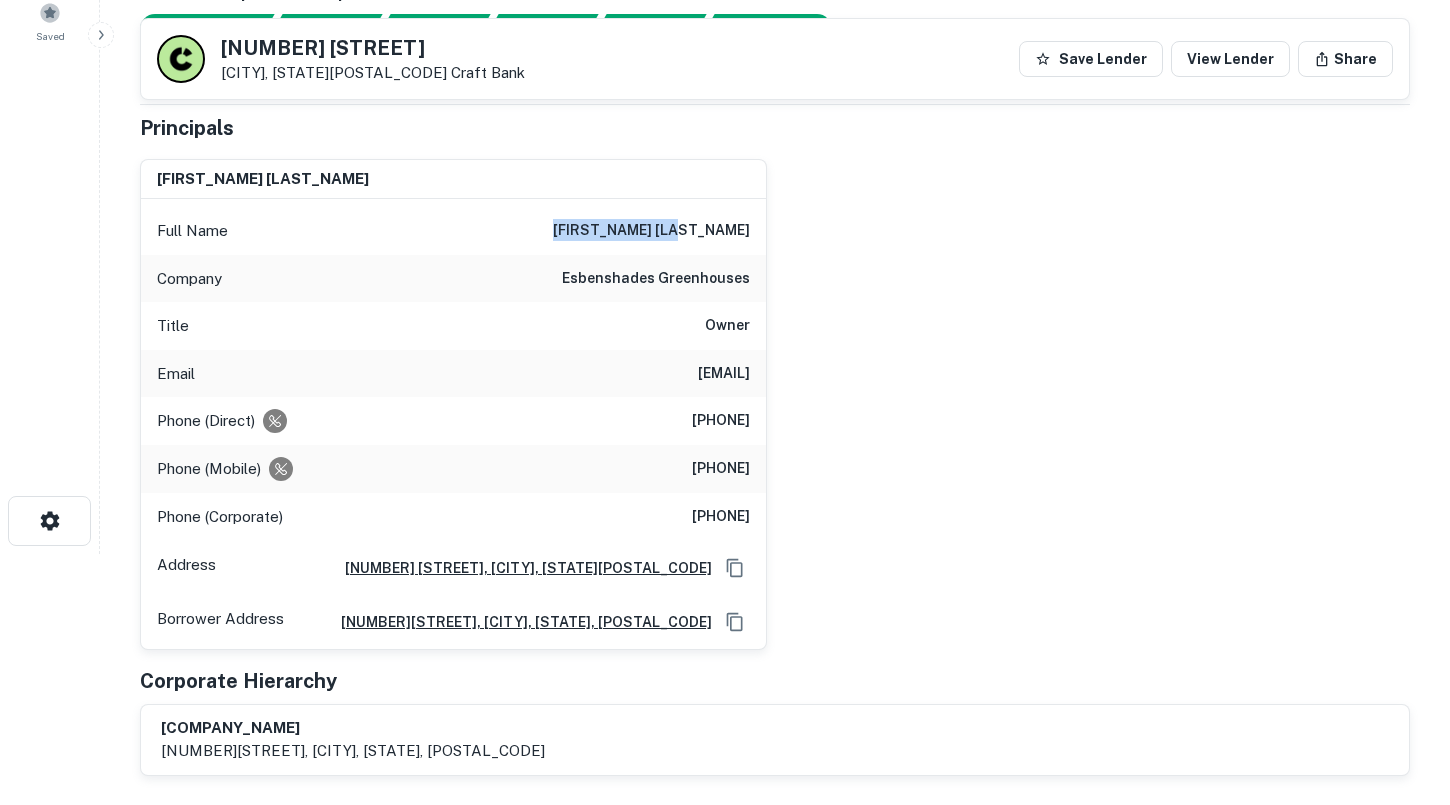 drag, startPoint x: 748, startPoint y: 229, endPoint x: 626, endPoint y: 229, distance: 122 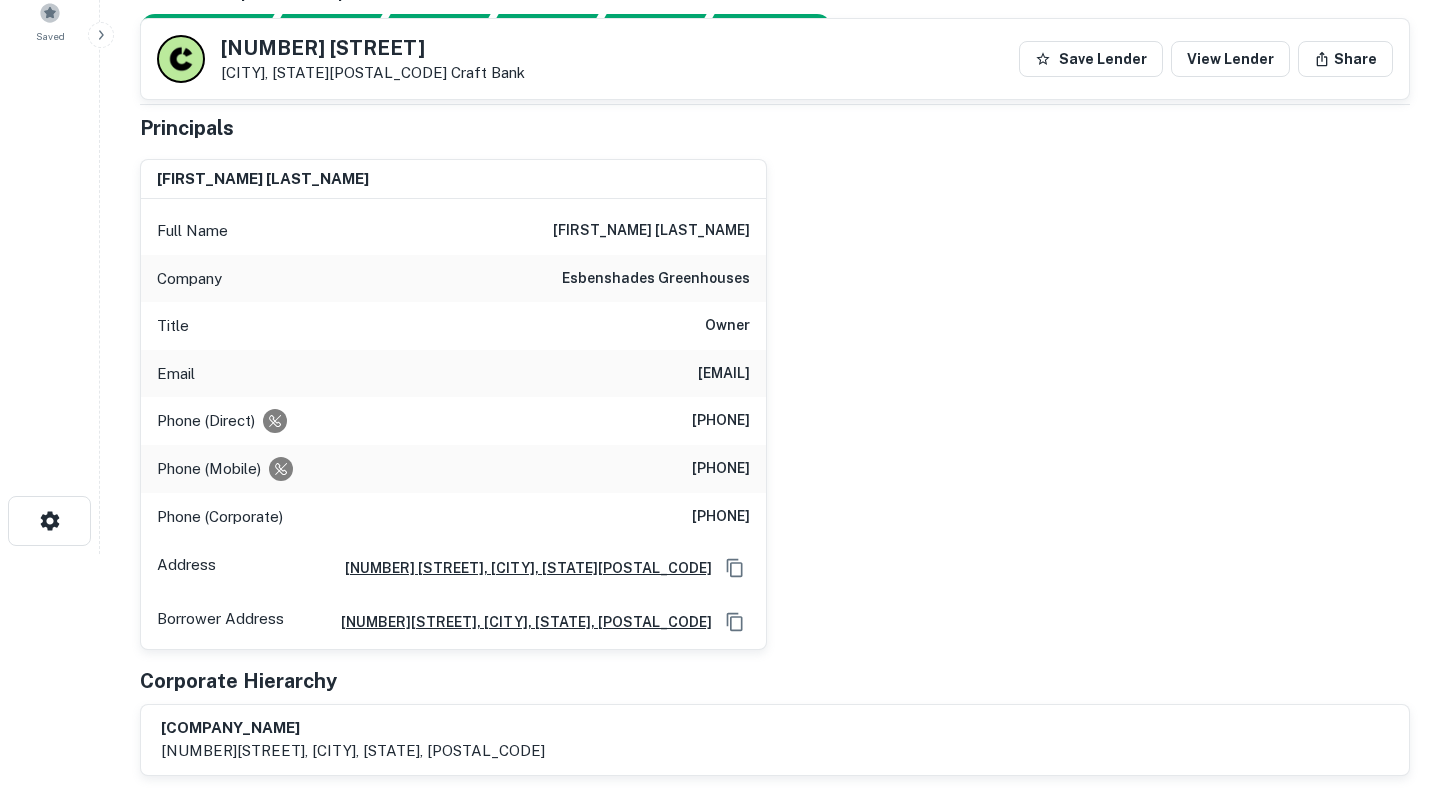 click on "esbenshades greenhouses" at bounding box center (656, 279) 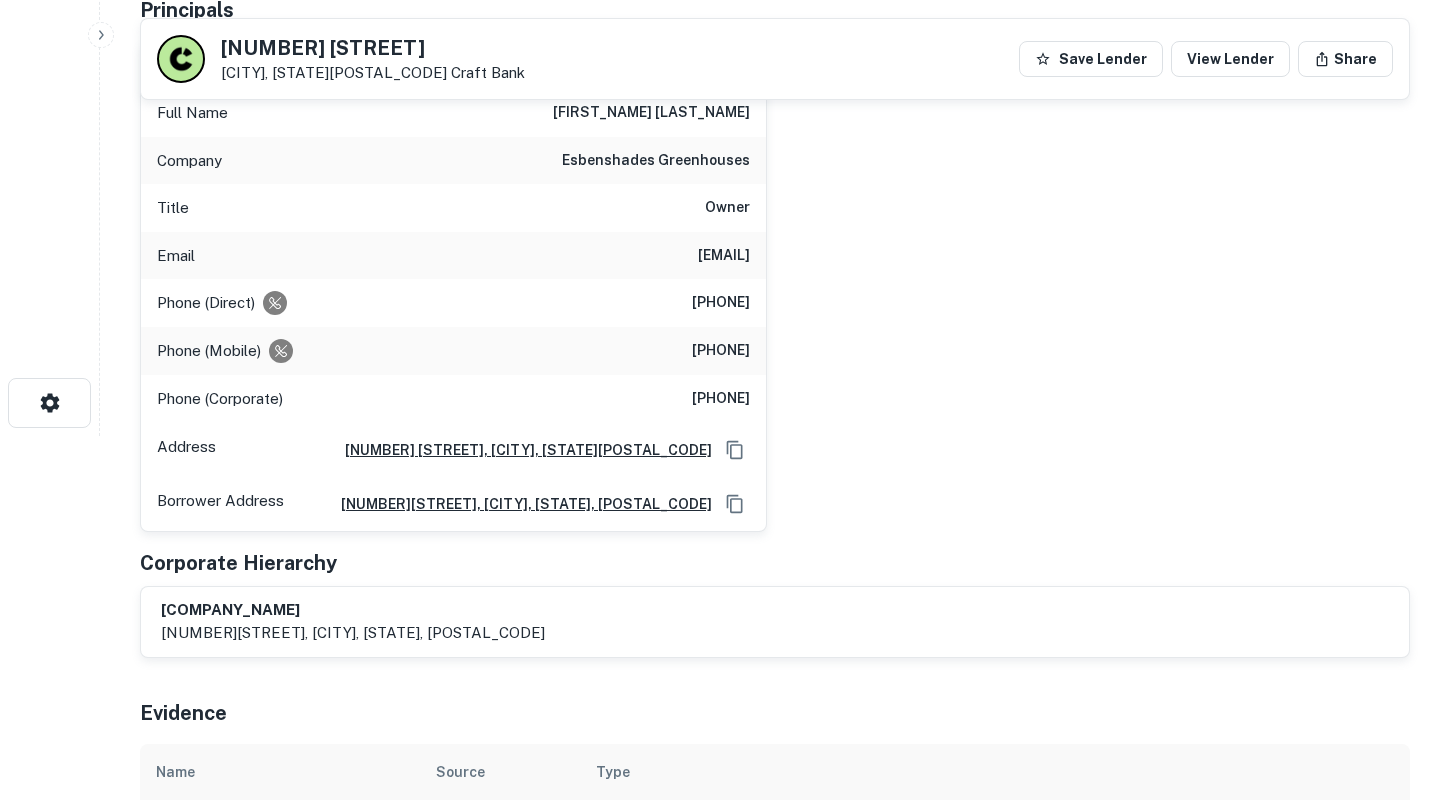 scroll, scrollTop: 335, scrollLeft: 0, axis: vertical 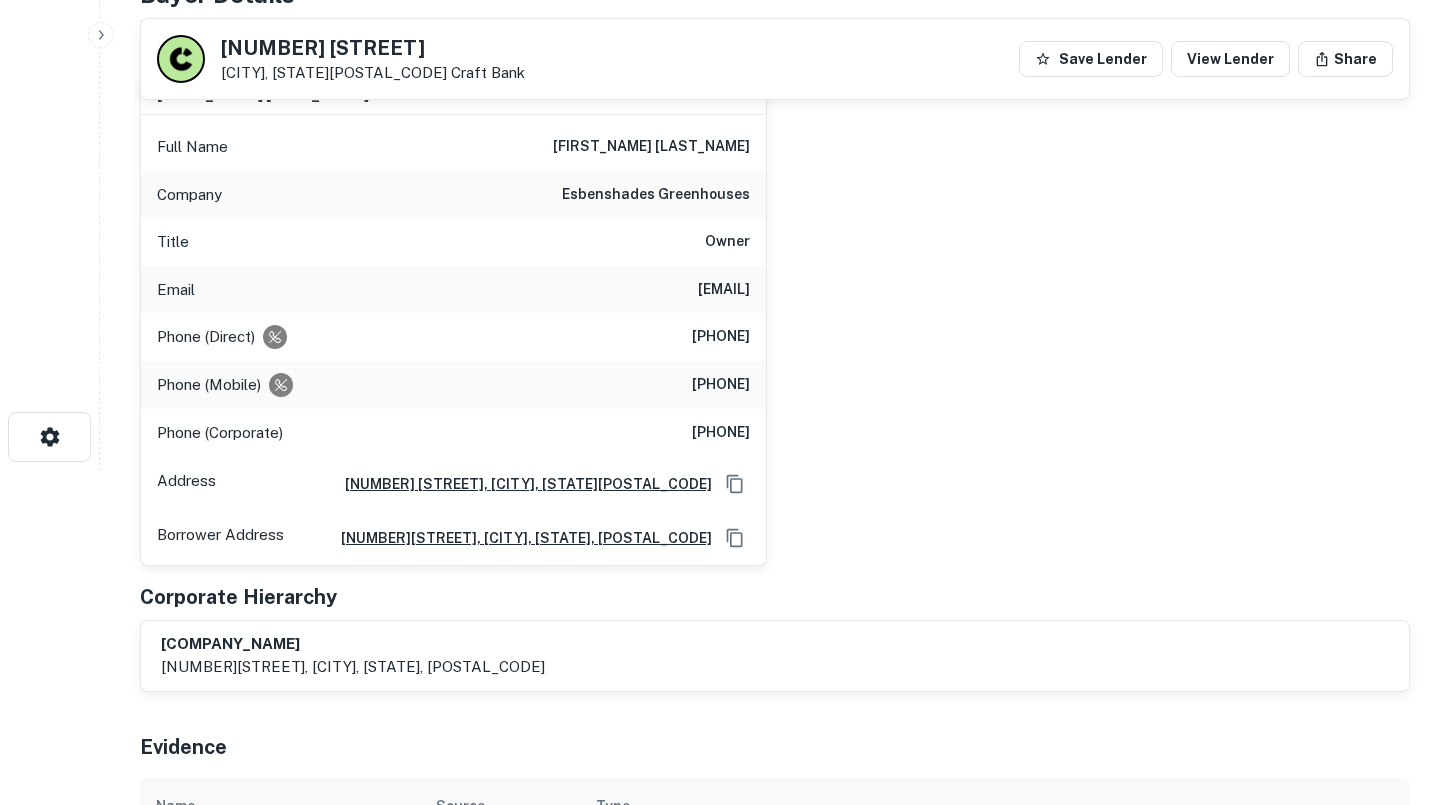 drag, startPoint x: 582, startPoint y: 289, endPoint x: 751, endPoint y: 294, distance: 169.07394 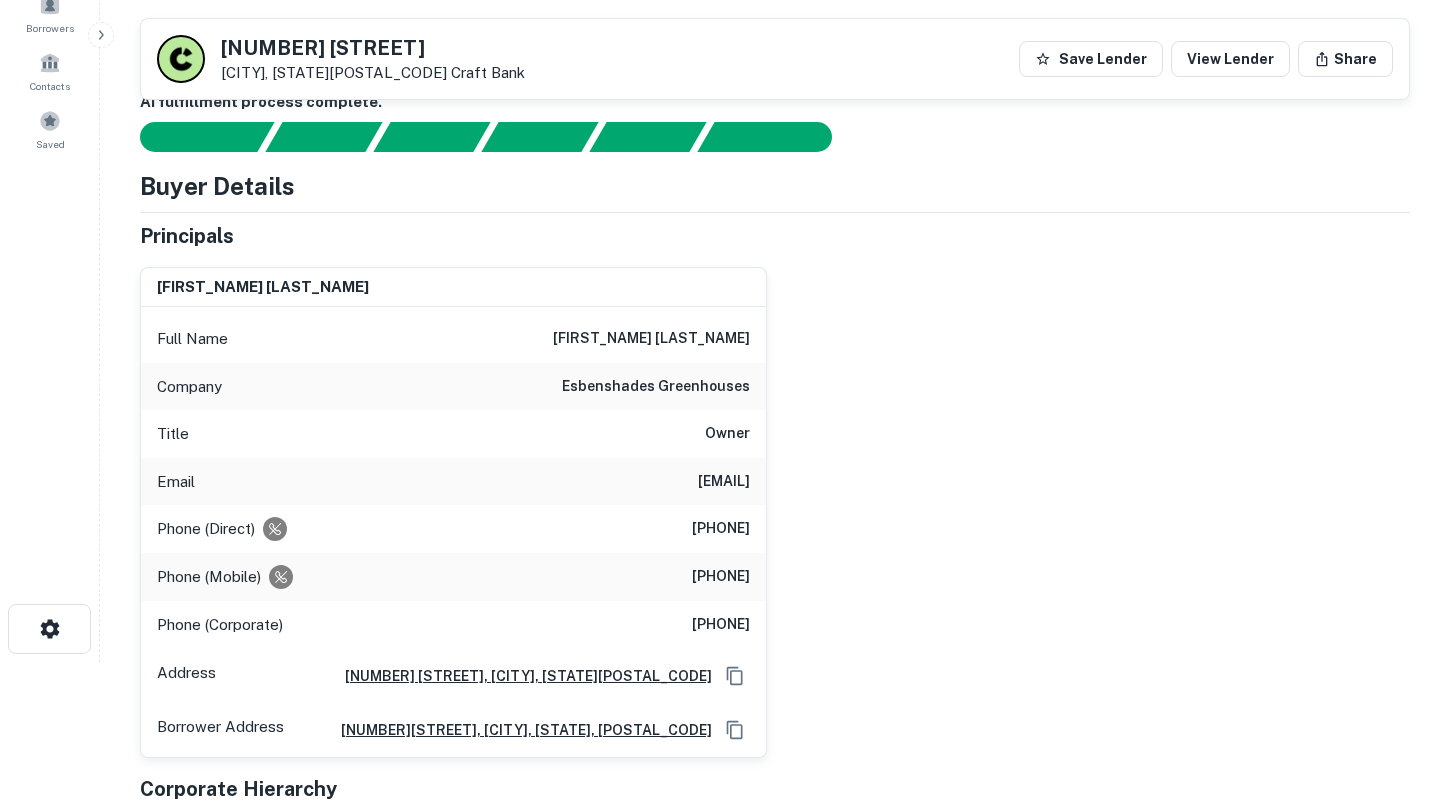 scroll, scrollTop: 0, scrollLeft: 0, axis: both 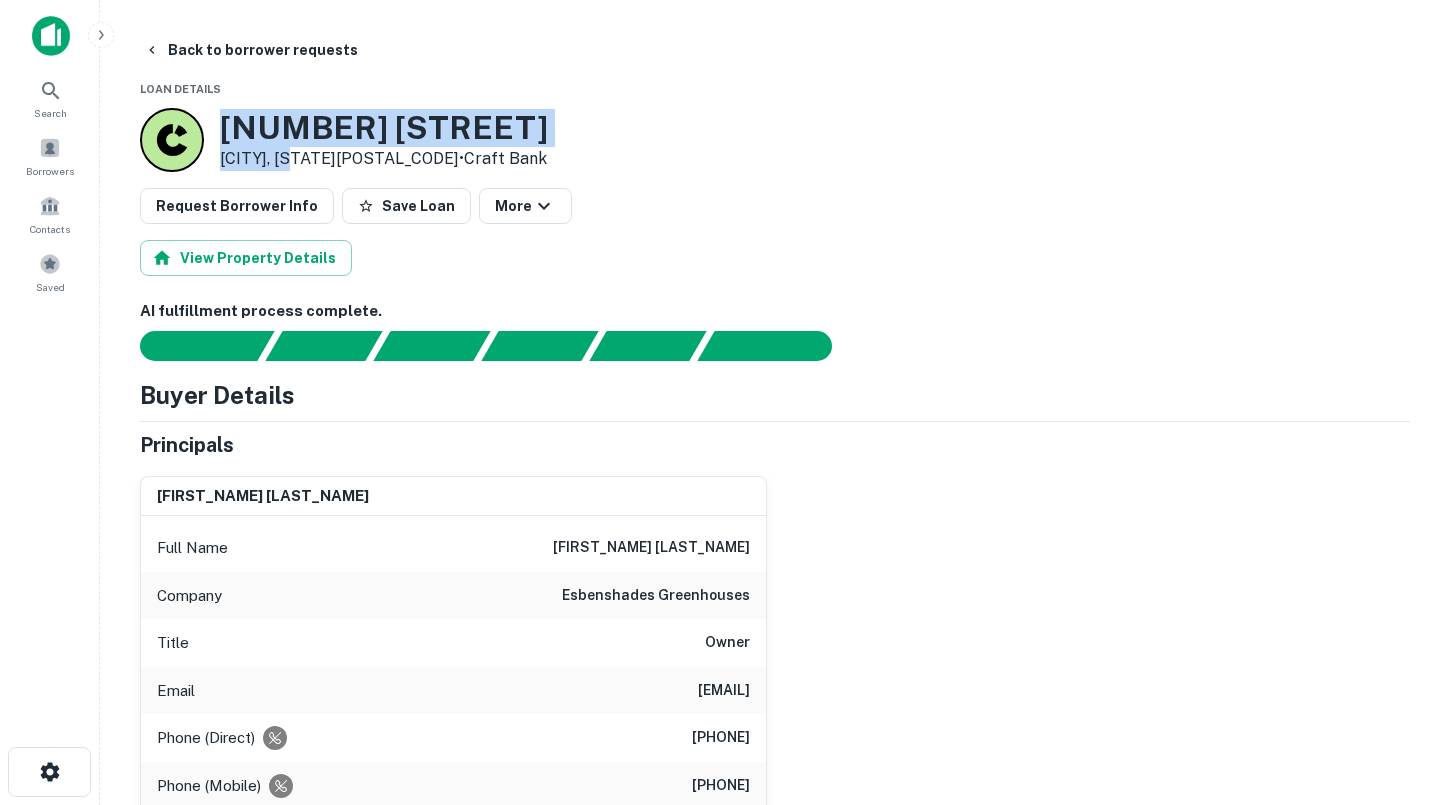 drag, startPoint x: 295, startPoint y: 162, endPoint x: 219, endPoint y: 118, distance: 87.81799 